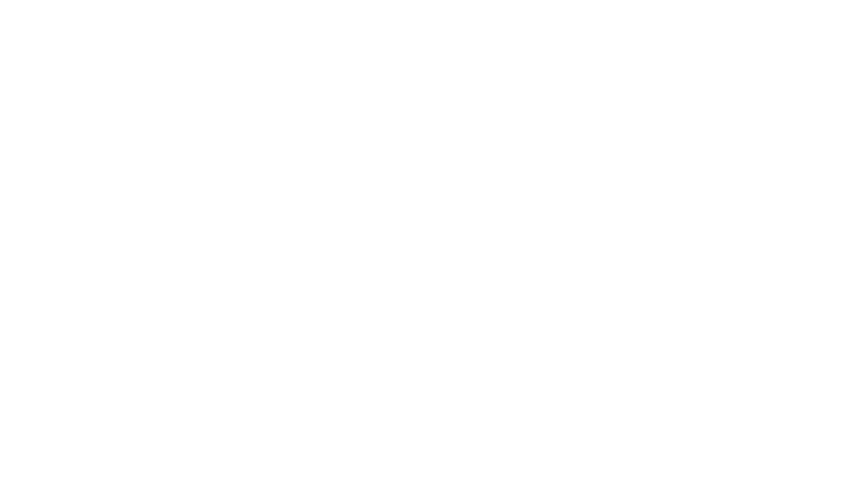 scroll, scrollTop: 0, scrollLeft: 0, axis: both 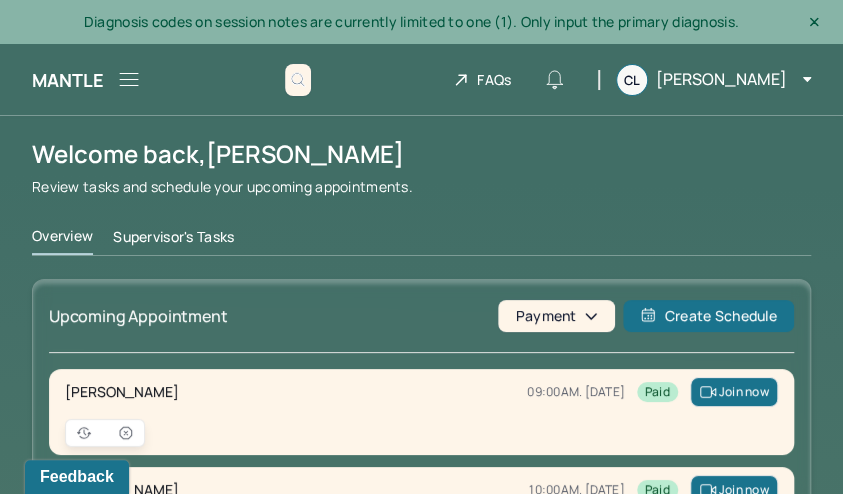 click 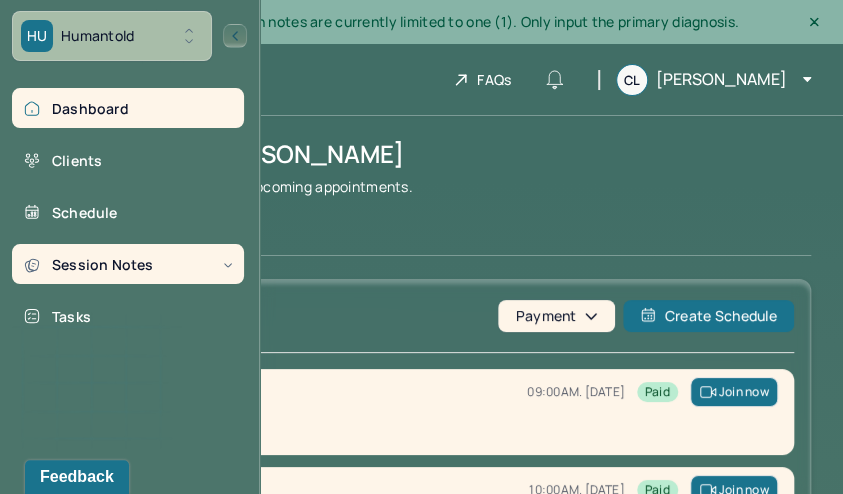 click on "Session Notes" at bounding box center (128, 264) 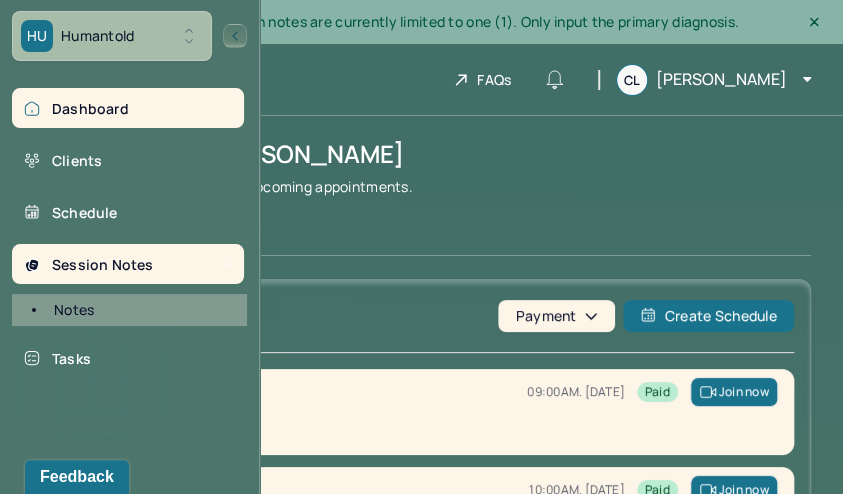 click on "Notes" at bounding box center [139, 310] 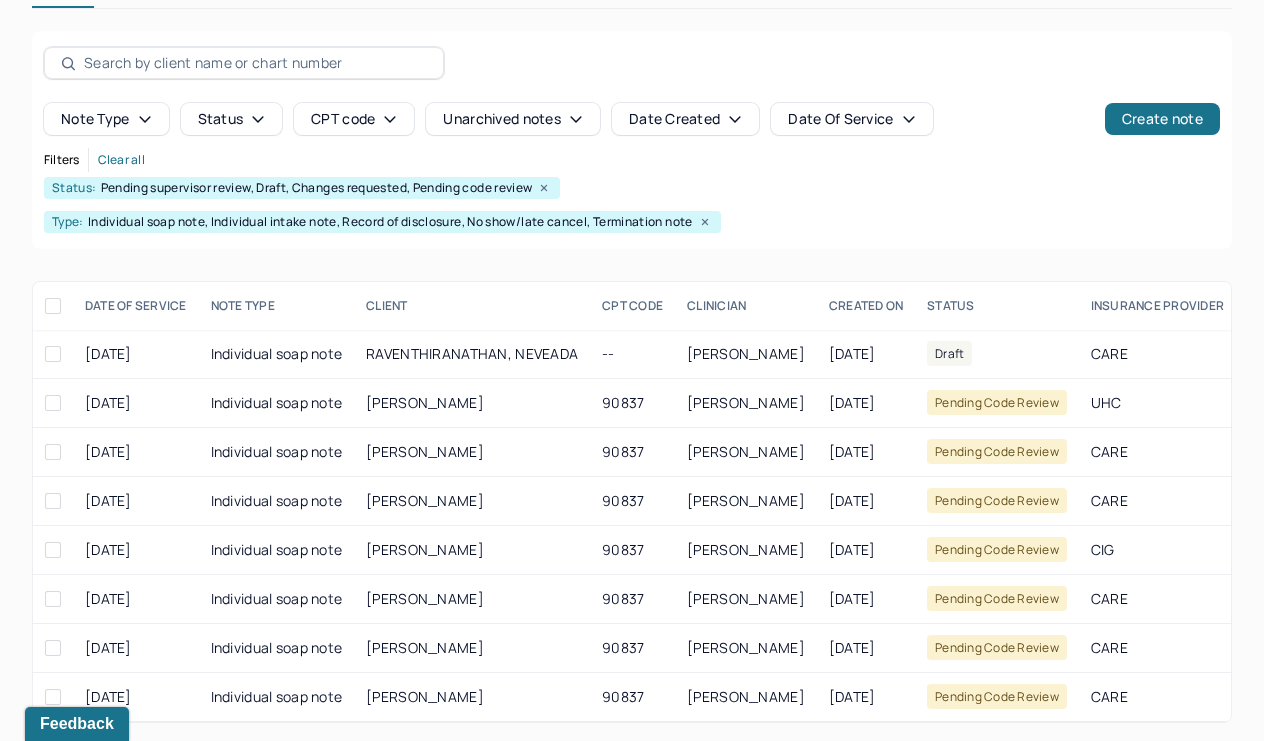scroll, scrollTop: 167, scrollLeft: 0, axis: vertical 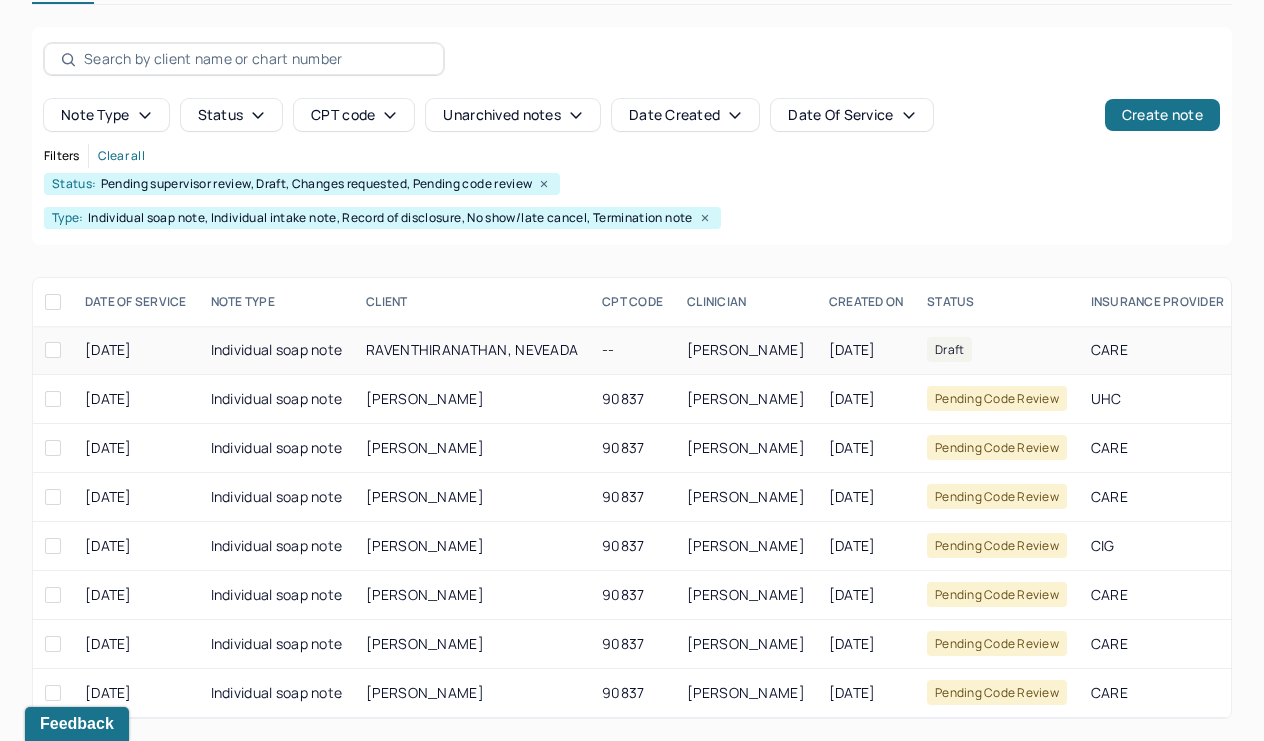 click on "RAVENTHIRANATHAN, NEVEADA" at bounding box center (472, 349) 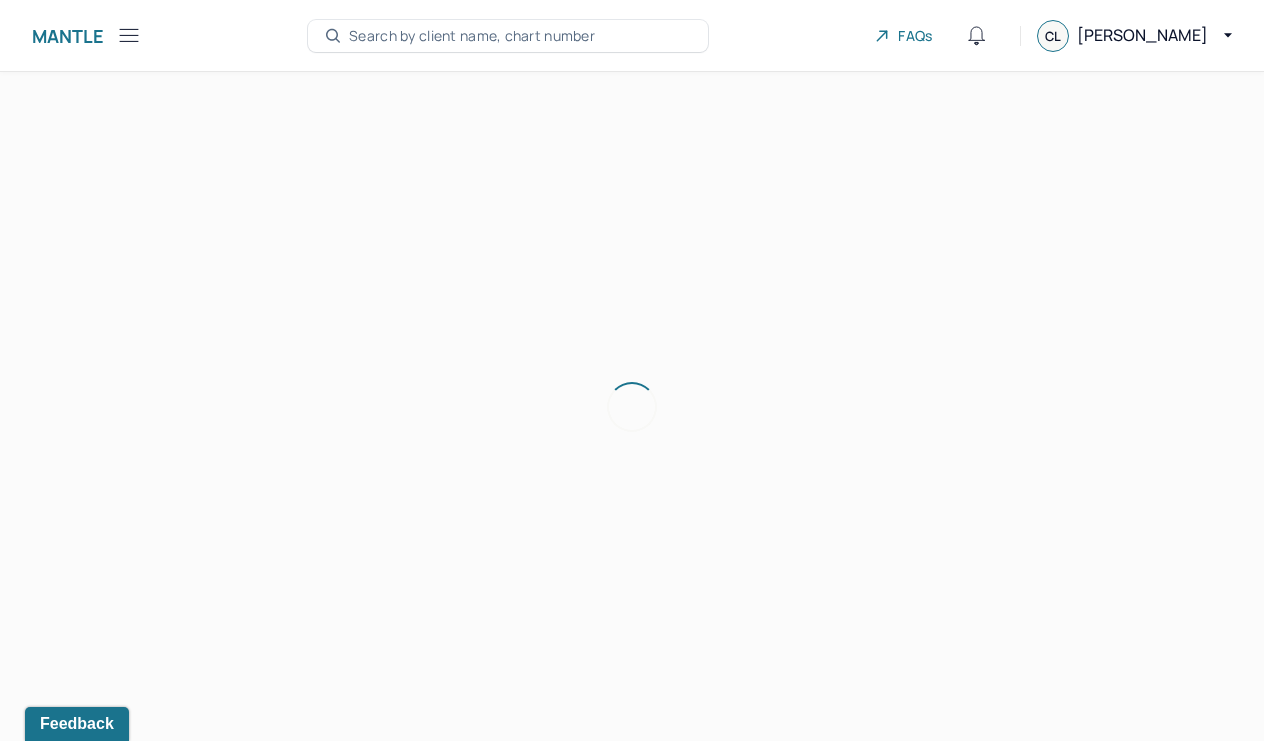 scroll, scrollTop: 36, scrollLeft: 0, axis: vertical 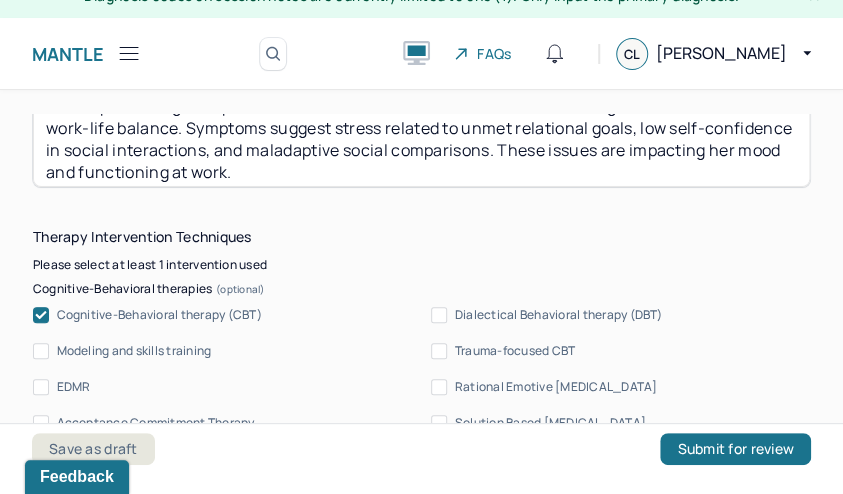 click on "Pt is experiencing interpersonal and emotional difficulties related to dating, self-esteem, and work-life balance. Symptoms suggest stress related to unmet relational goals, low self-confidence in social interactions, and maladaptive social comparisons. These issues are impacting her mood and functioning at work." at bounding box center (421, 134) 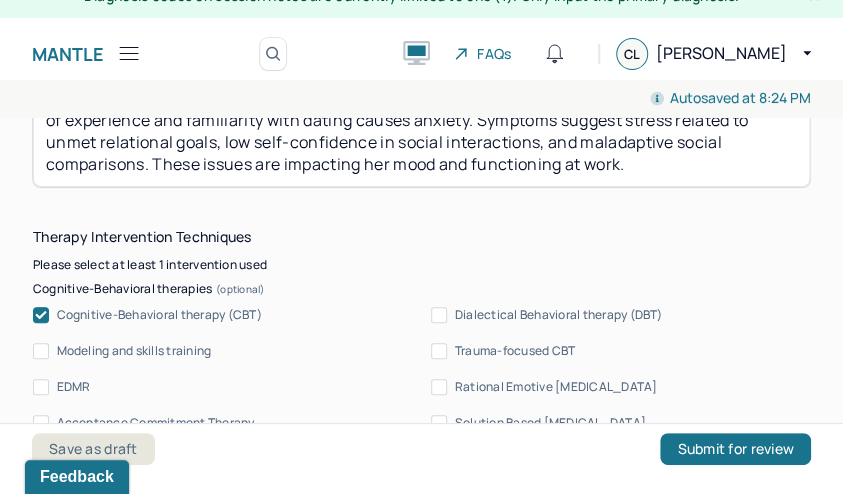 scroll, scrollTop: 52, scrollLeft: 0, axis: vertical 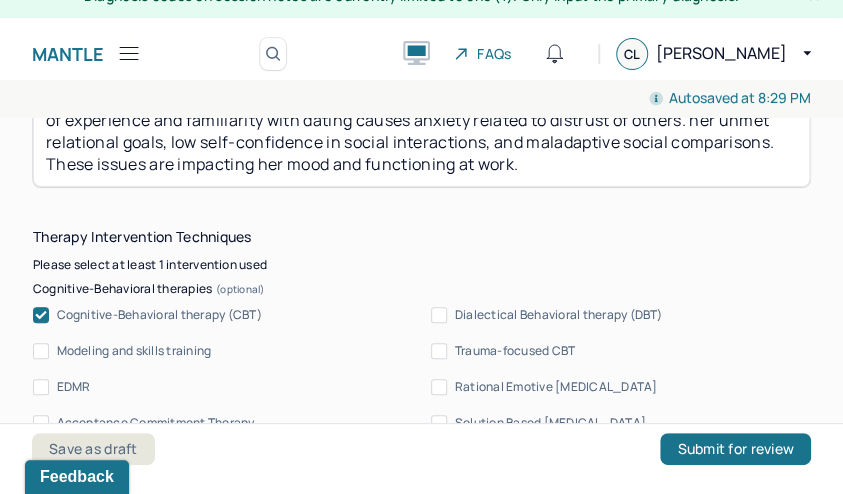 click on "Pt is experiencing interpersonal and emotional difficulties related to dating, self-esteem, and work-life balance. these are not new struggles however her new experiences with dating have been creating new worries and her past experiences are affecting her current judgement. pt's lack of experience and familiarity with dating causes anxiety related to distrust of others. her unmet relational goals, low self-confidence in social interactions, and maladaptive social comparisons. These issues are impacting her mood and functioning at work." at bounding box center (421, 134) 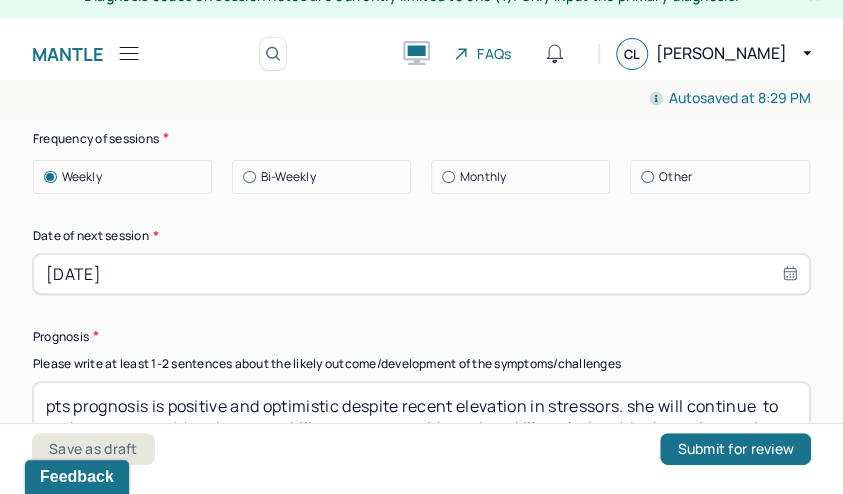 scroll, scrollTop: 3026, scrollLeft: 0, axis: vertical 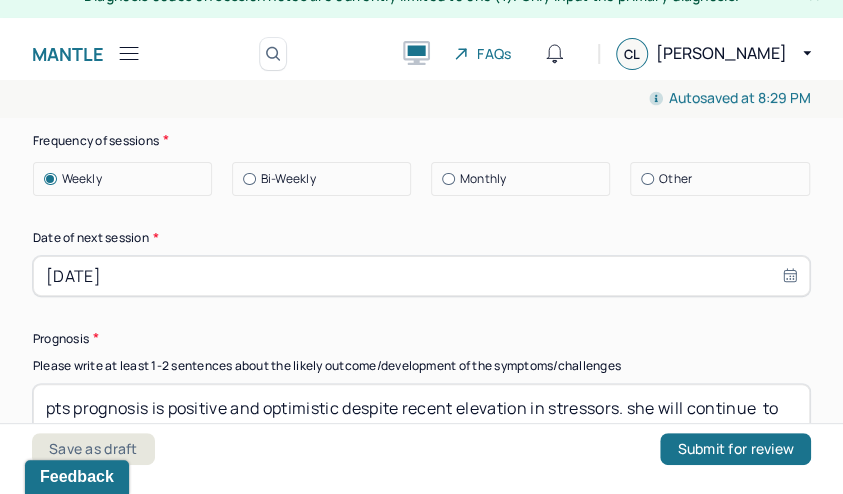 type on "Pt is experiencing interpersonal and emotional difficulties related to dating, self-esteem, and work-life balance. these are not new struggles however her new experiences with dating have been creating new worries and her past experiences are affecting her current judgement. pt's lack of experience and familiarity with dating causes anxiety related to distrust of others. her unmet relational goals, low self-confidence in social interactions, and maladaptive social comparisons are activated. These issues are impacting her mood and functioning at work." 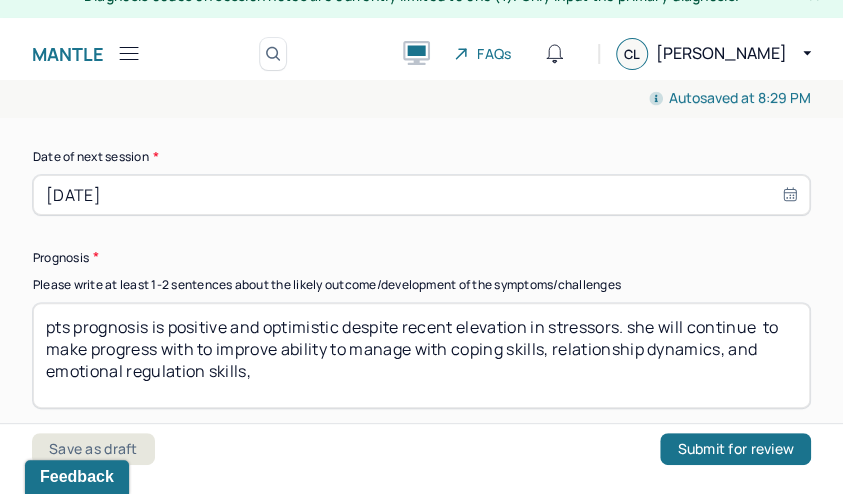 scroll, scrollTop: 3137, scrollLeft: 0, axis: vertical 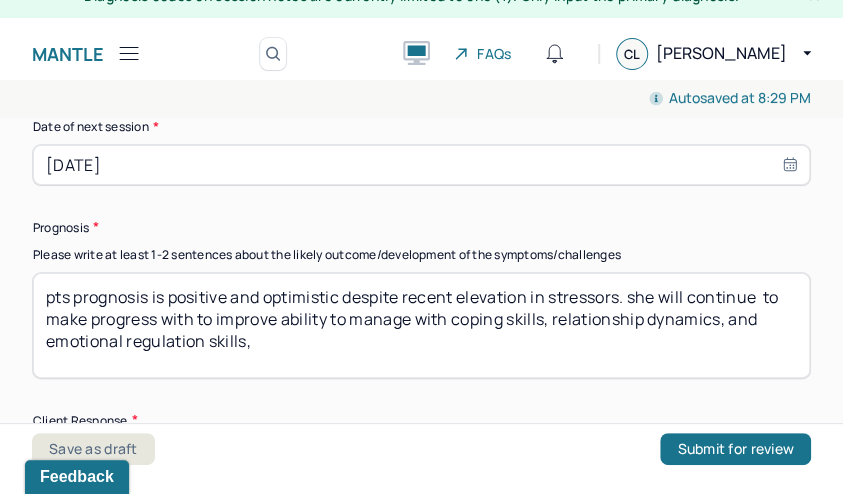 type on "[MEDICAL_DATA] and cognitive reframing affecting self confidence and self esteem
continue to explore pt's feelings of burnout and sadness
Discuss strategies for balancing career and personal life, such as boundary setting and time management.
challenge negative view of self/ negative core beliefs
explore dating prospects" 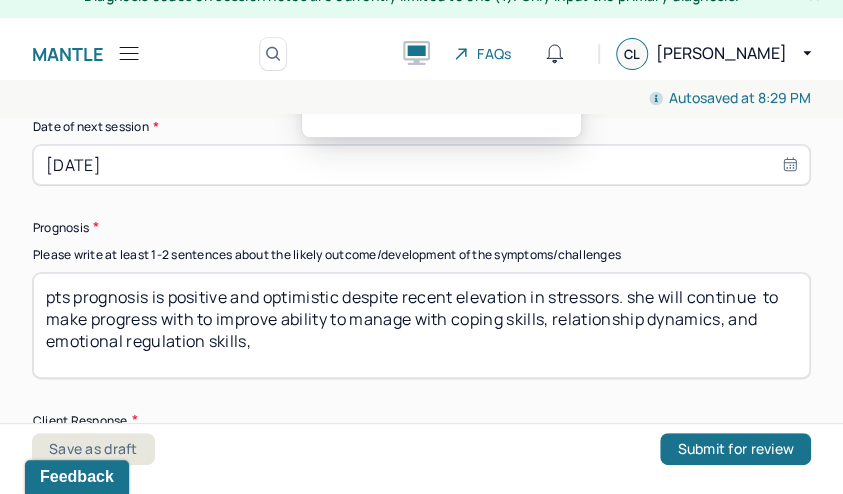 click on "16" at bounding box center (441, 34) 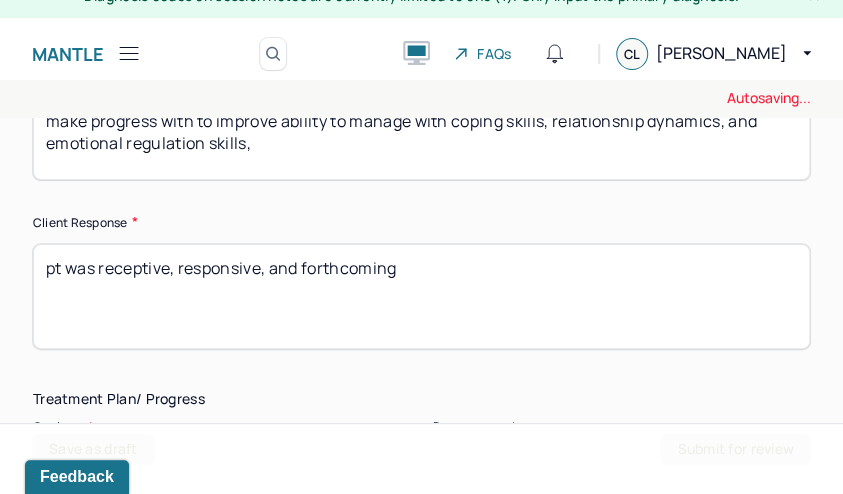 scroll, scrollTop: 3337, scrollLeft: 0, axis: vertical 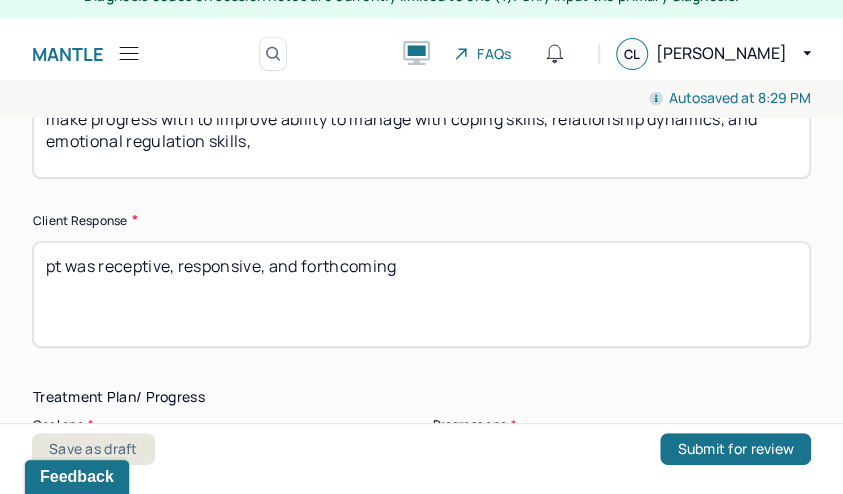 click on "pts prognosis is positive and optimistic despite recent elevation in stressors. she will continue  to make progress with to improve ability to manage with coping skills, relationship dynamics, and emotional regulation skills," at bounding box center (421, 125) 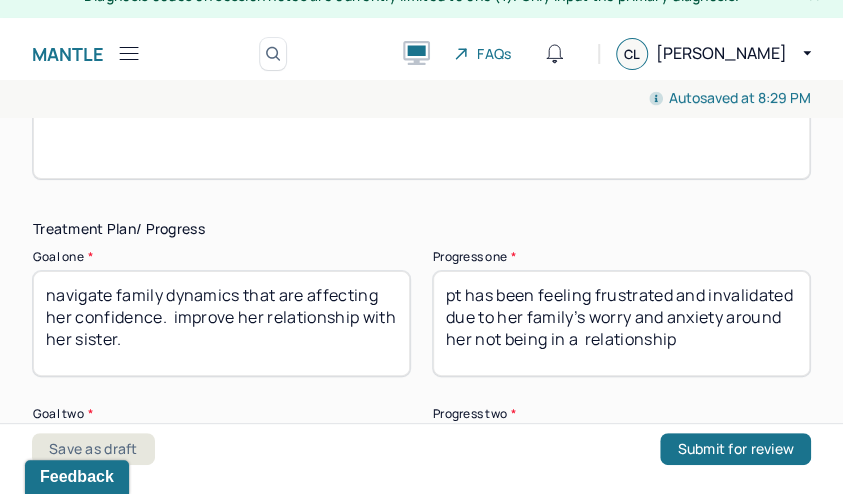 scroll, scrollTop: 3511, scrollLeft: 0, axis: vertical 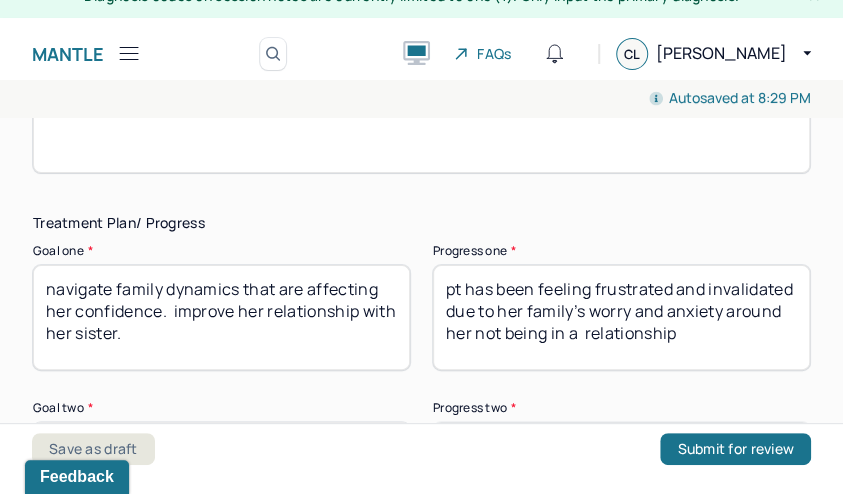 type on "pts prognosis is positive and optimistic despite recent elevation in stressors due to her relationship goals. she will continue  to make progress with to improve ability to manage with coping skills, relationship dynamics, and emotional regulation skills," 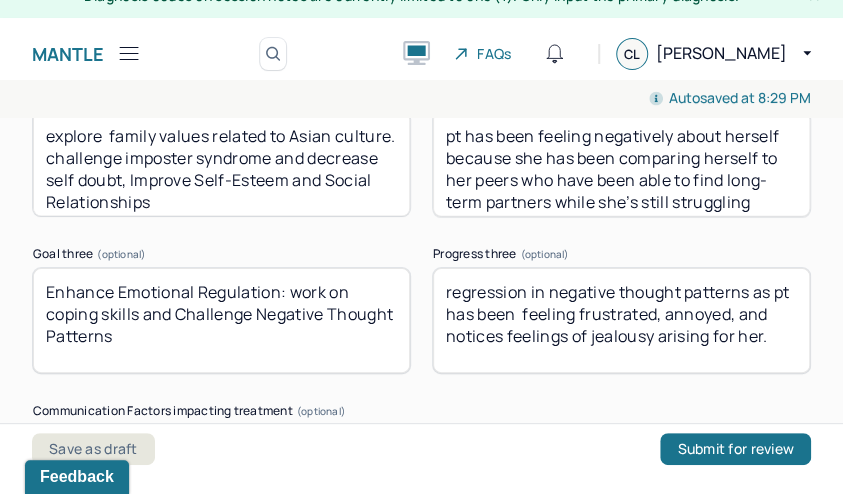 scroll, scrollTop: 3823, scrollLeft: 0, axis: vertical 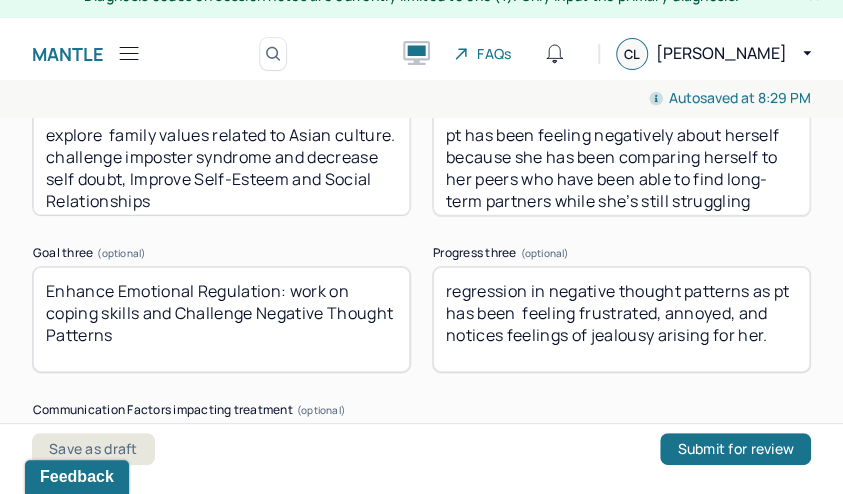 type on "pt was receptive, responsive, and forthcoming. she was motivated and agreeable" 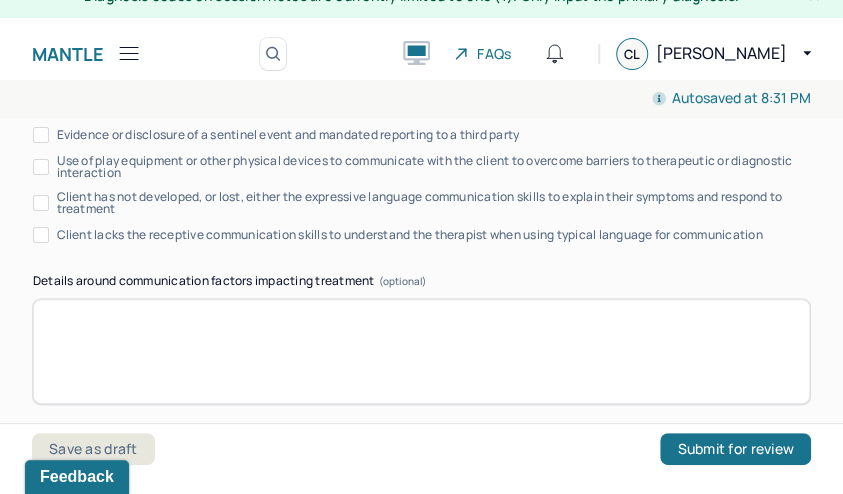 scroll, scrollTop: 4197, scrollLeft: 0, axis: vertical 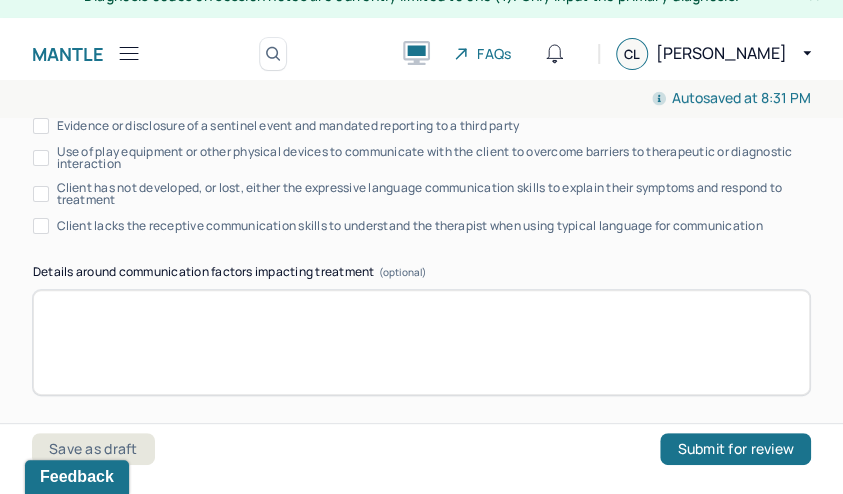 type on "pt continues to feel low confidence due to lack of dating experience when she's navigating the dating scene." 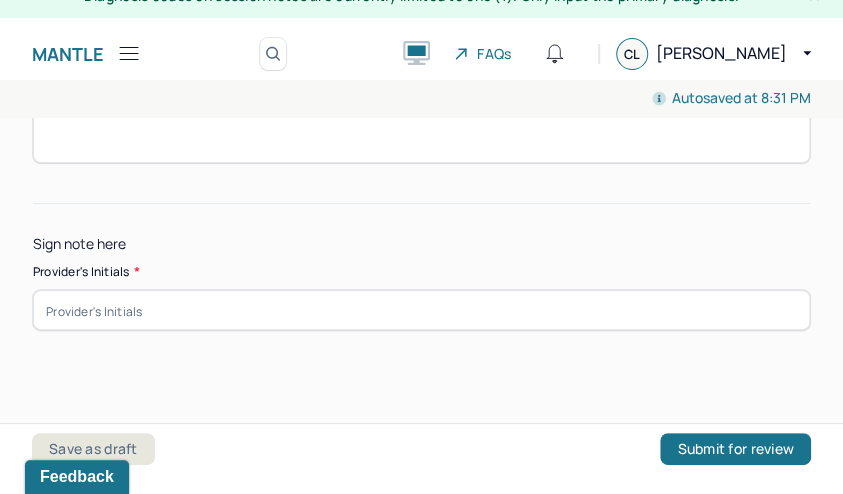 scroll, scrollTop: 4459, scrollLeft: 0, axis: vertical 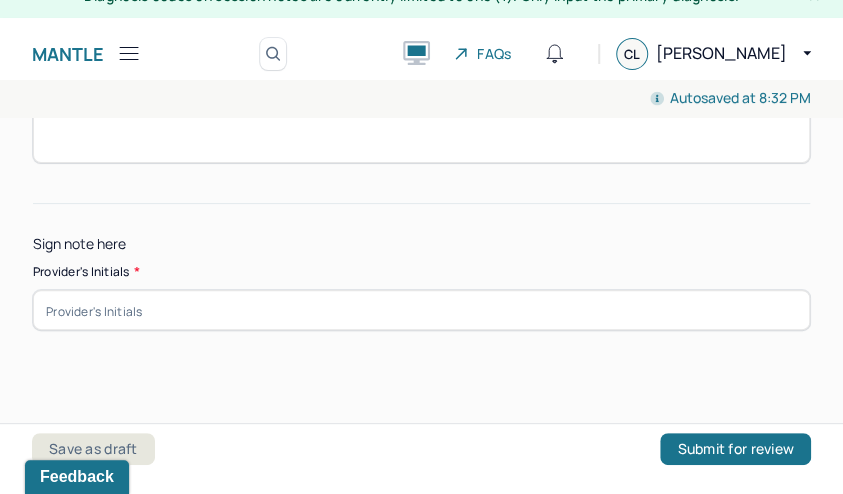 type on "this continues to regress as a result of negative thought patterns arising related to perceived failures in dating. pt has been  feeling frustrated, annoyed, and notices feelings of jealousy arising for her." 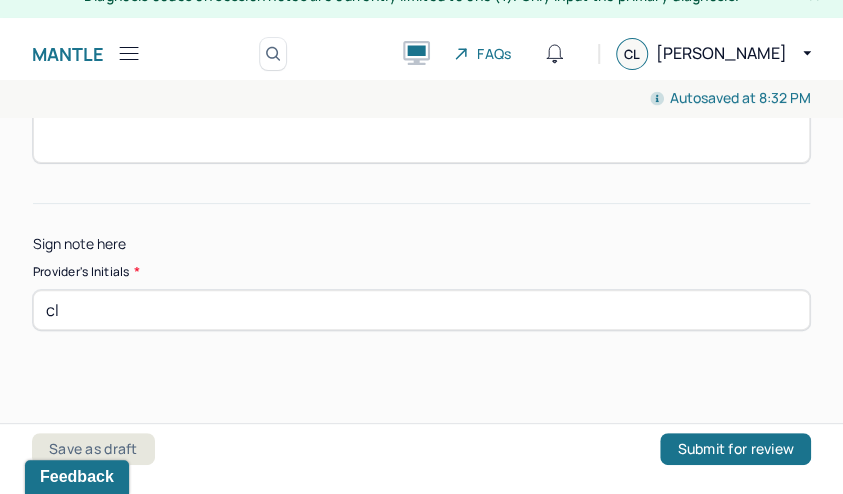 scroll, scrollTop: 4440, scrollLeft: 0, axis: vertical 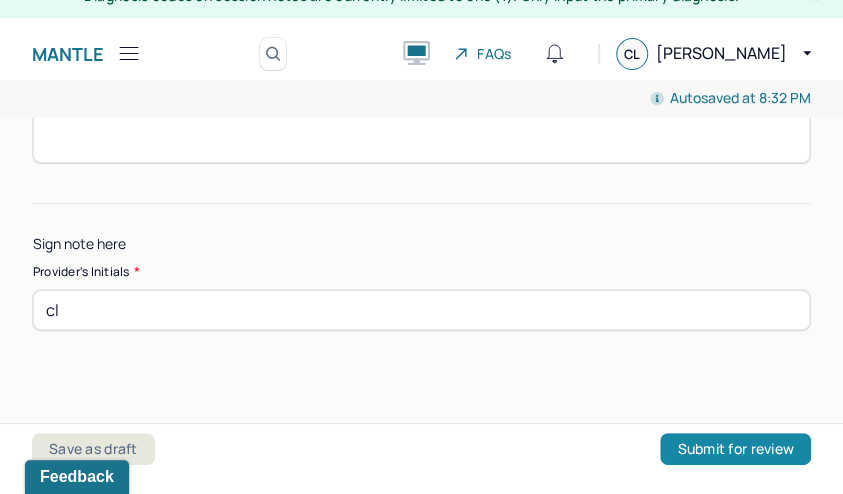 type on "cl" 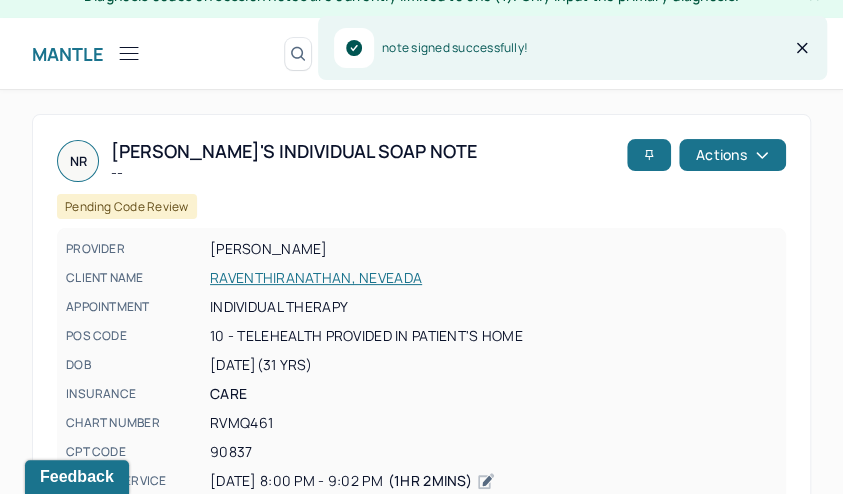 click at bounding box center (129, 53) 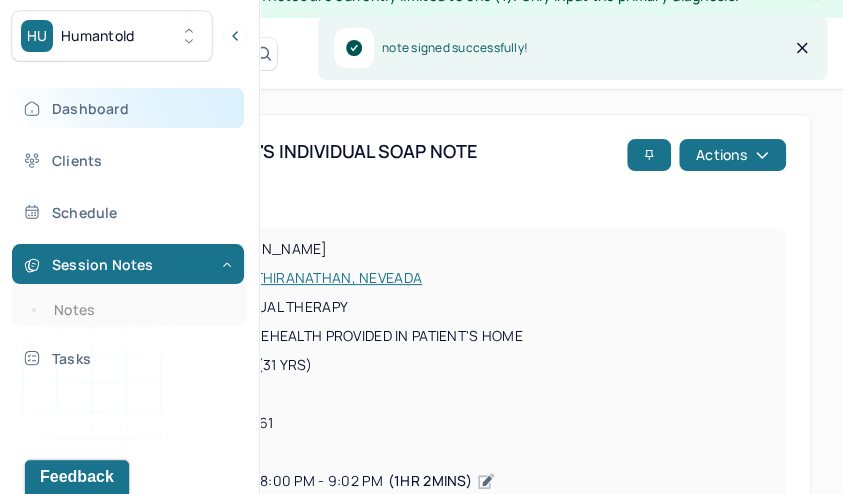 click on "Dashboard" at bounding box center (128, 108) 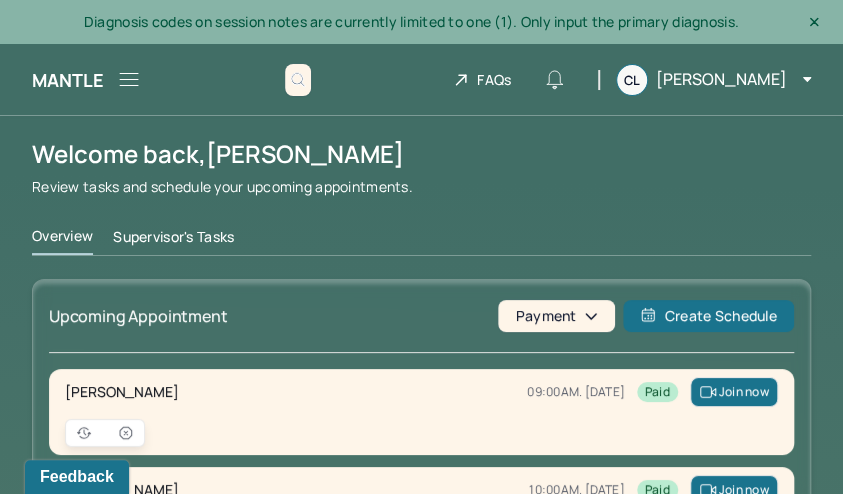 scroll, scrollTop: 0, scrollLeft: 0, axis: both 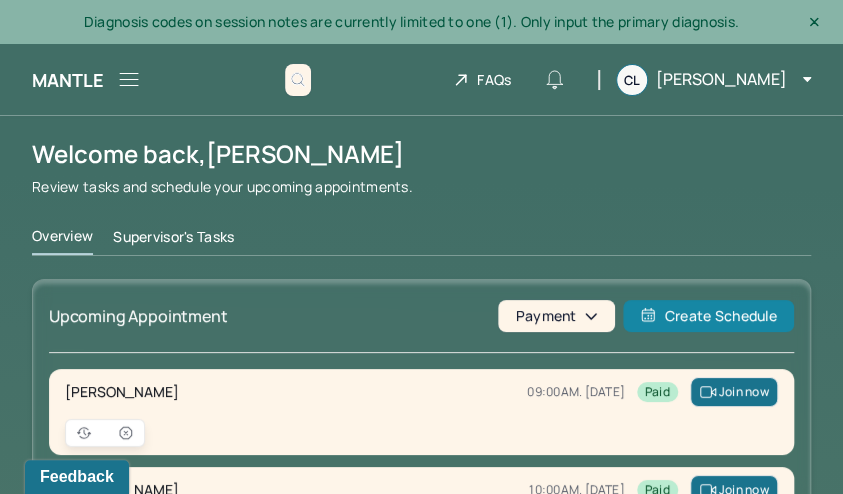 click on "Create Schedule" at bounding box center (708, 316) 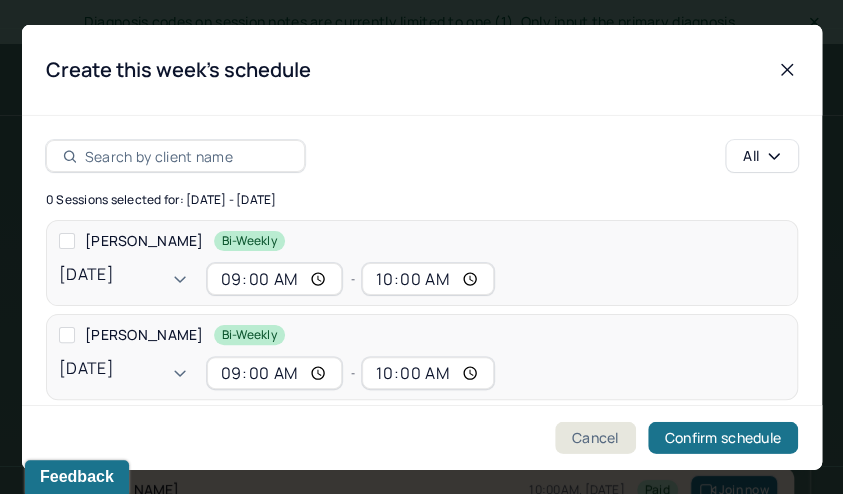 click at bounding box center [186, 156] 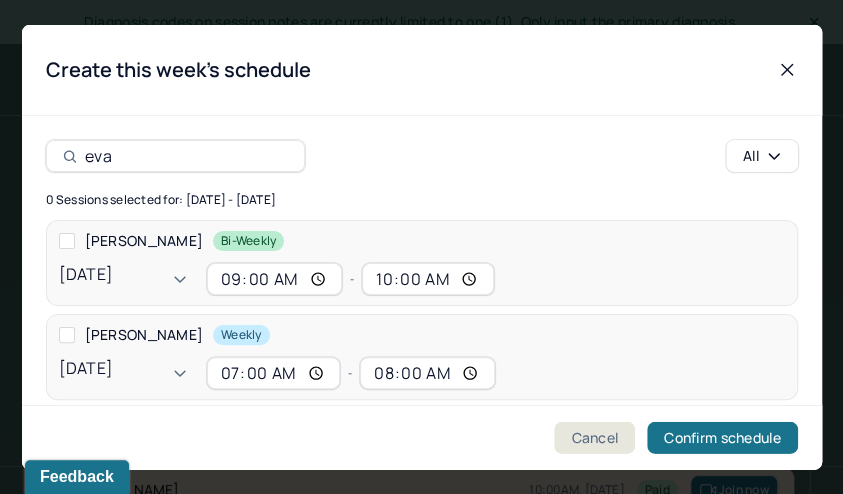 type on "Eva" 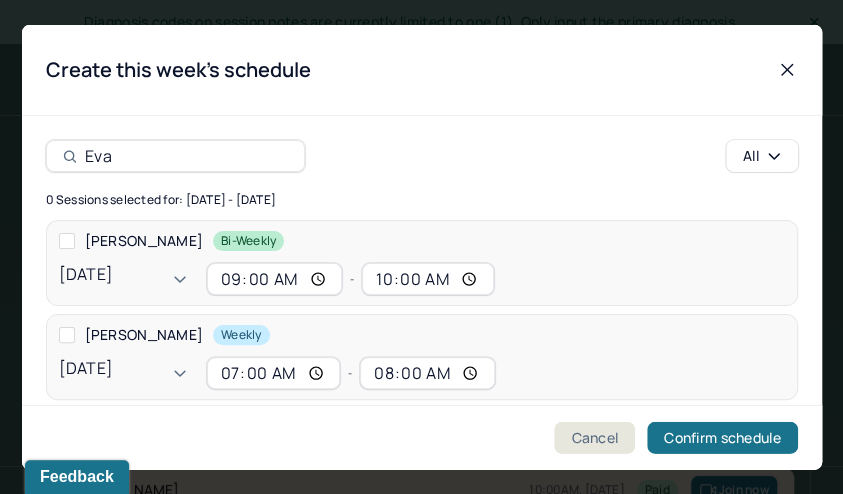 drag, startPoint x: 276, startPoint y: 160, endPoint x: 67, endPoint y: 344, distance: 278.45465 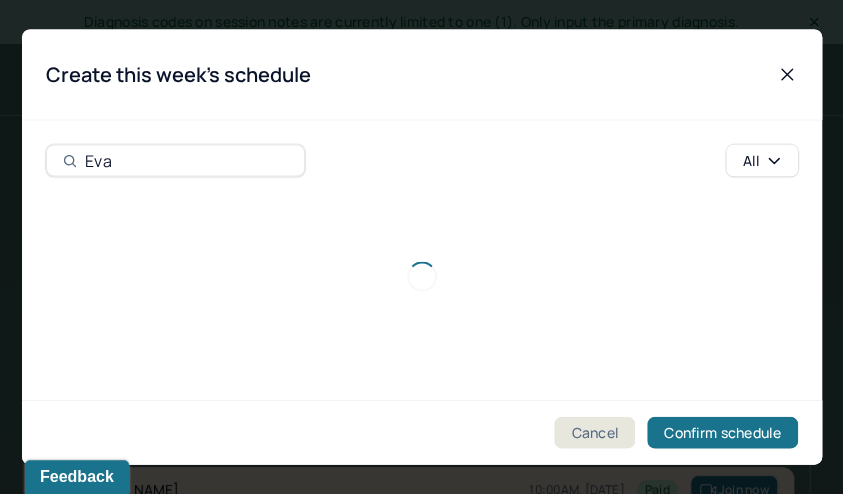 click at bounding box center [422, 277] 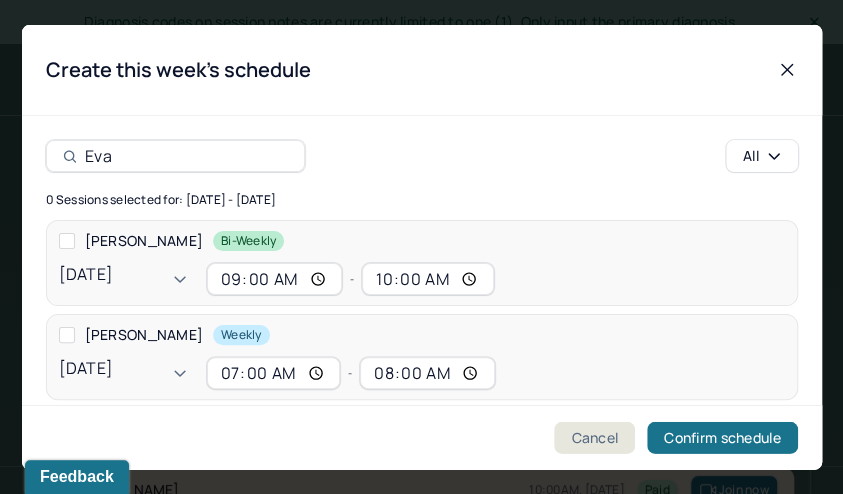 click at bounding box center (67, 335) 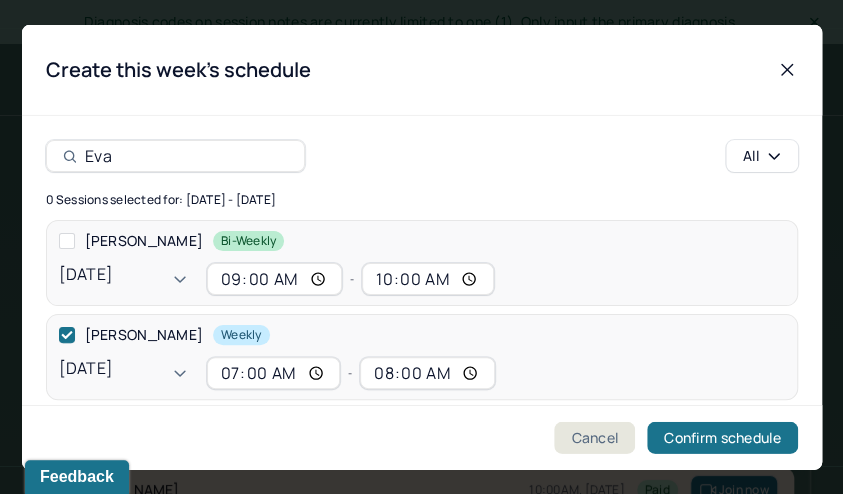 checkbox on "true" 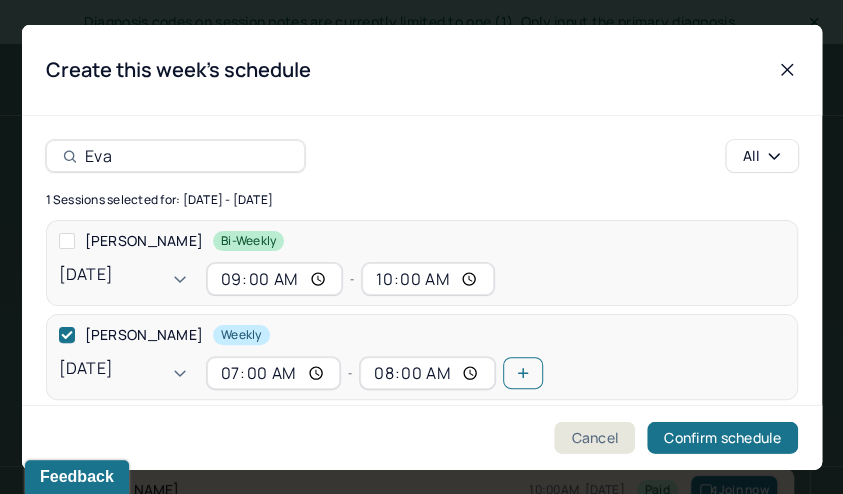 click on "HU Humantold       Dashboard Clients Schedule Session Notes Tasks CL [PERSON_NAME] provider   Logout   Diagnosis codes on session notes are currently limited to one (1). Only input the primary diagnosis.     Mantle       Search by client name, chart number     FAQs     CL [PERSON_NAME] Welcome back,  [PERSON_NAME] Review tasks and schedule your upcoming appointments.   Overview     Supervisor's Tasks   Upcoming Appointment   Payment     Create Schedule   [PERSON_NAME] 09:00AM. [DATE] Paid  Join now         [PERSON_NAME] 10:00AM. [DATE] Paid  Join now         [PERSON_NAME] 04:00PM. [DATE] Paid  Join now         [PERSON_NAME] 05:00PM. [DATE] Unpaid In person         [PERSON_NAME] 06:00PM. [DATE] Paid  Join now         [GEOGRAPHIC_DATA][PERSON_NAME] 07:00PM. [DATE] Paid  Join now         [PERSON_NAME] 09:00AM. [DATE] Unpaid [PERSON_NAME] 10:00AM. [DATE] Unpaid Telemed         [PERSON_NAME] 11:00AM. [DATE] Unpaid Telemed         [PERSON_NAME]" at bounding box center [421, 1535] 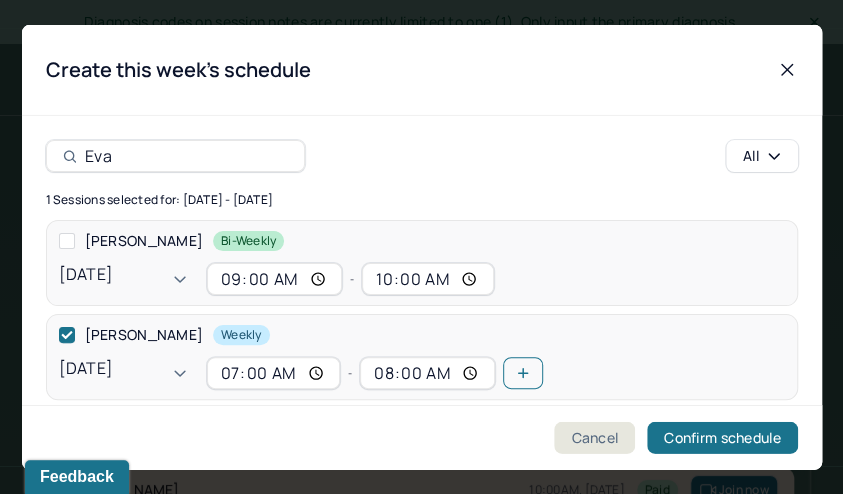 scroll, scrollTop: 59, scrollLeft: 0, axis: vertical 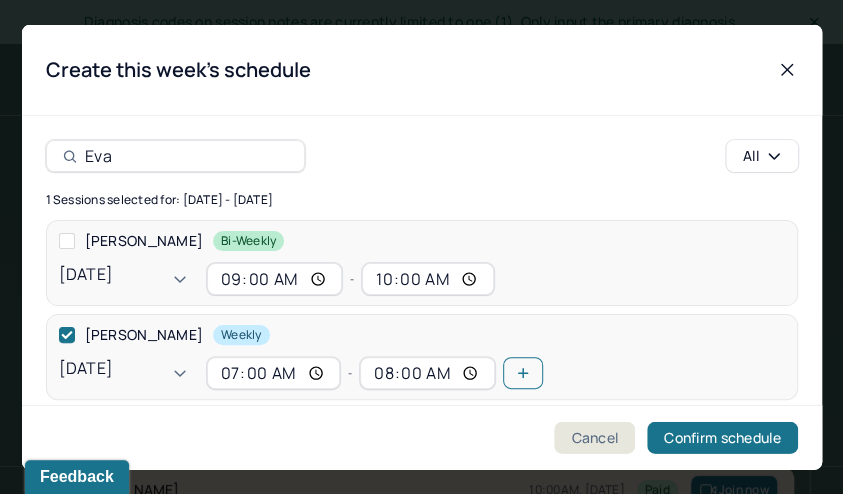 click on "[DATE]" at bounding box center (70, 3028) 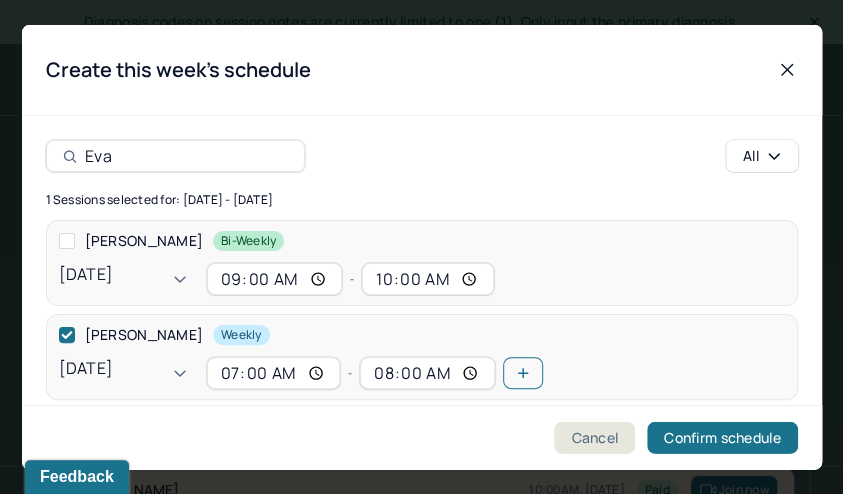click on "07:00" at bounding box center (274, 373) 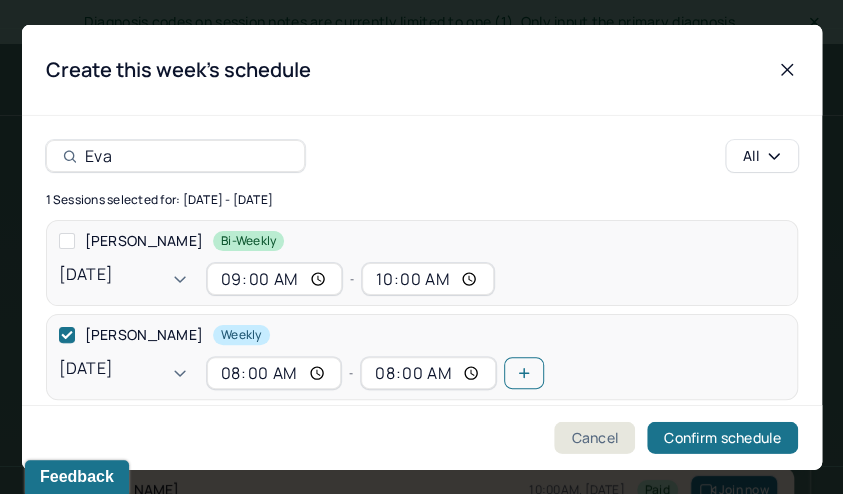 type on "08:00" 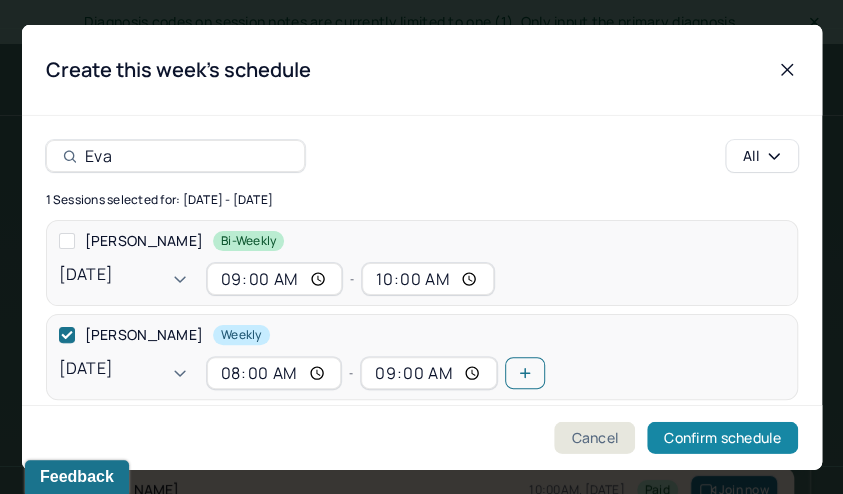 type on "09:00" 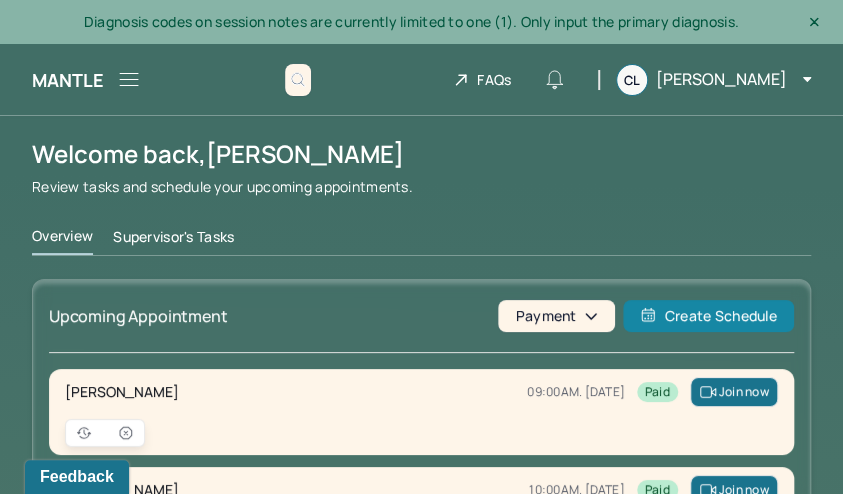 click on "Create Schedule" at bounding box center [708, 316] 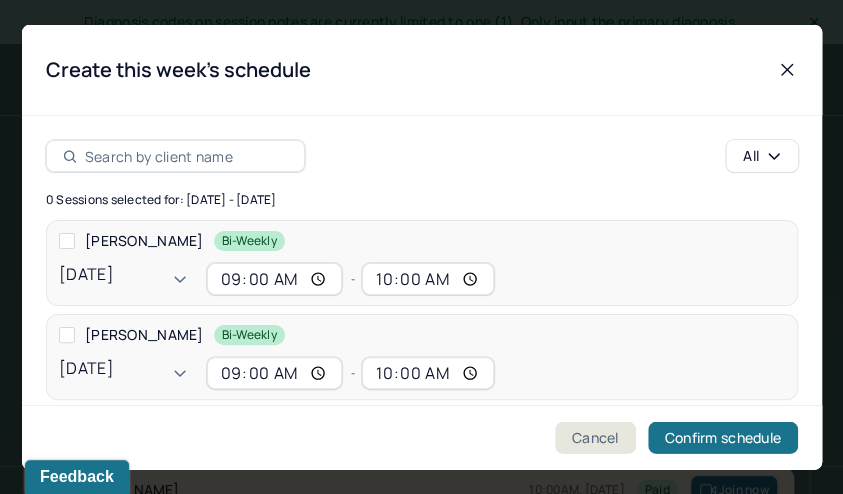 click at bounding box center [186, 156] 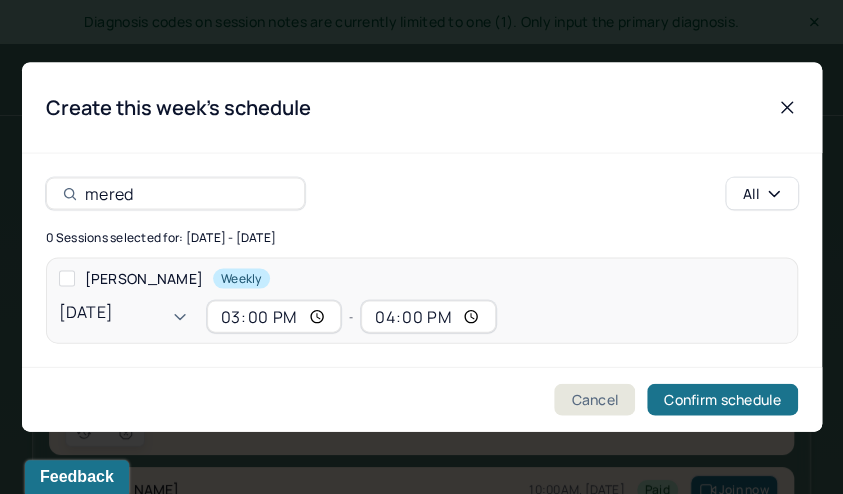 type on "mered" 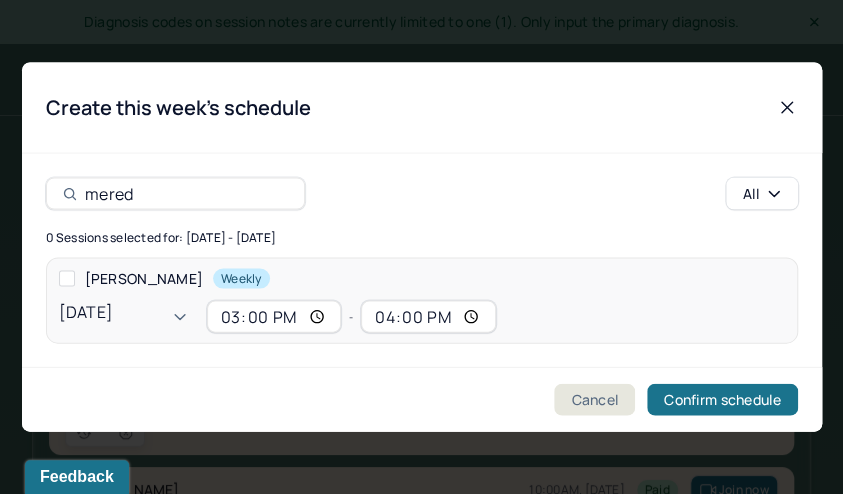 click on "[PERSON_NAME]" at bounding box center [144, 279] 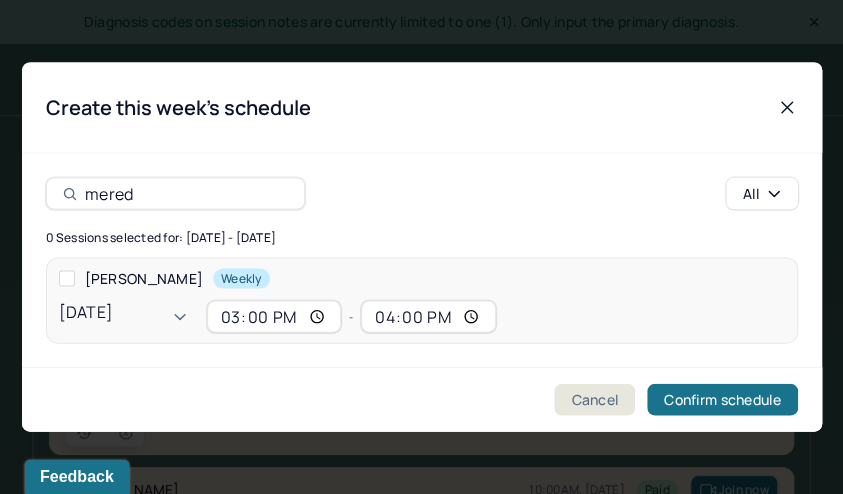 click at bounding box center [67, 279] 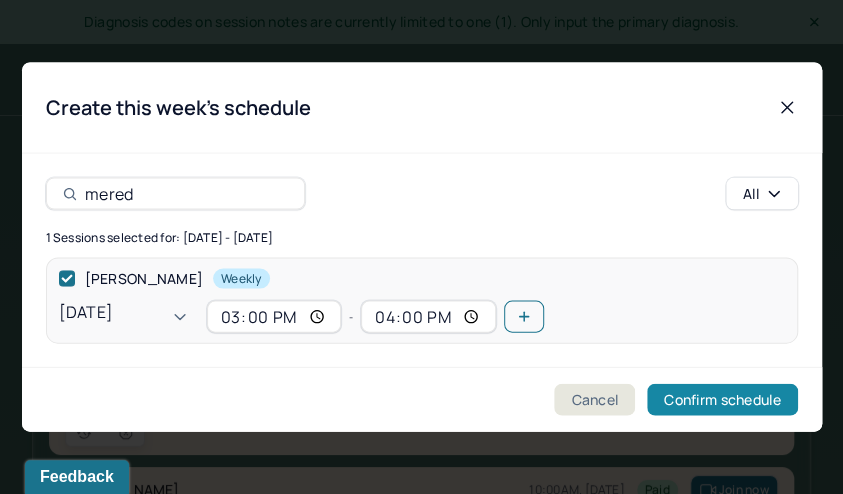 click on "Confirm schedule" at bounding box center [722, 400] 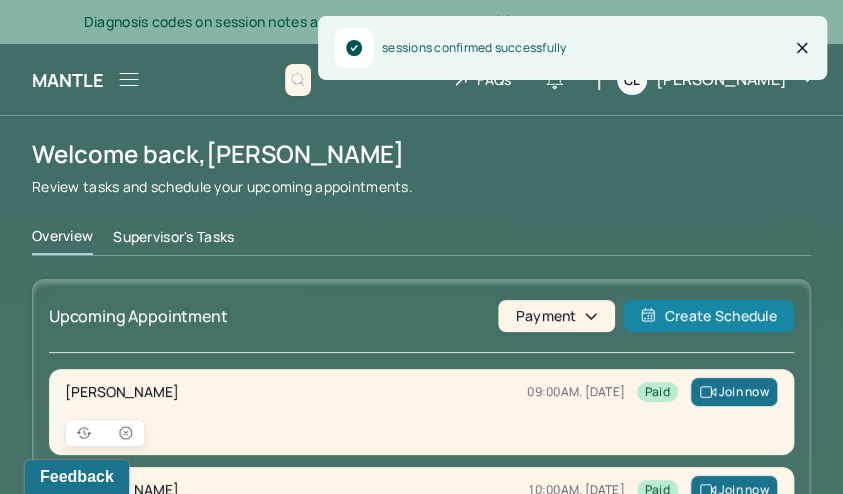 click on "Create Schedule" at bounding box center (708, 316) 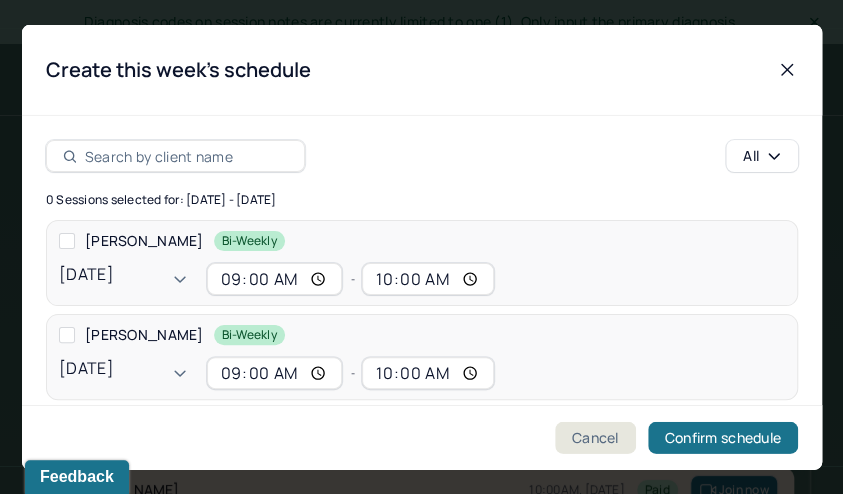 click at bounding box center [186, 156] 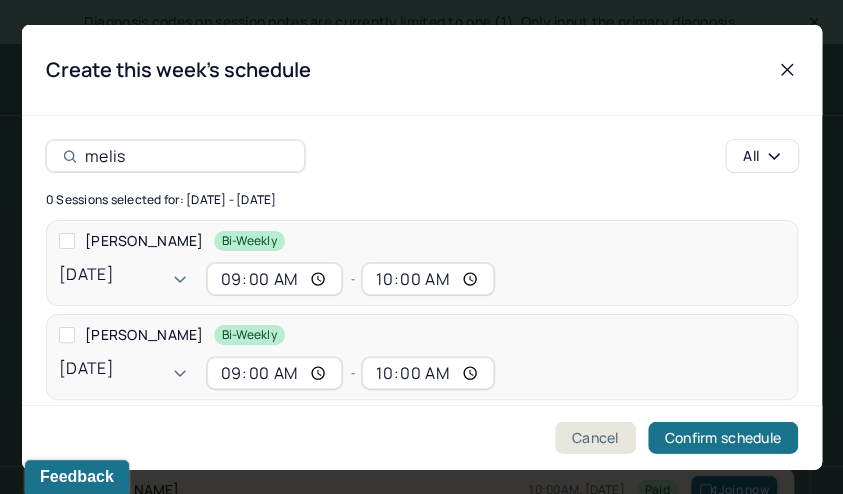 type on "[PERSON_NAME]" 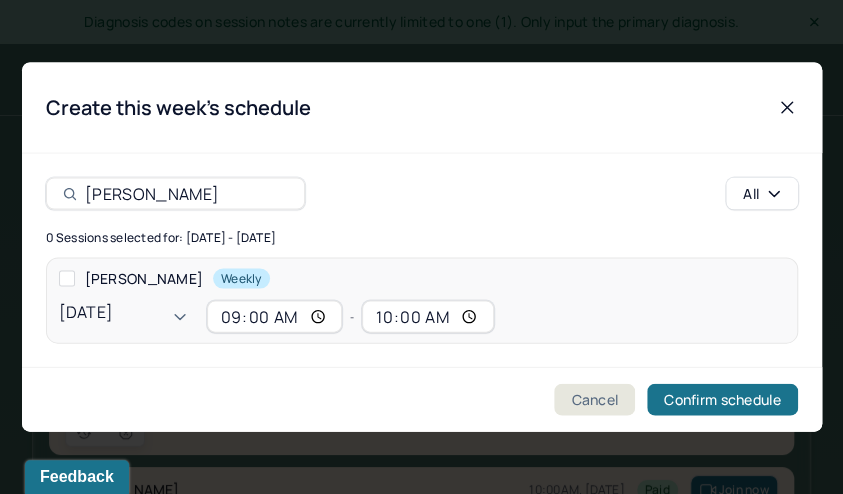 type on "16:00" 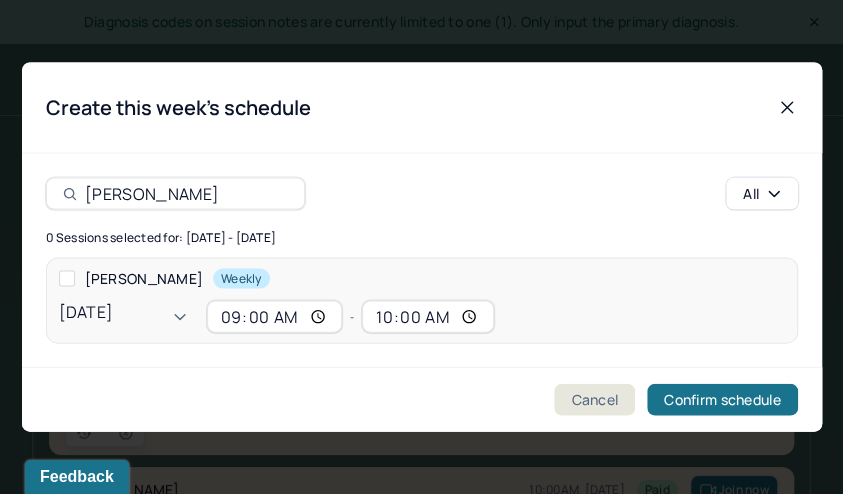 type on "17:00" 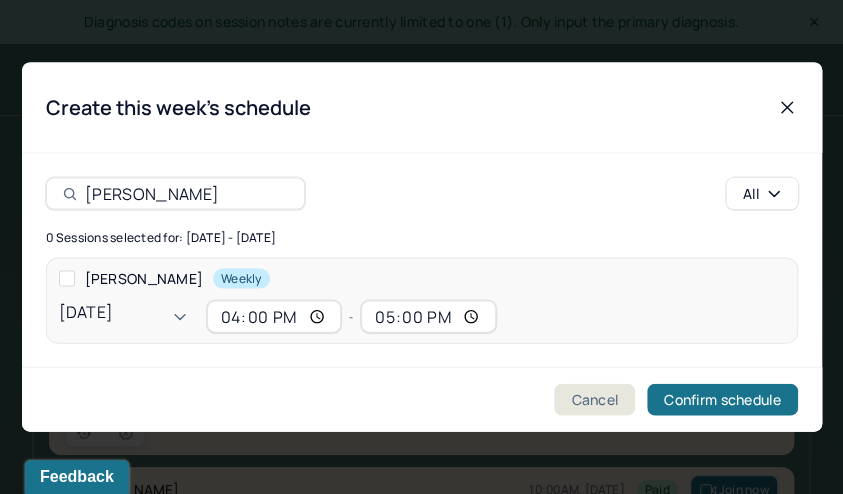 type on "[PERSON_NAME]" 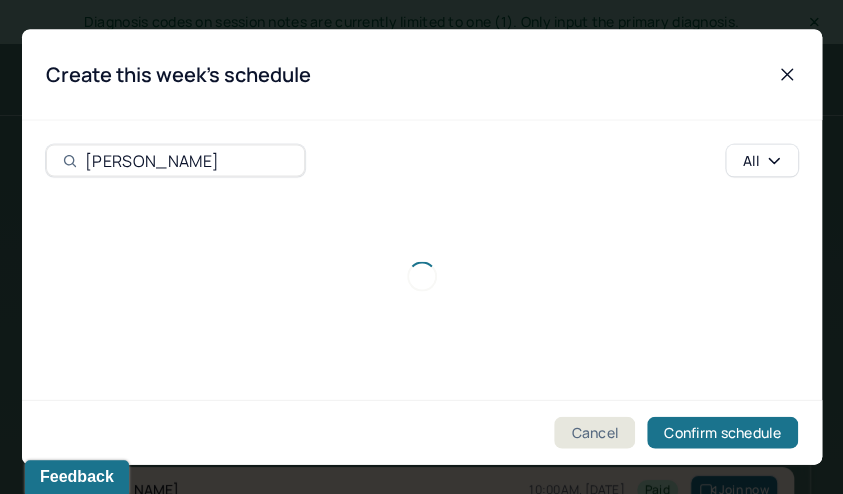 click at bounding box center [422, 277] 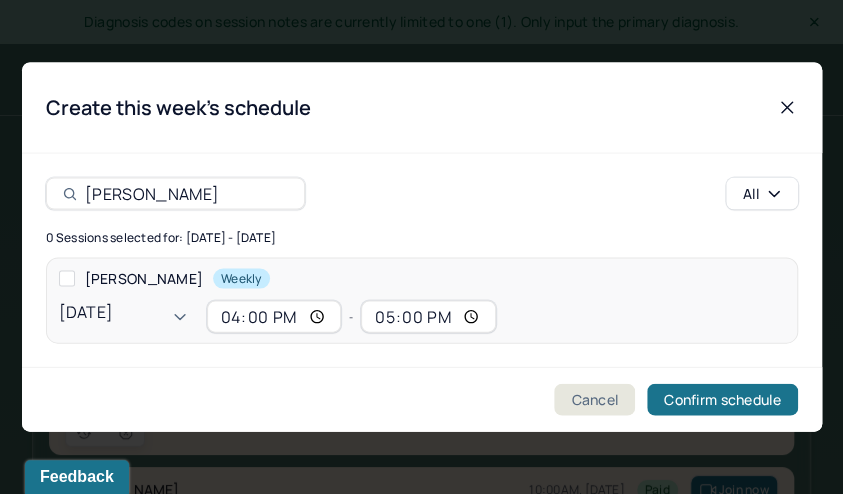 click at bounding box center [67, 279] 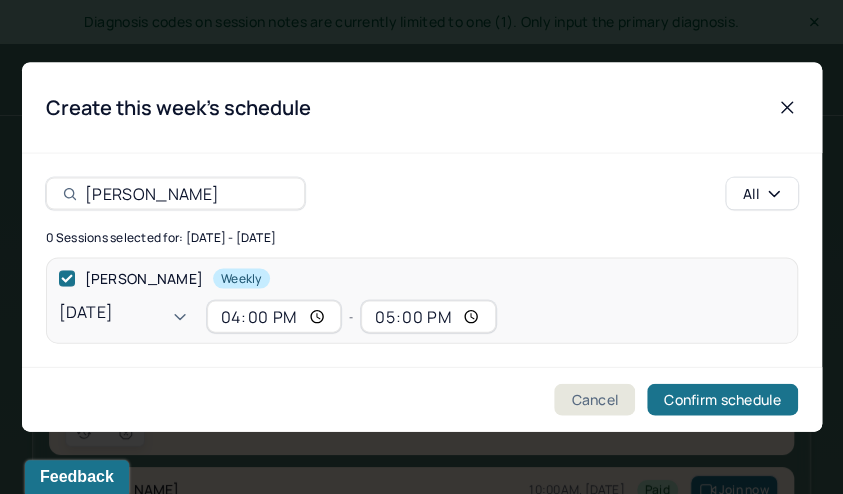 checkbox on "true" 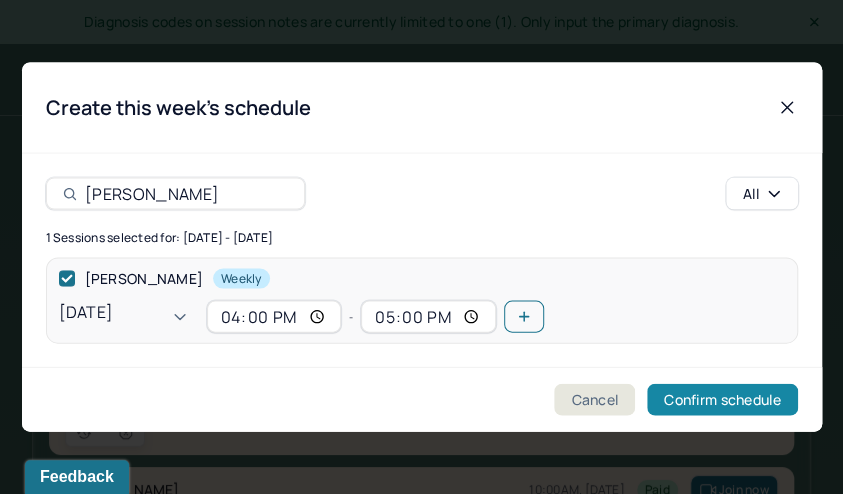 click on "Confirm schedule" at bounding box center (722, 400) 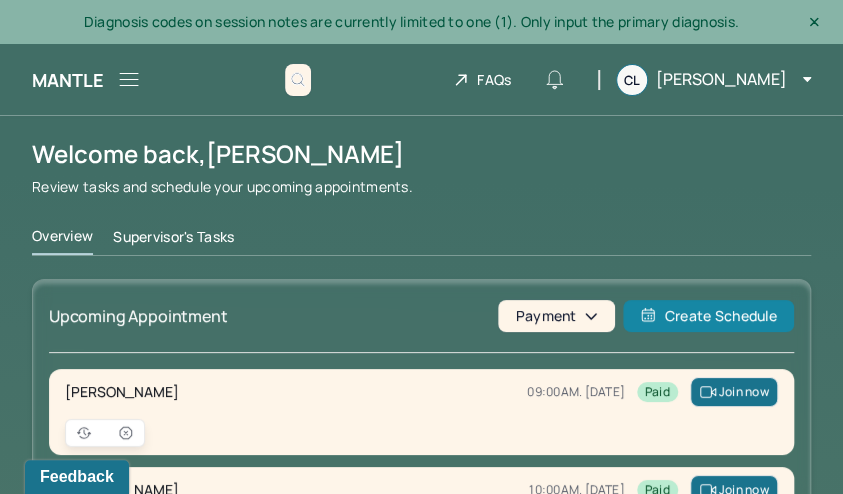 click on "Create Schedule" at bounding box center [708, 316] 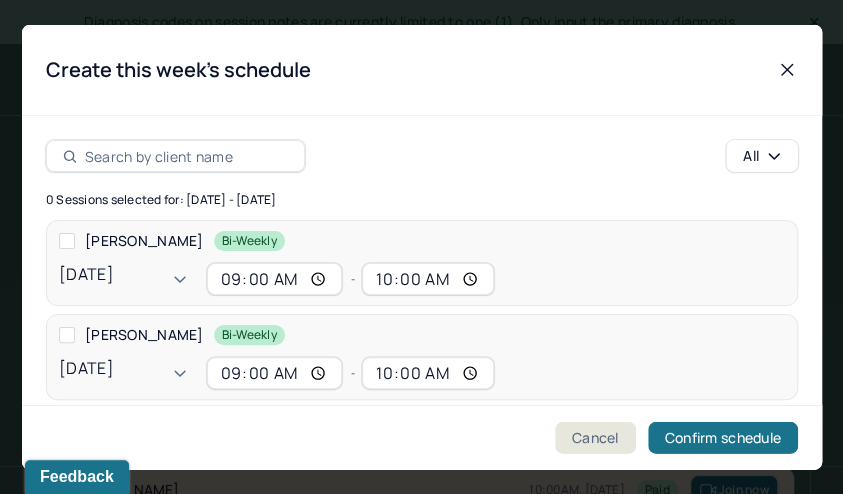 click at bounding box center [186, 156] 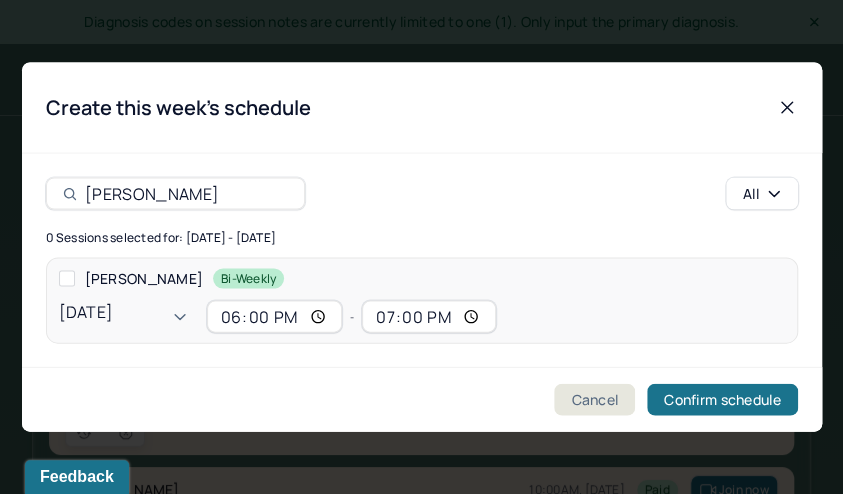 type on "[PERSON_NAME]" 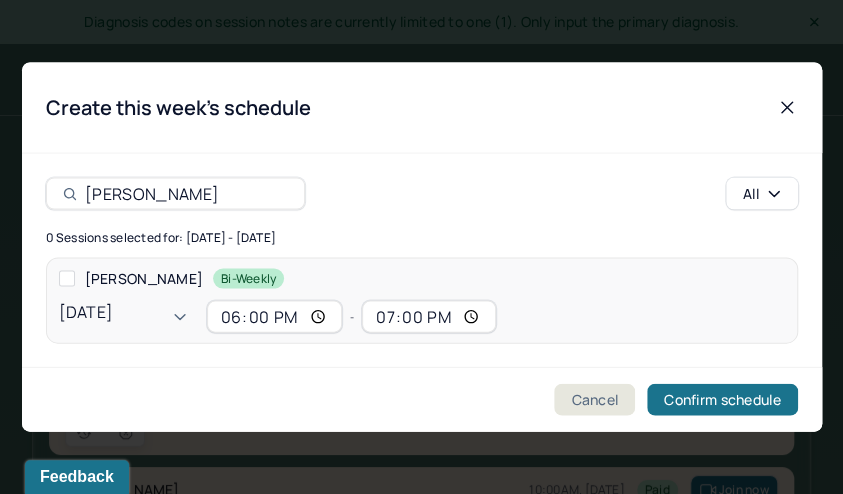 click at bounding box center [67, 279] 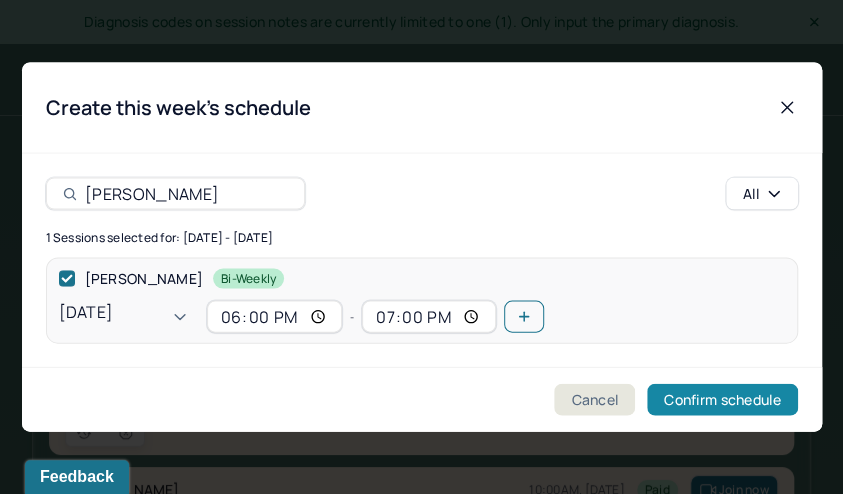 click on "Confirm schedule" at bounding box center [722, 400] 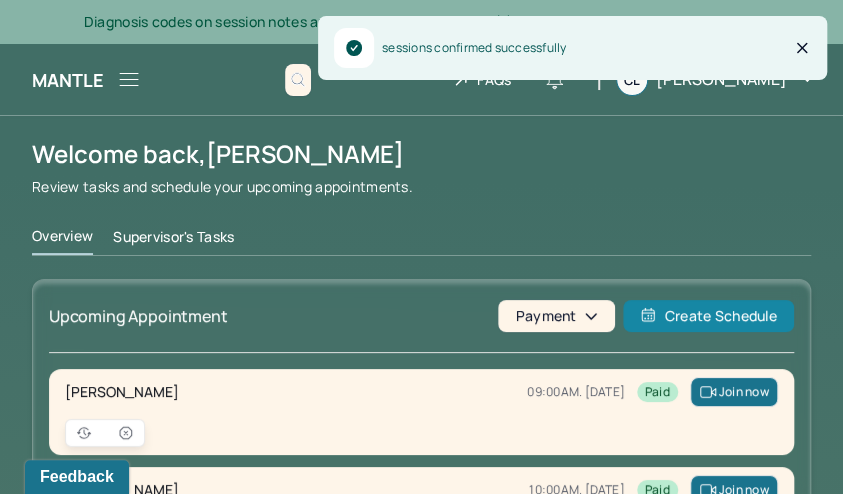 click on "Create Schedule" at bounding box center [708, 316] 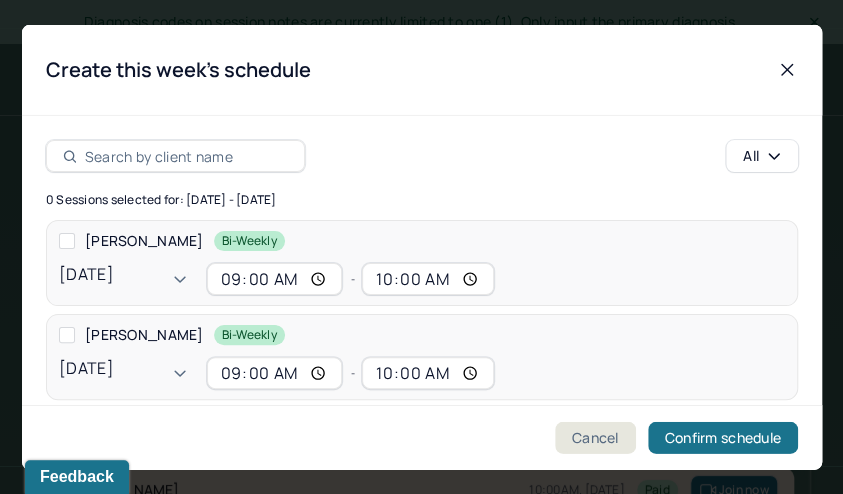 click at bounding box center [186, 156] 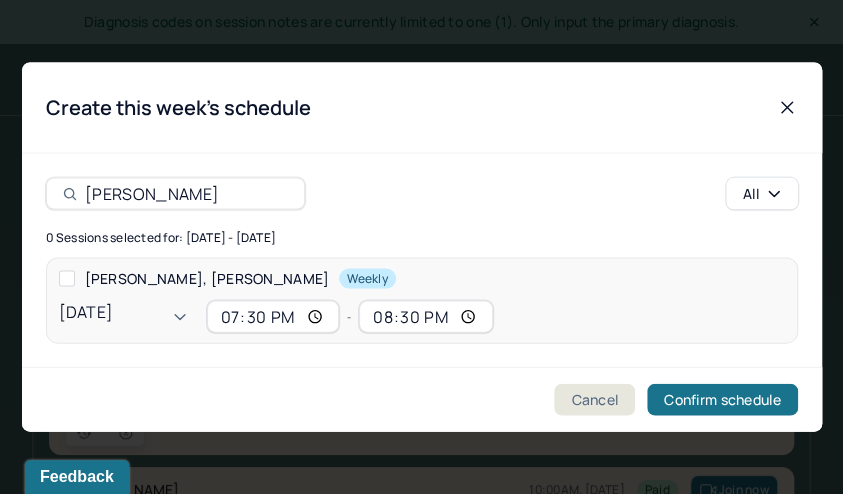 type on "[PERSON_NAME]" 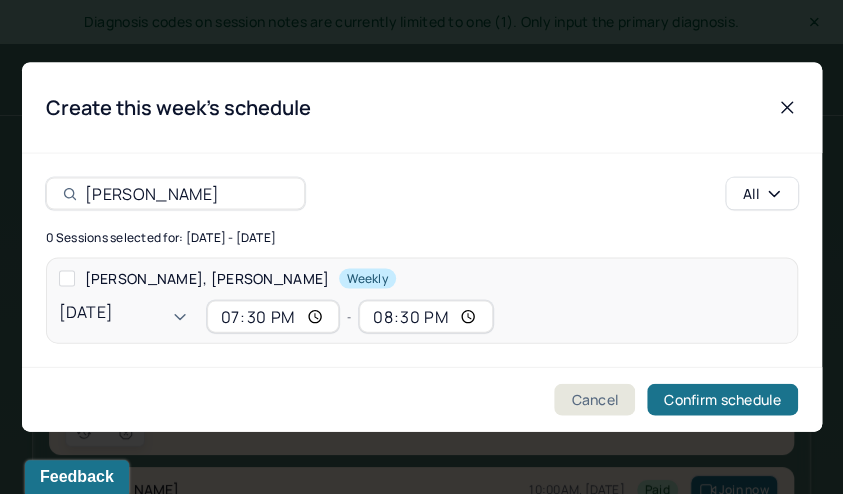 click at bounding box center [67, 279] 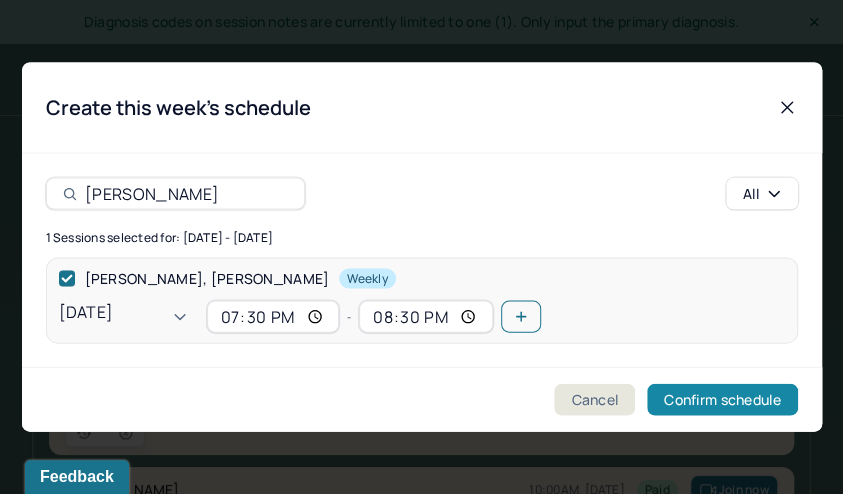 click on "Confirm schedule" at bounding box center (722, 400) 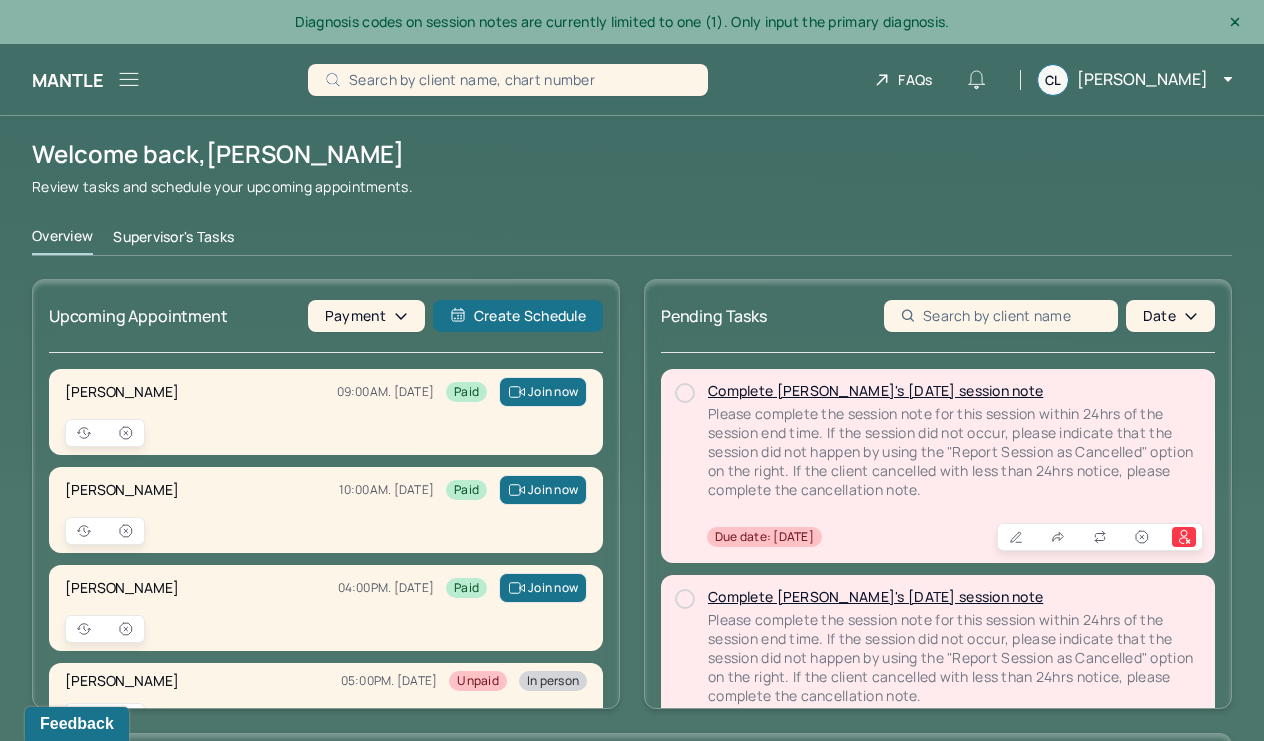 scroll, scrollTop: 0, scrollLeft: 0, axis: both 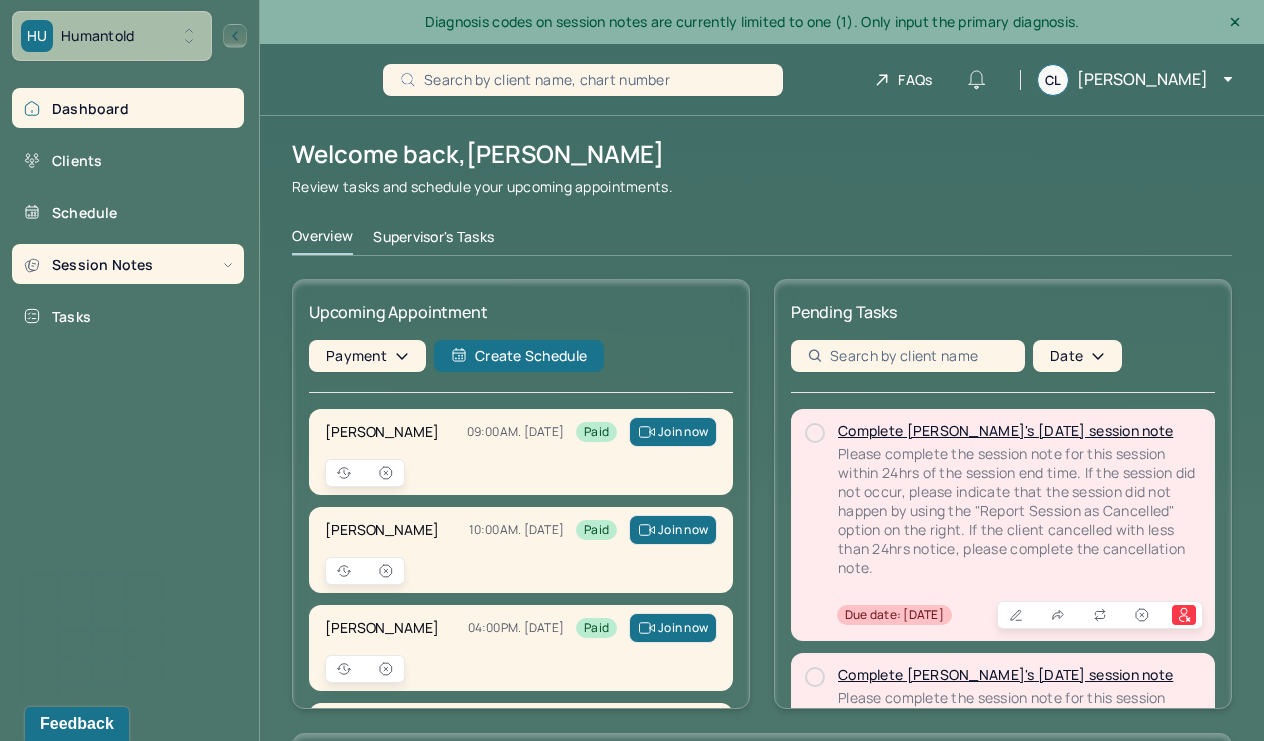 click on "Session Notes" at bounding box center [128, 264] 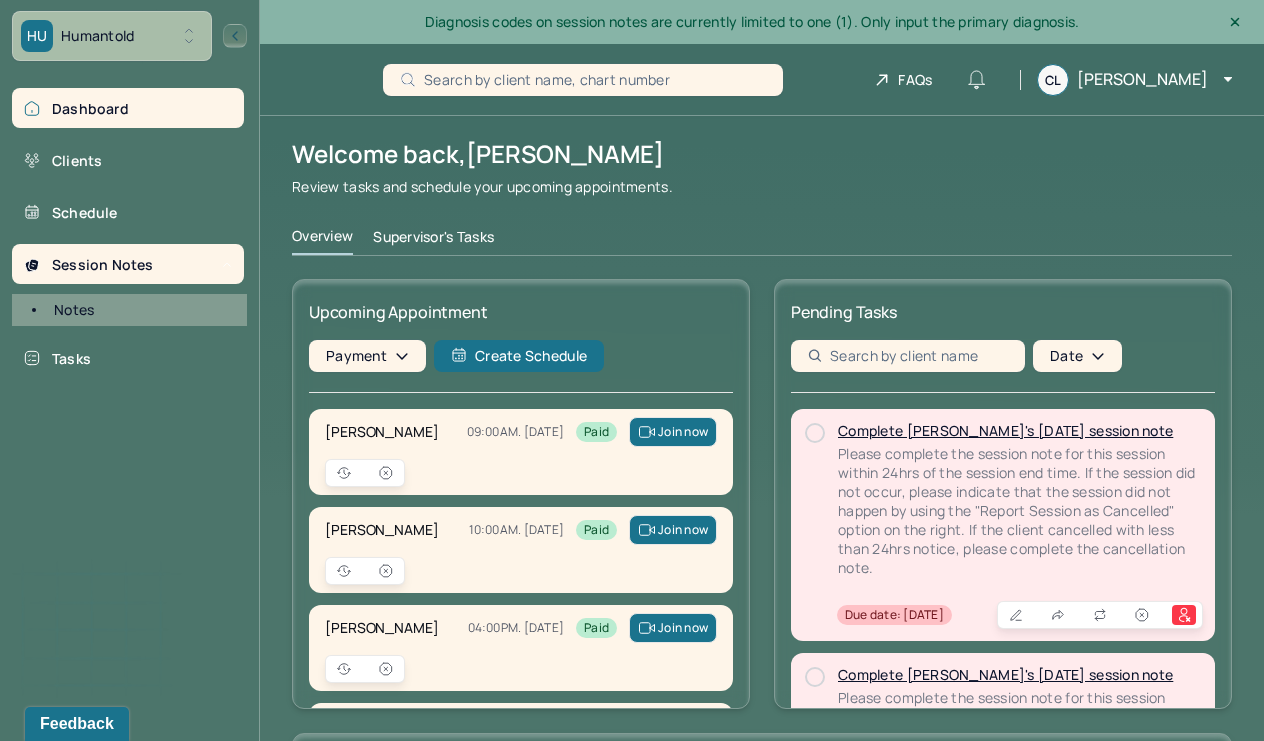 click on "Notes" at bounding box center [139, 310] 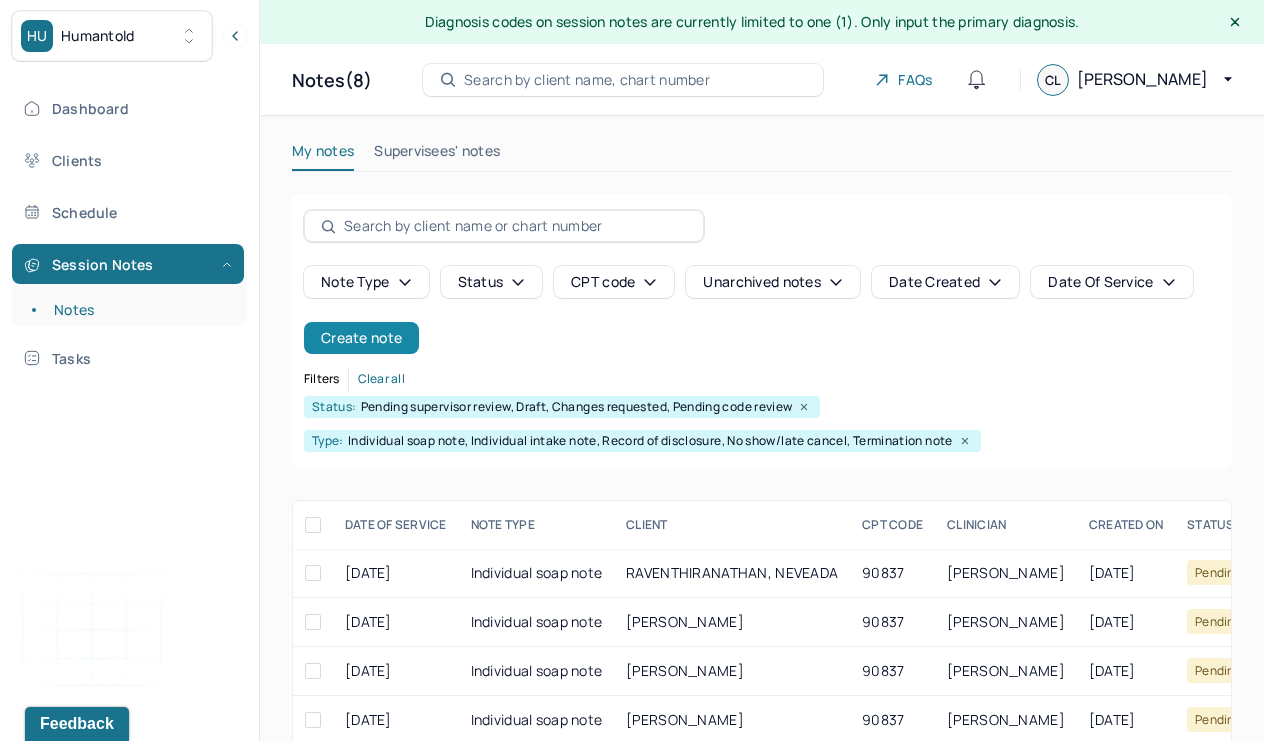 click on "Create note" at bounding box center [361, 338] 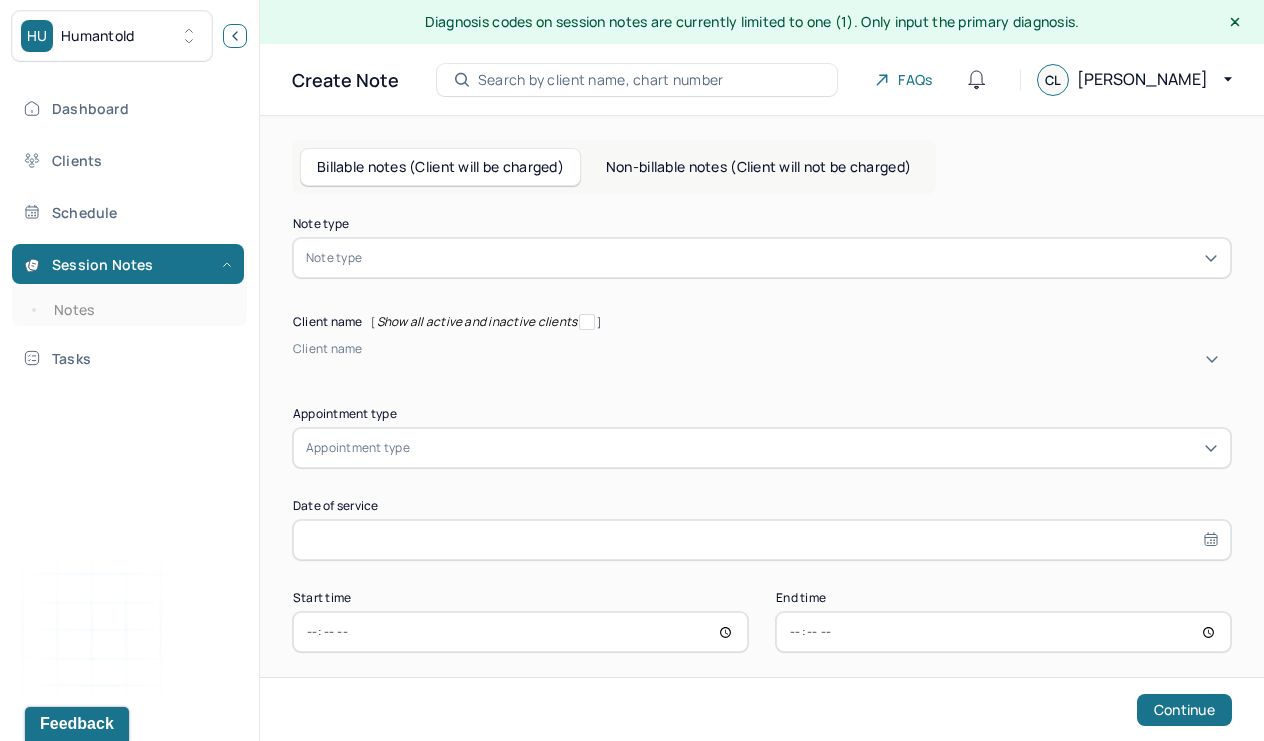 click 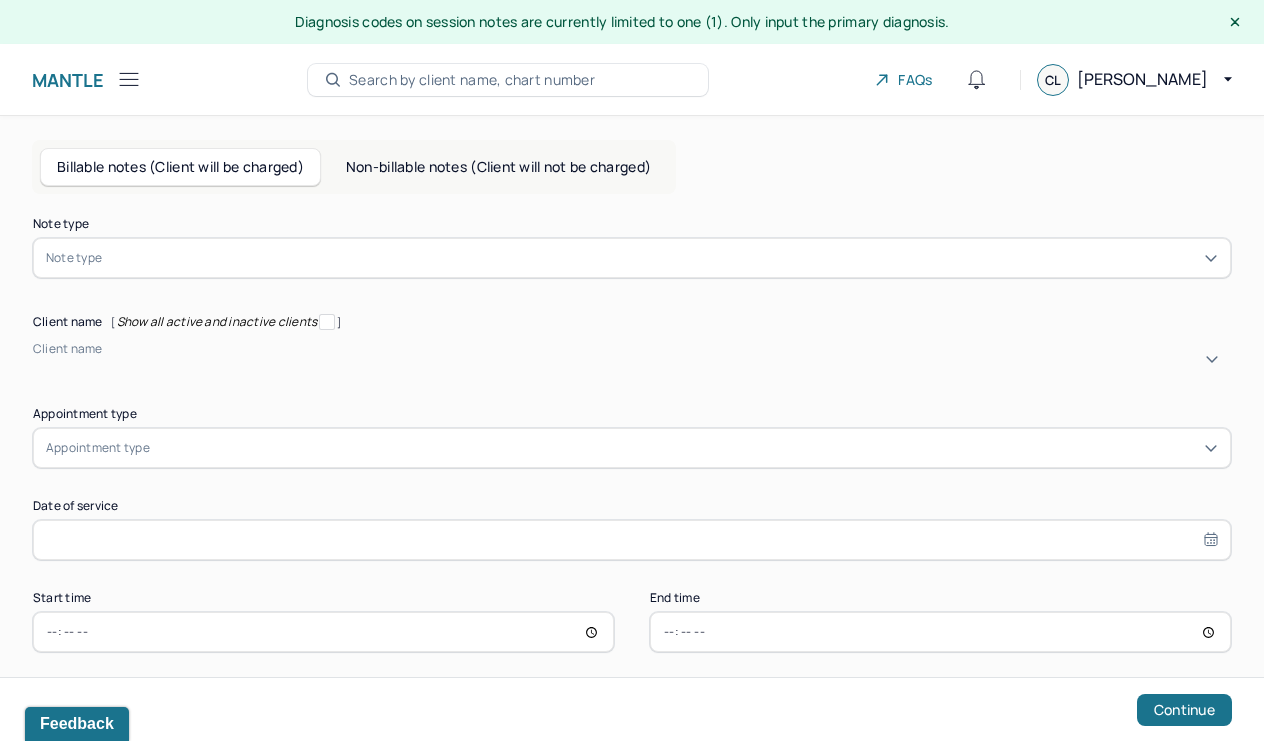 click at bounding box center [662, 258] 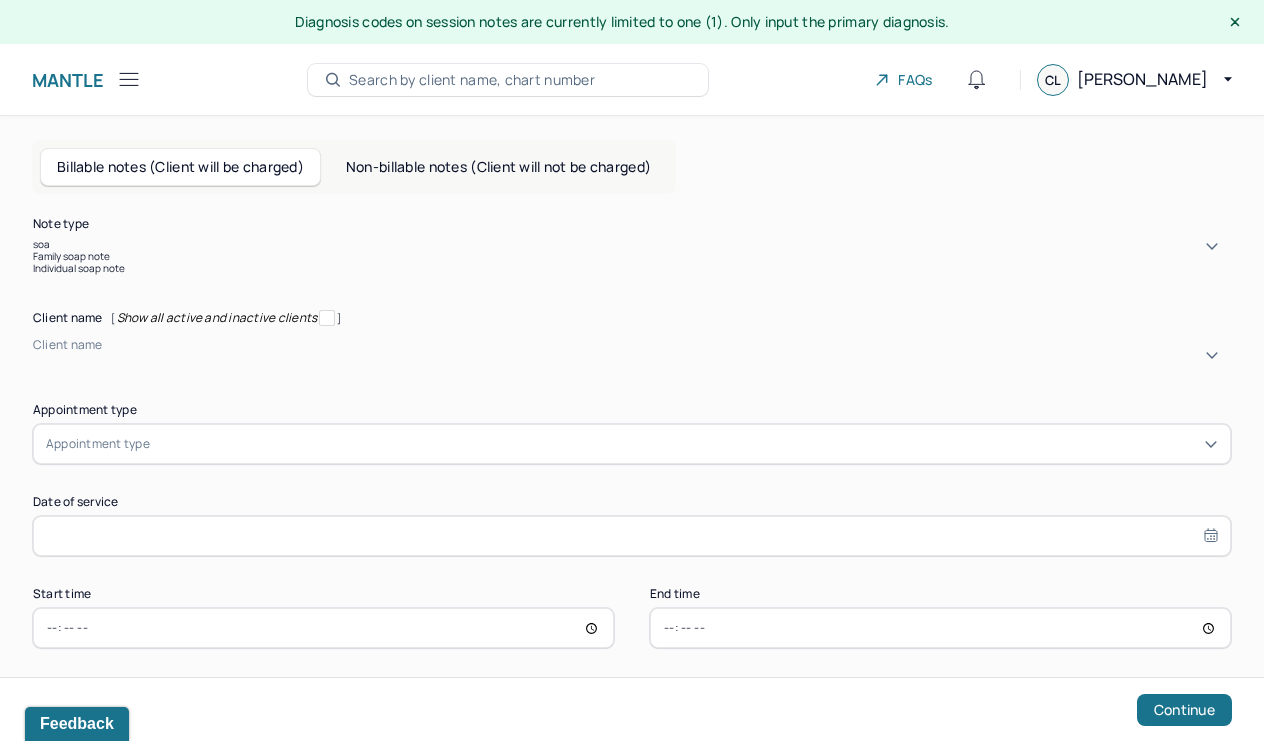 type on "soap" 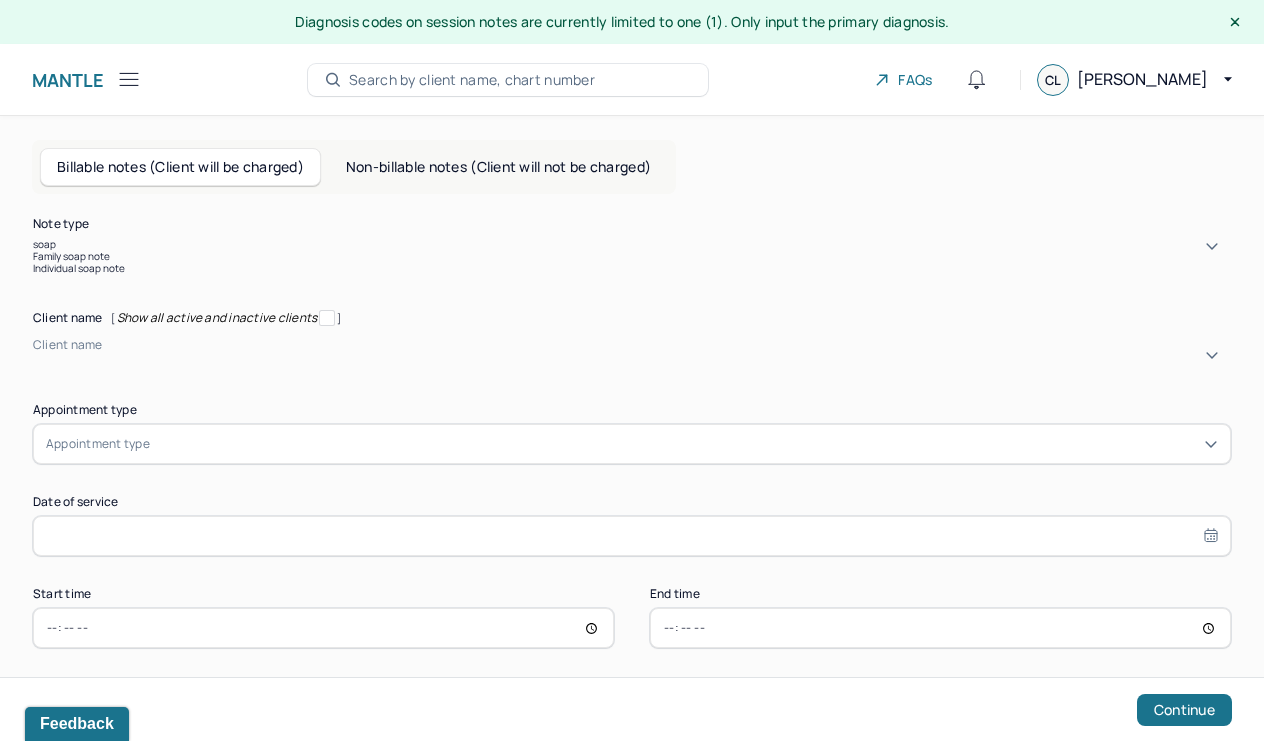 click on "Individual soap note" at bounding box center [632, 268] 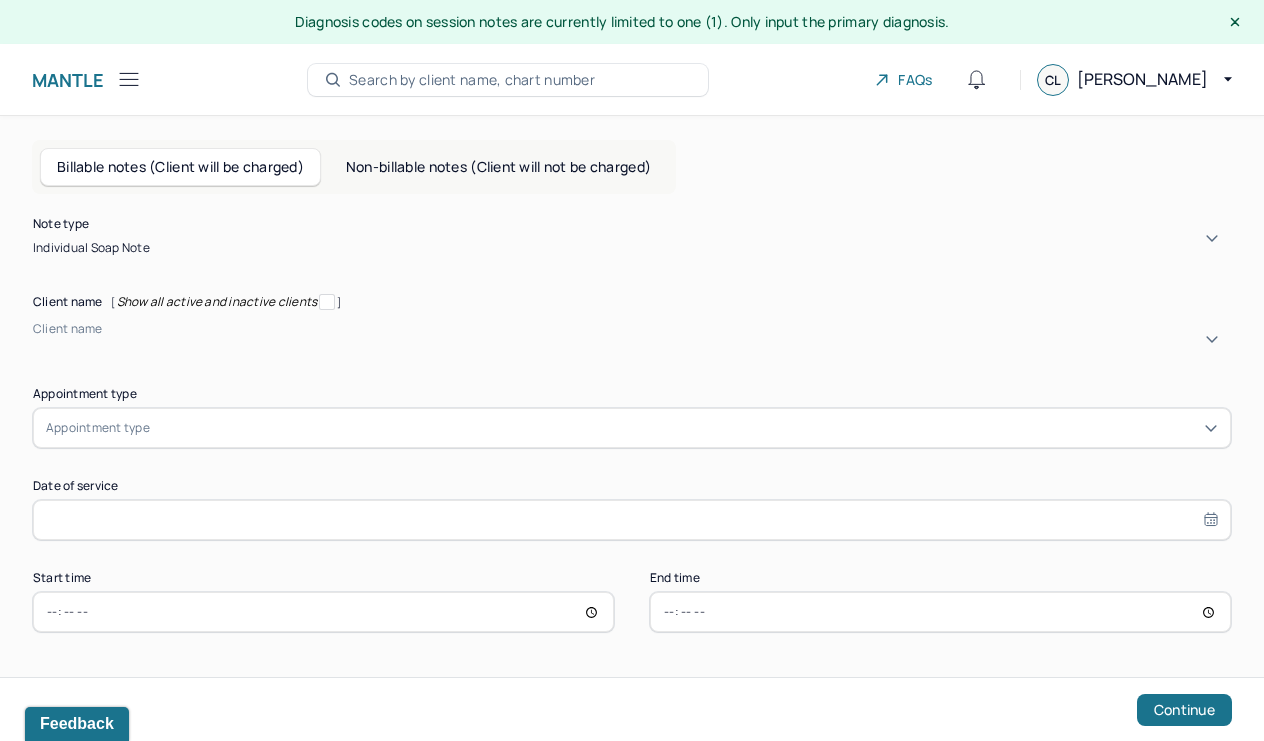 click at bounding box center (36, 346) 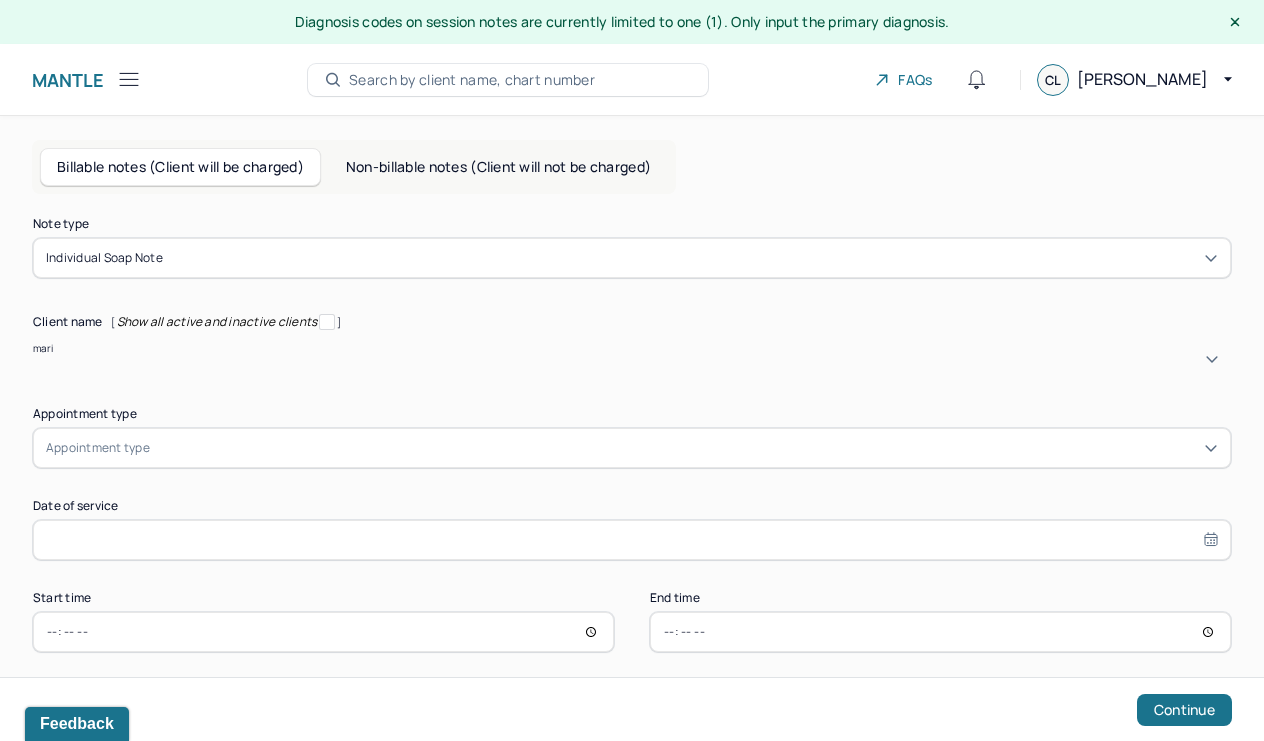type on "marin" 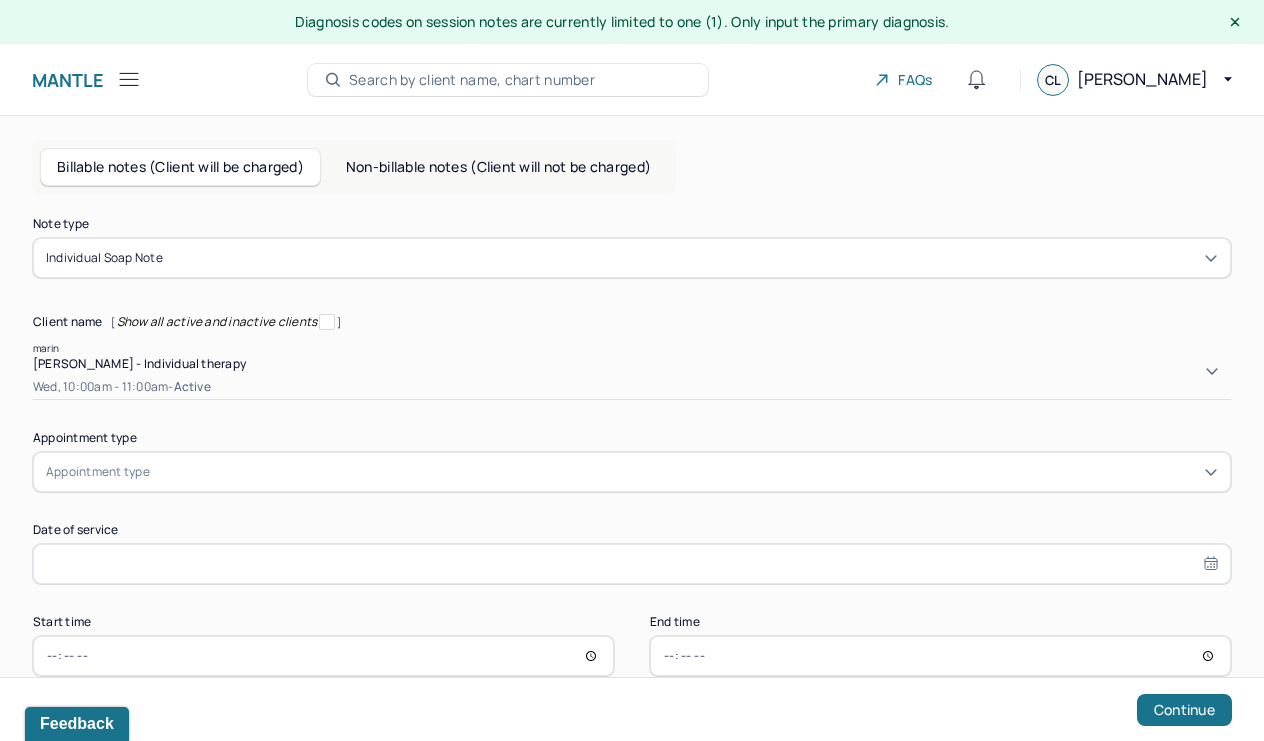 click on "[PERSON_NAME] - Individual therapy" at bounding box center [139, 363] 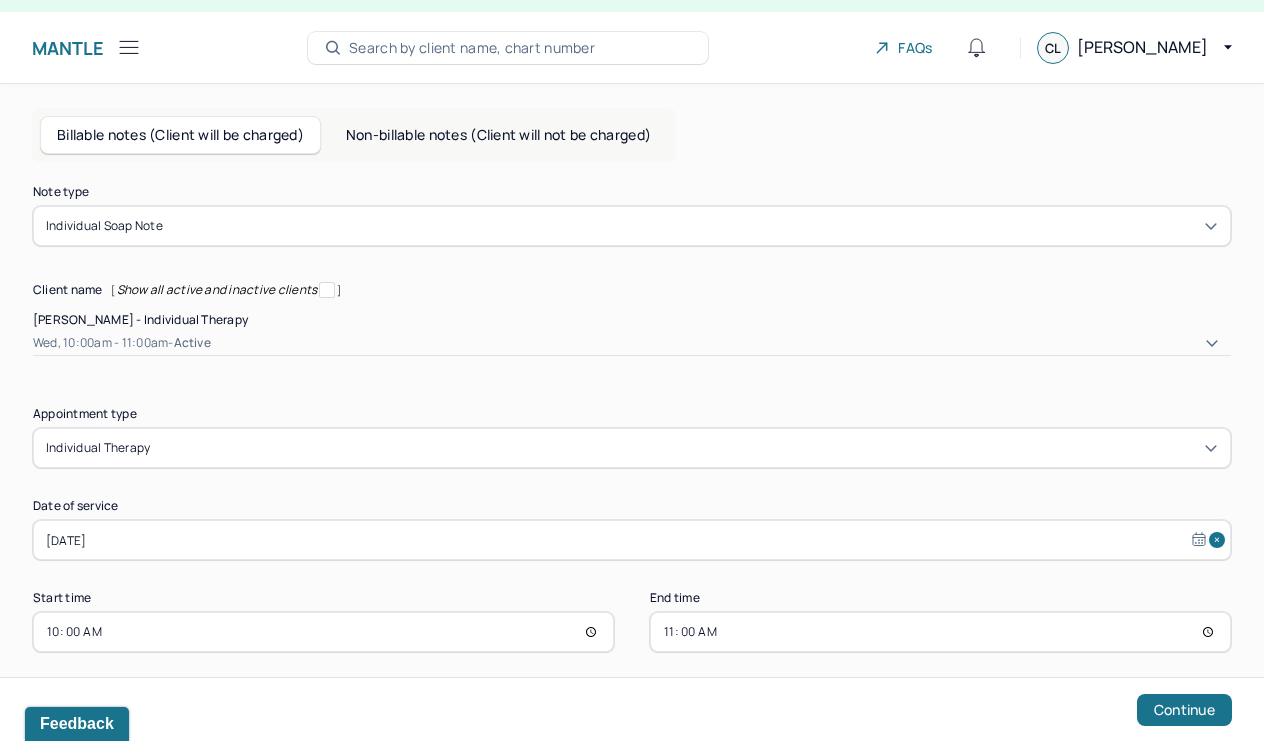 scroll, scrollTop: 31, scrollLeft: 0, axis: vertical 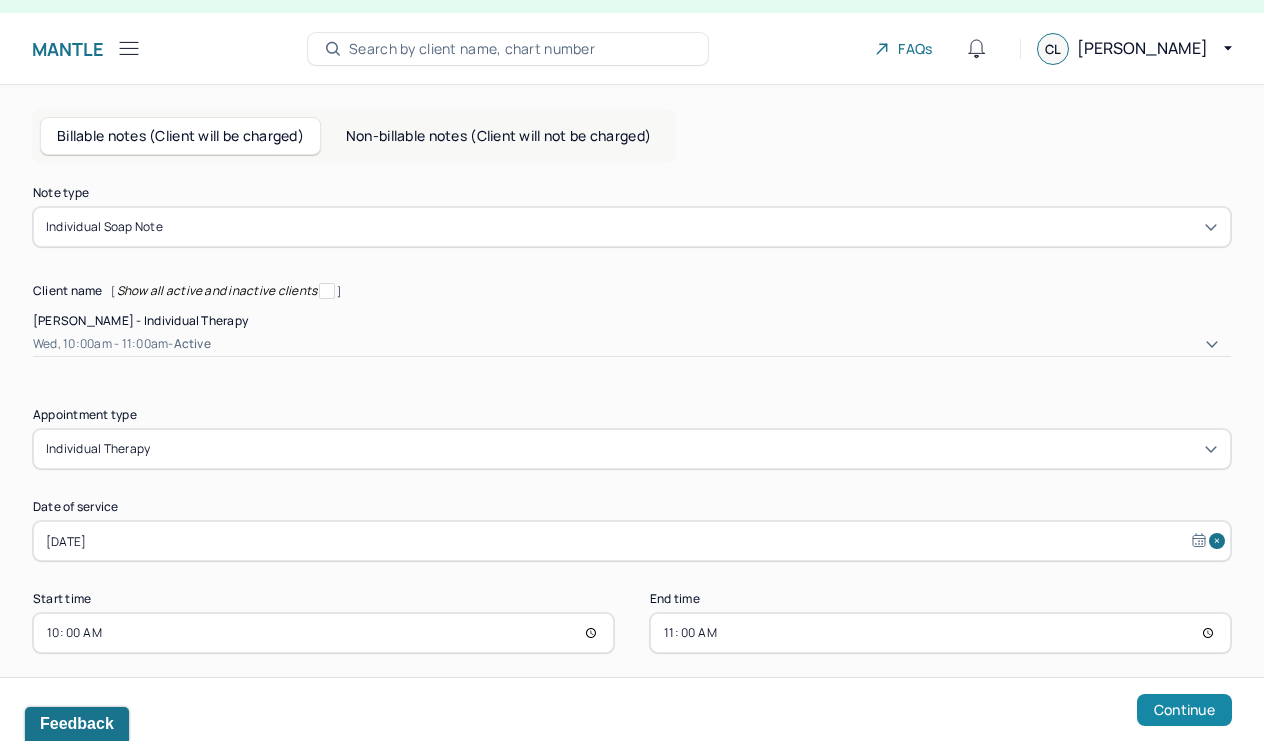 click on "Continue" at bounding box center (1184, 710) 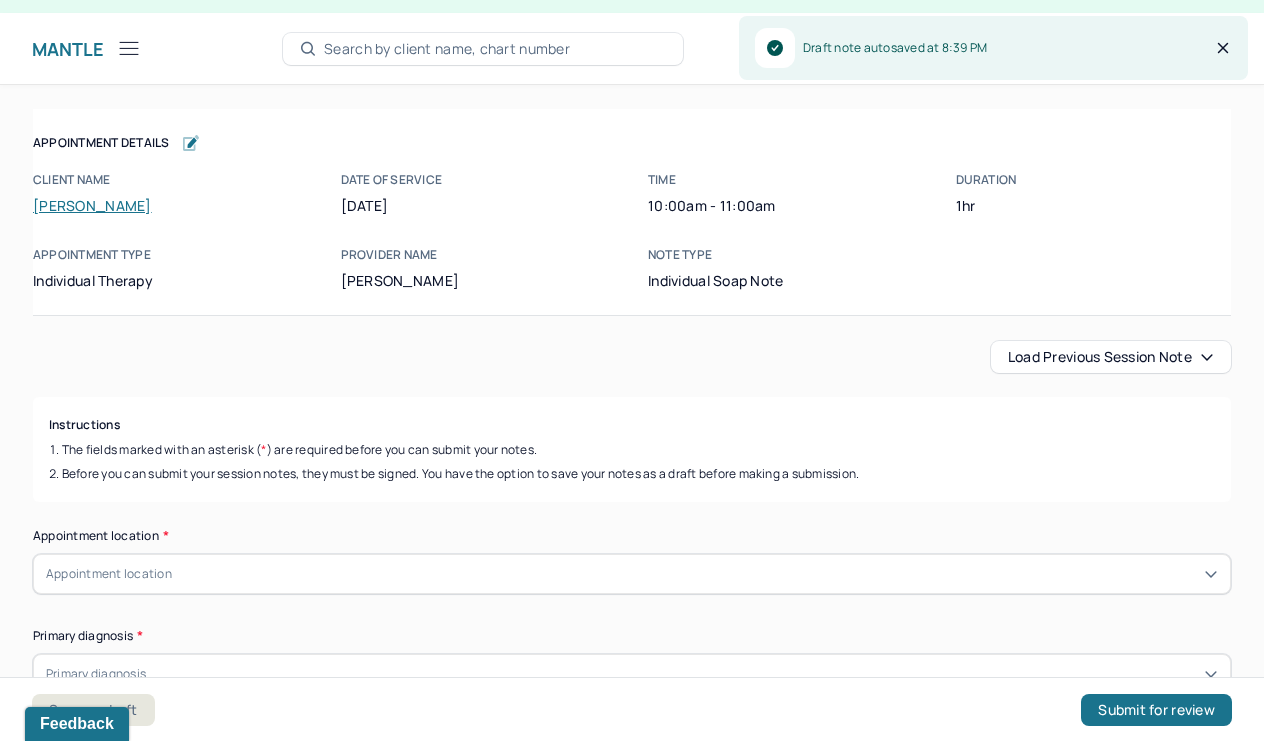 click on "Load previous session note" at bounding box center [1111, 357] 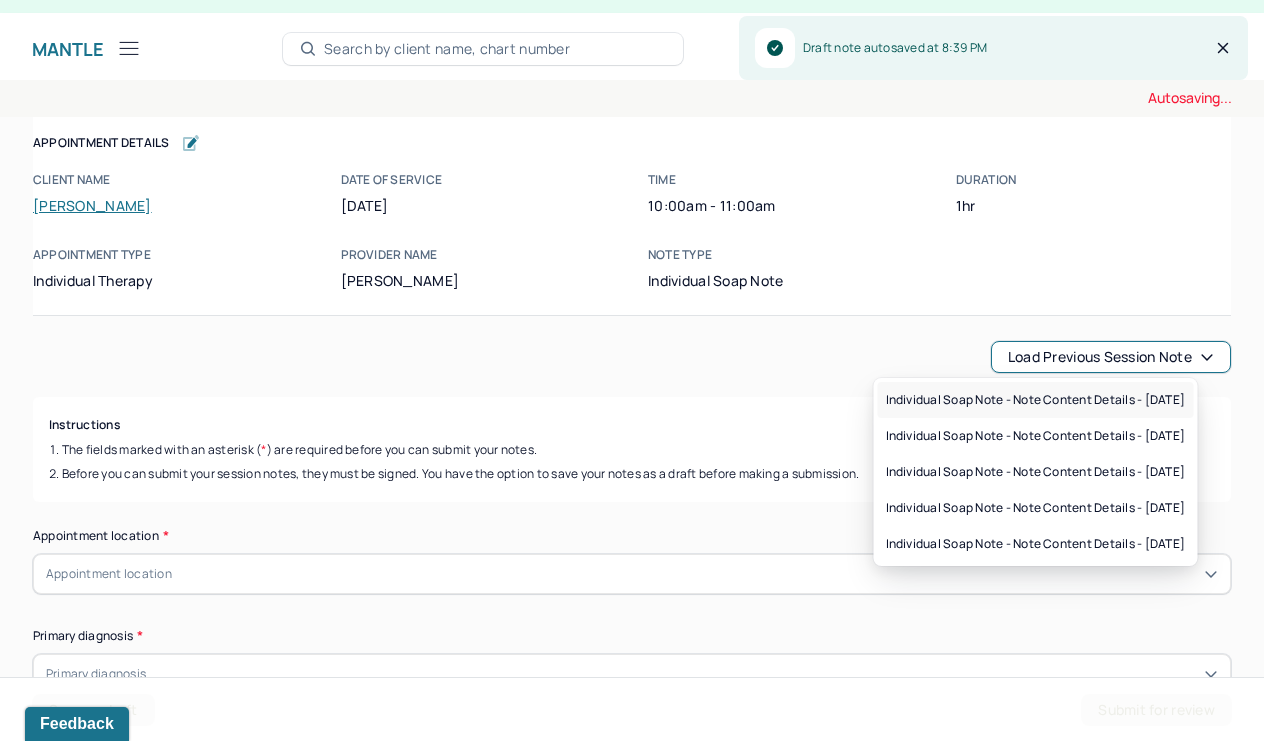 click on "Individual soap note   - Note content Details -   [DATE]" at bounding box center [1036, 400] 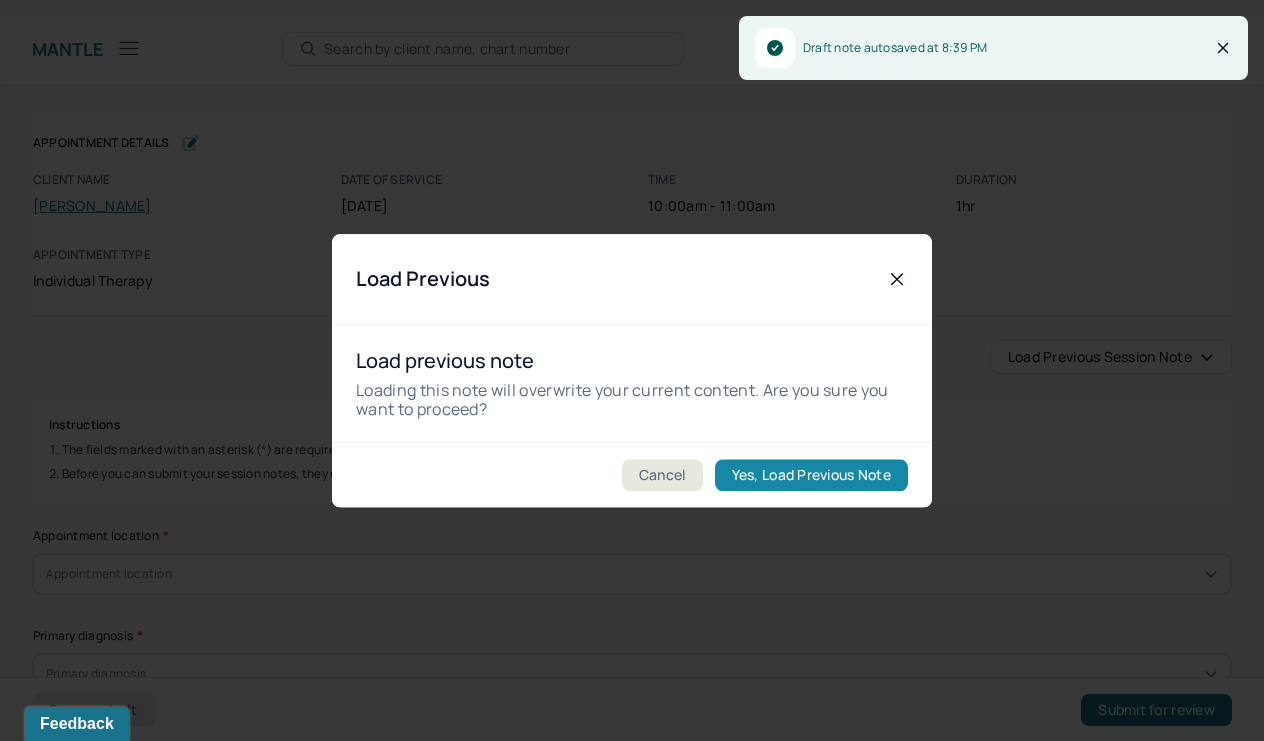 click on "Yes, Load Previous Note" at bounding box center [811, 475] 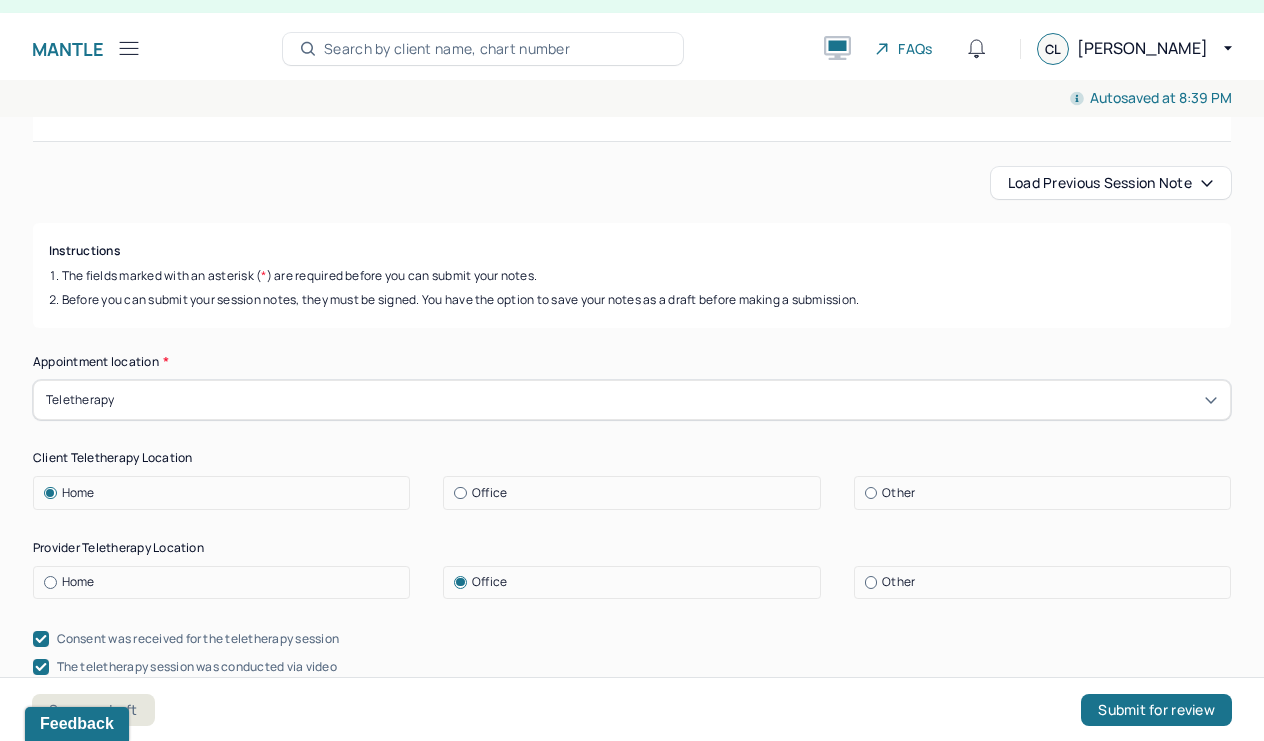 scroll, scrollTop: 203, scrollLeft: 0, axis: vertical 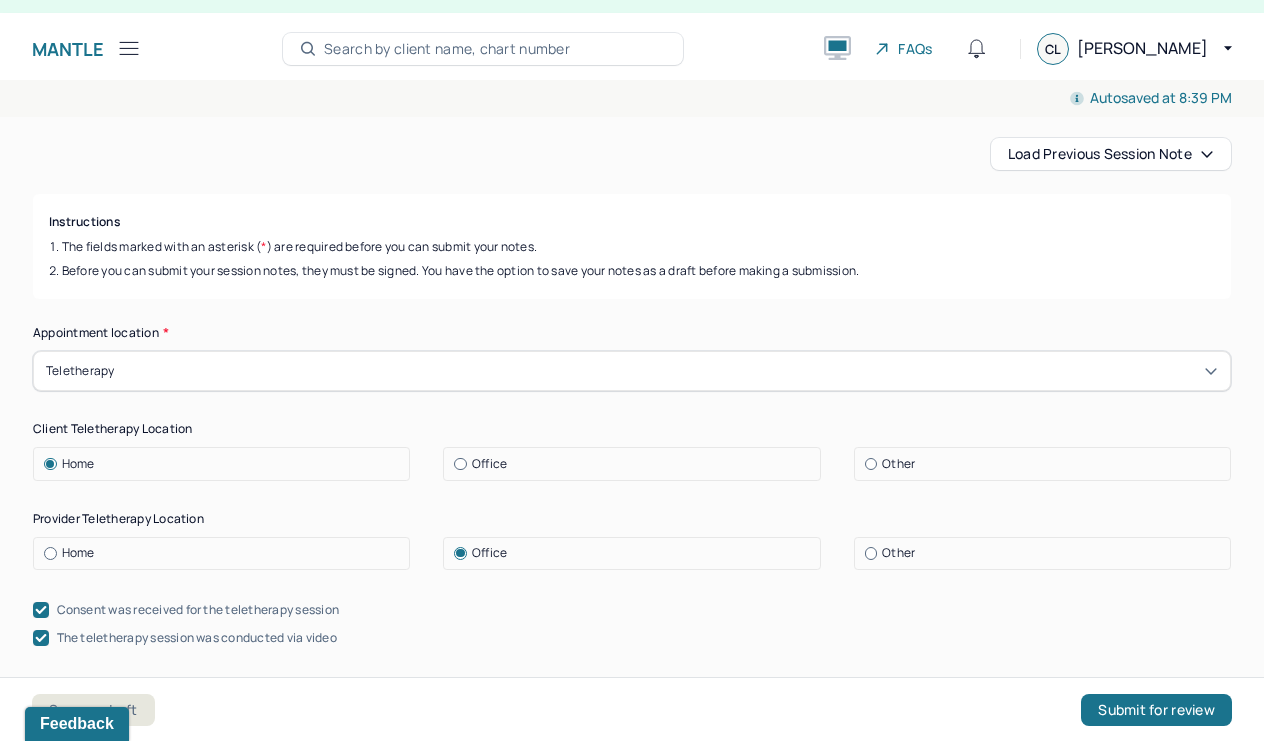 click on "Feedback" at bounding box center [75, 721] 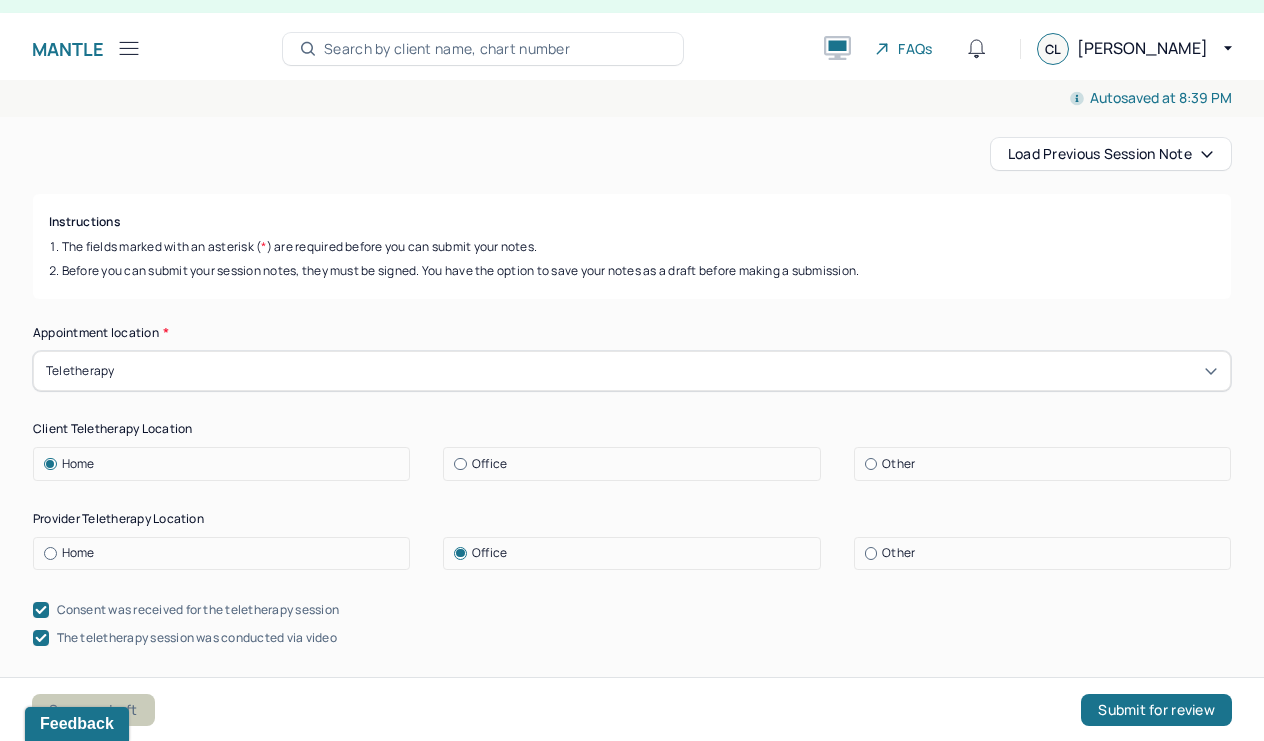click on "Save as draft" at bounding box center (93, 710) 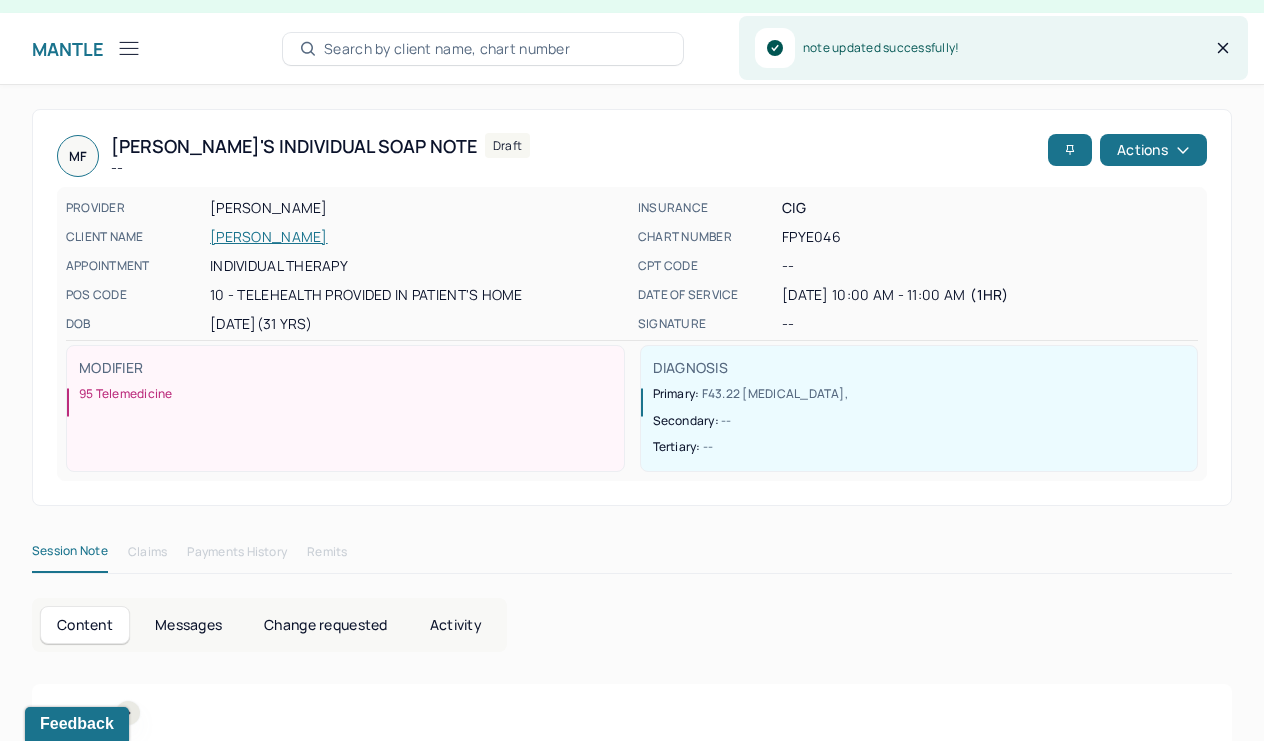 click 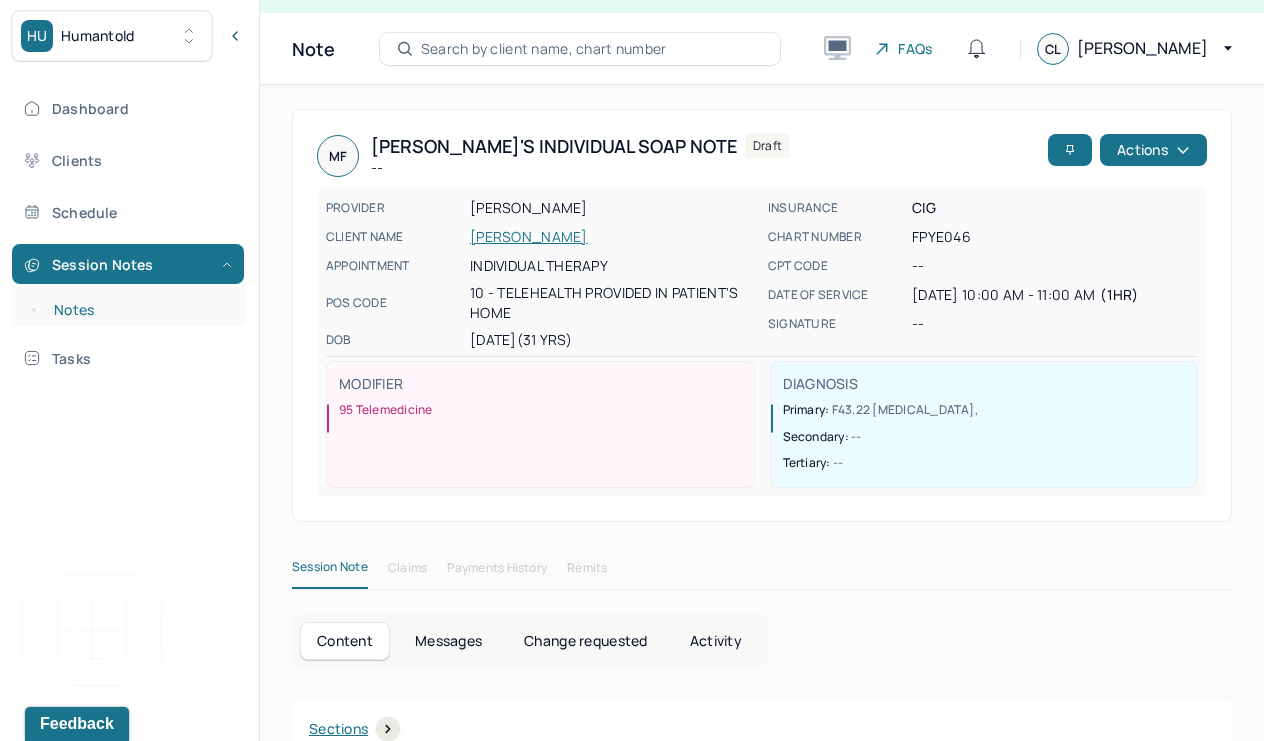 click on "Notes" at bounding box center (139, 310) 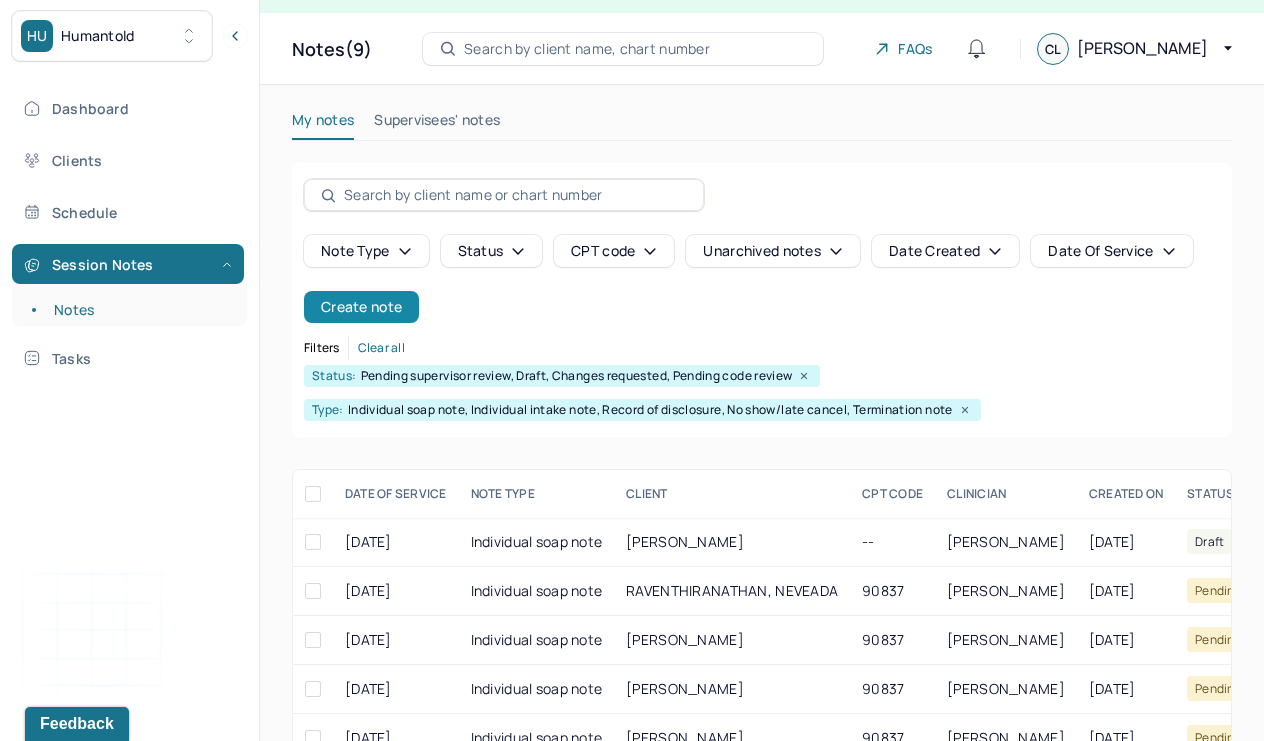 click on "Create note" at bounding box center [361, 307] 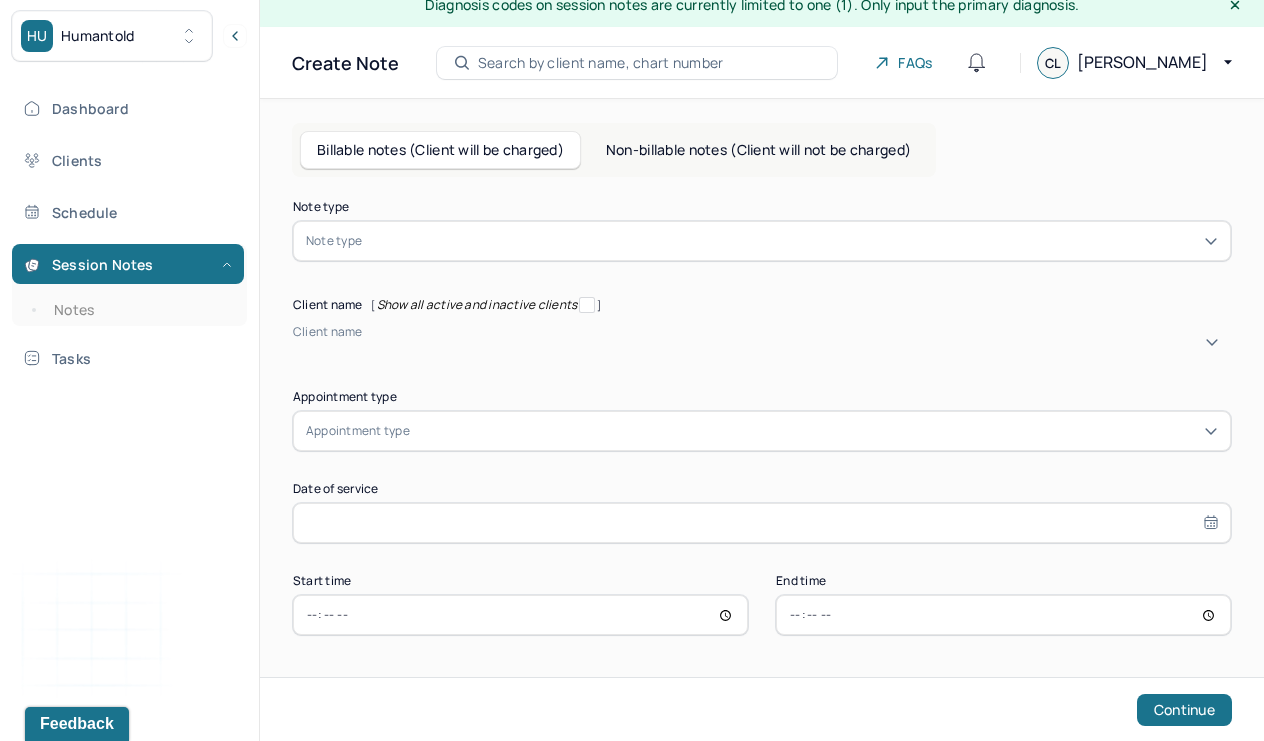 scroll, scrollTop: 24, scrollLeft: 0, axis: vertical 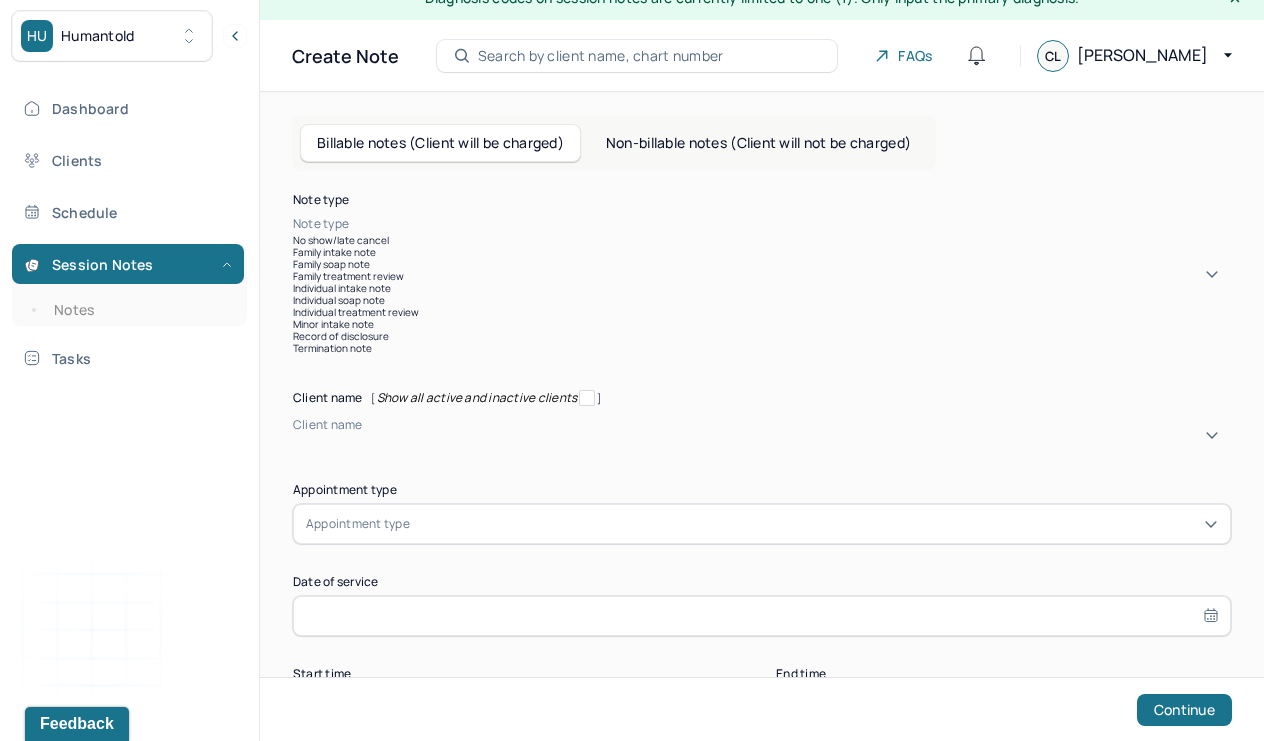 click at bounding box center [792, 224] 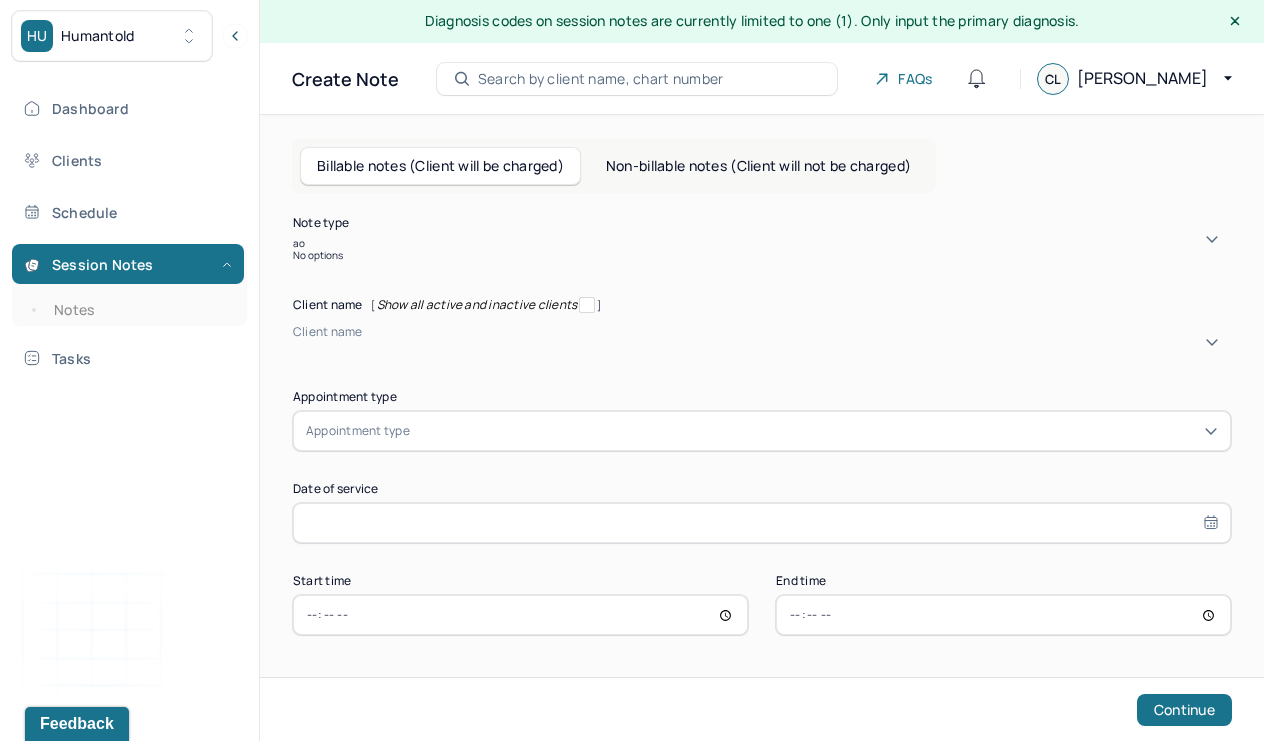 type on "a" 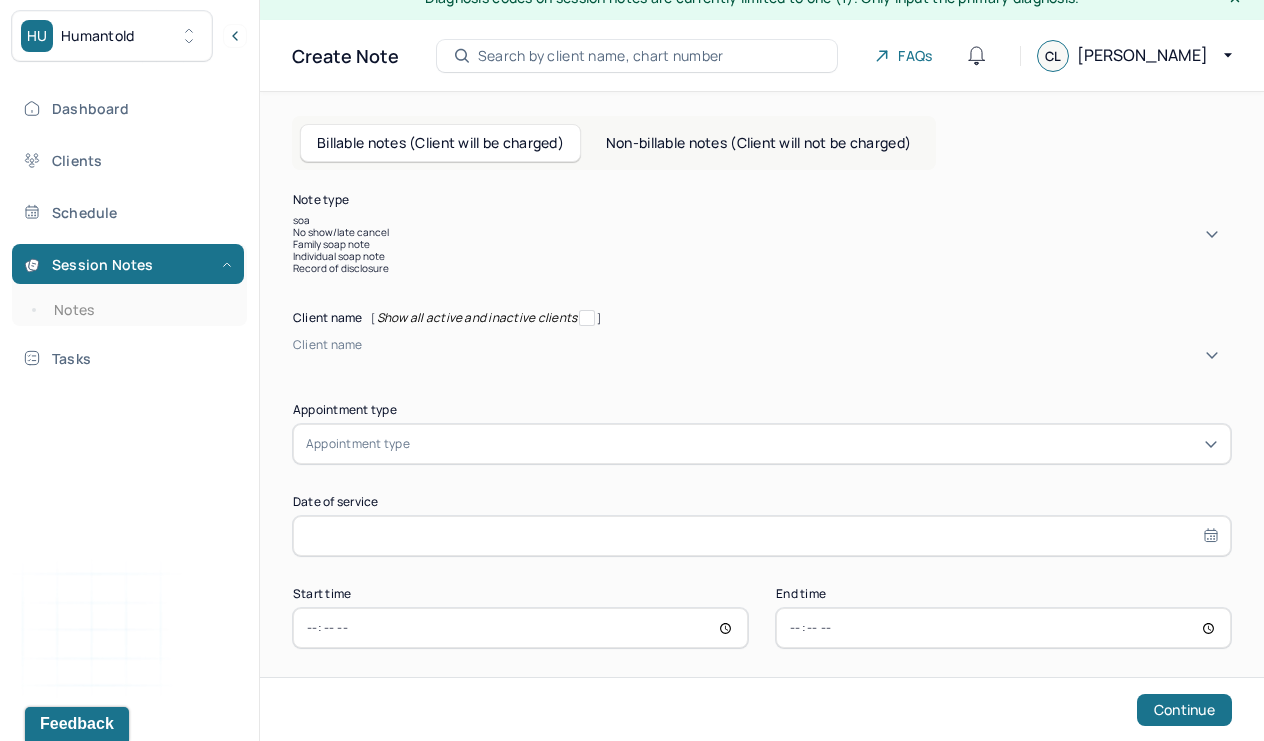 type on "soap" 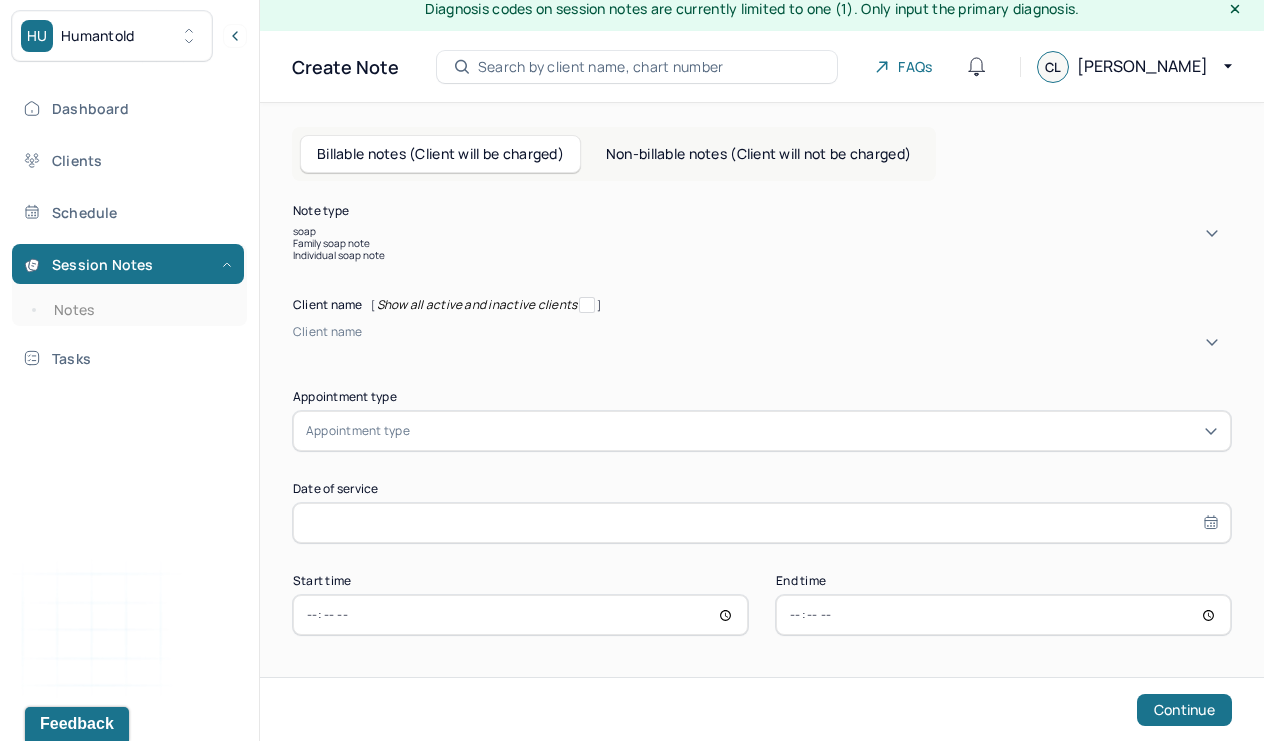 click on "Individual soap note" at bounding box center [762, 255] 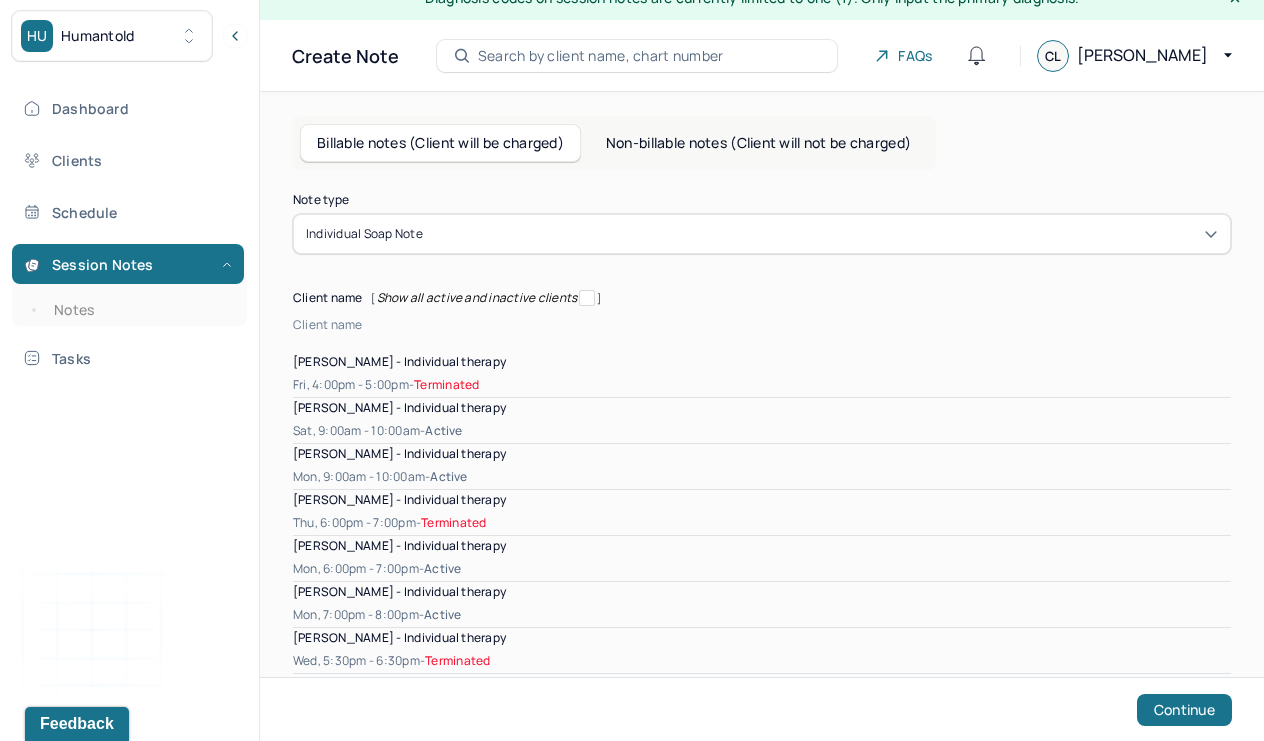click on "Client name" at bounding box center [762, 325] 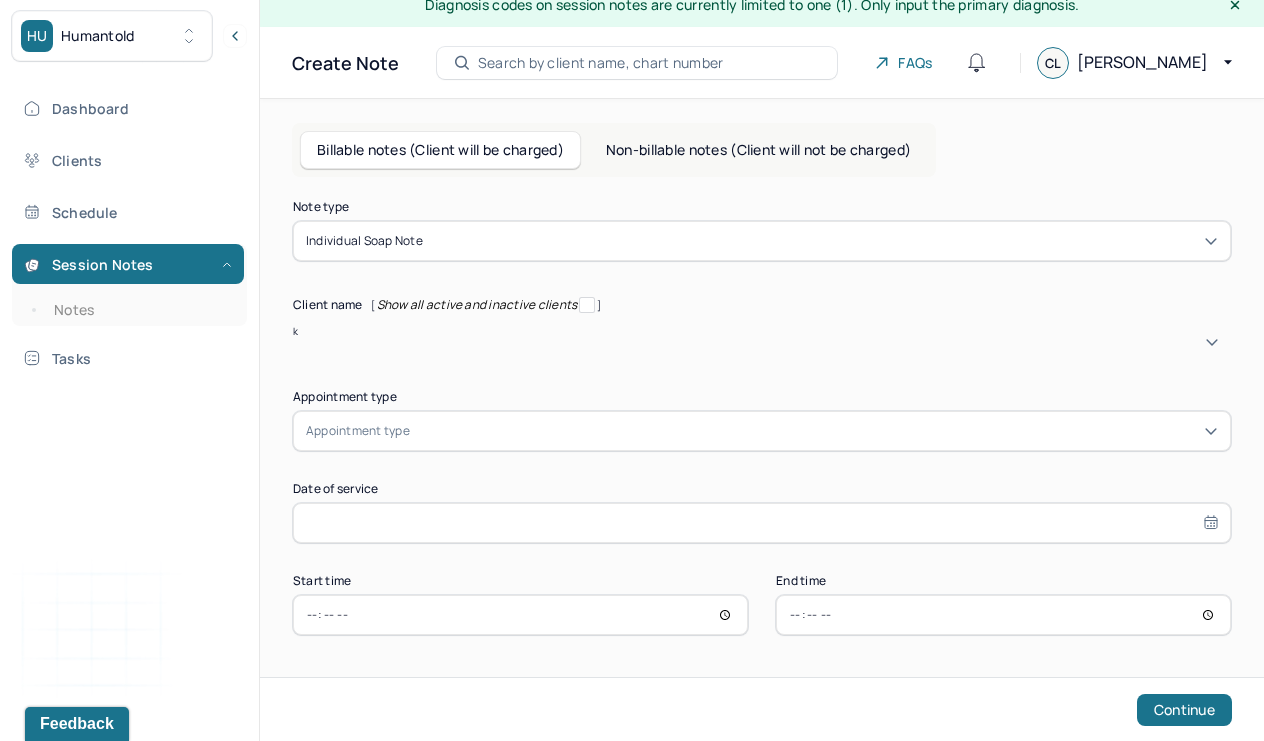 type on "ky" 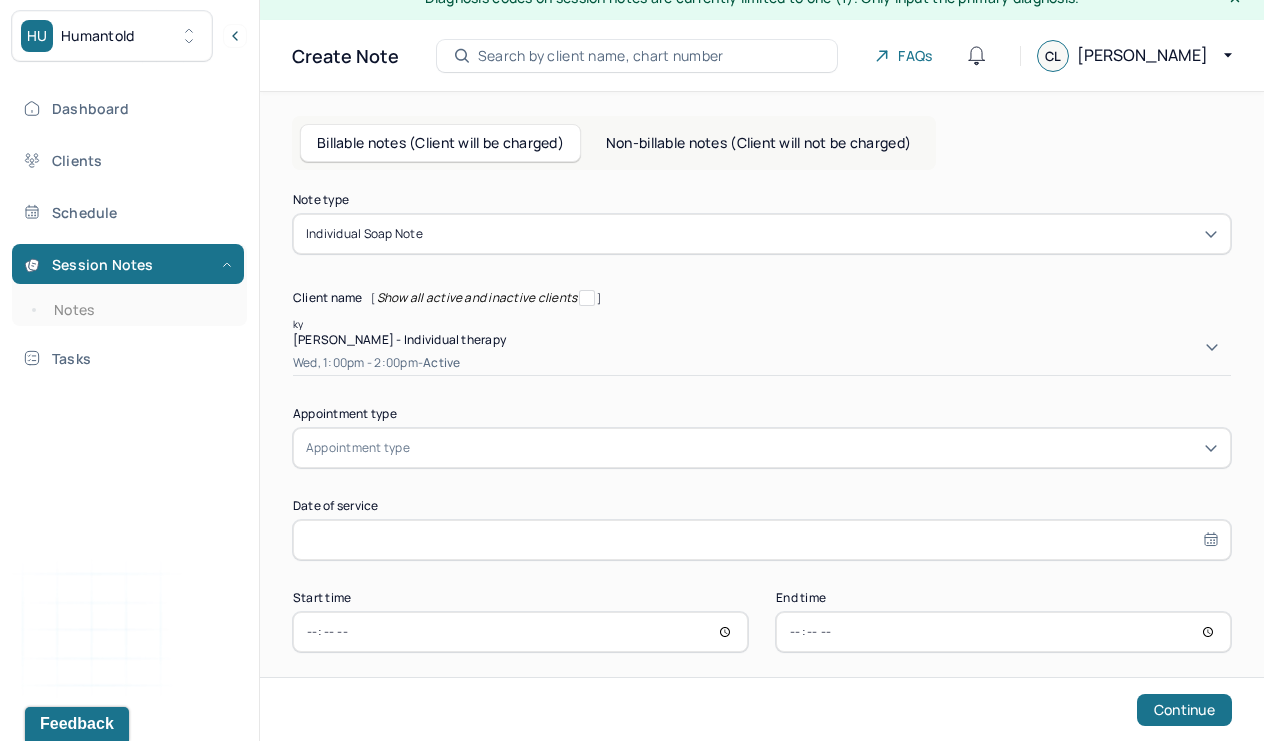 click on "[PERSON_NAME] - Individual therapy Wed, 1:00pm - 2:00pm  -  active" at bounding box center [762, 353] 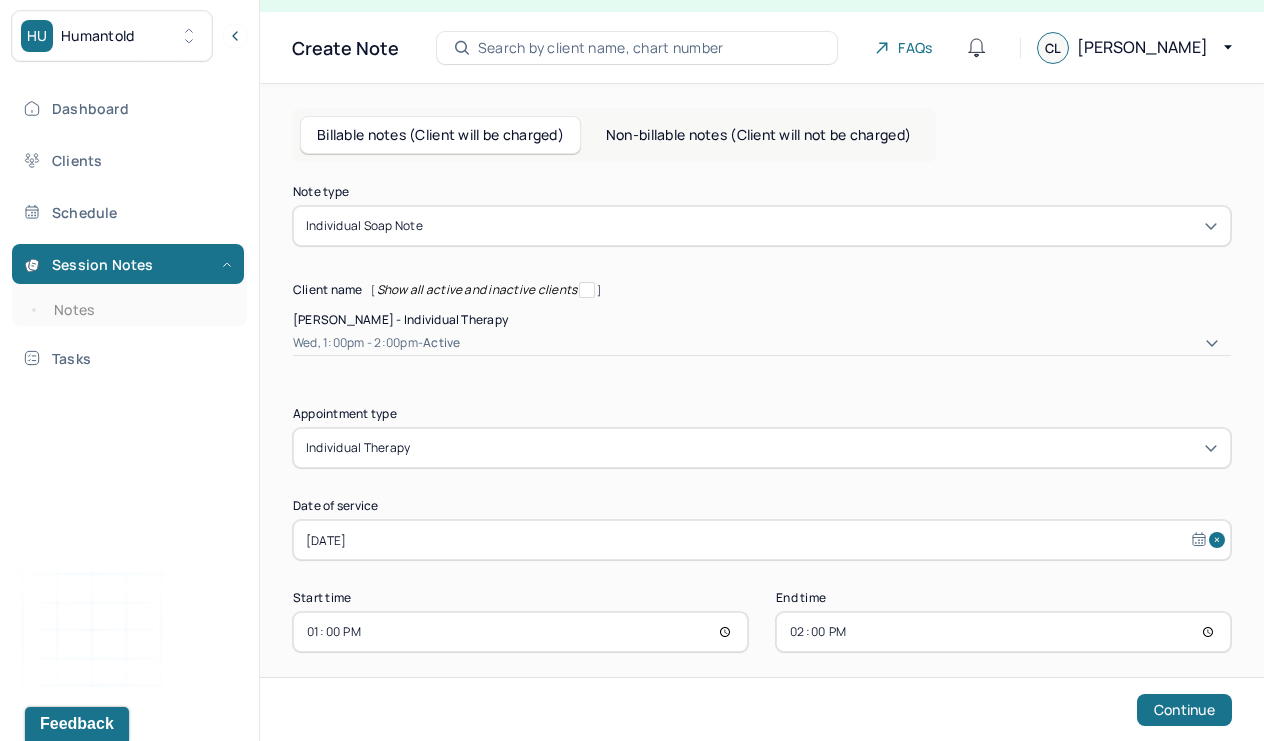 scroll, scrollTop: 31, scrollLeft: 0, axis: vertical 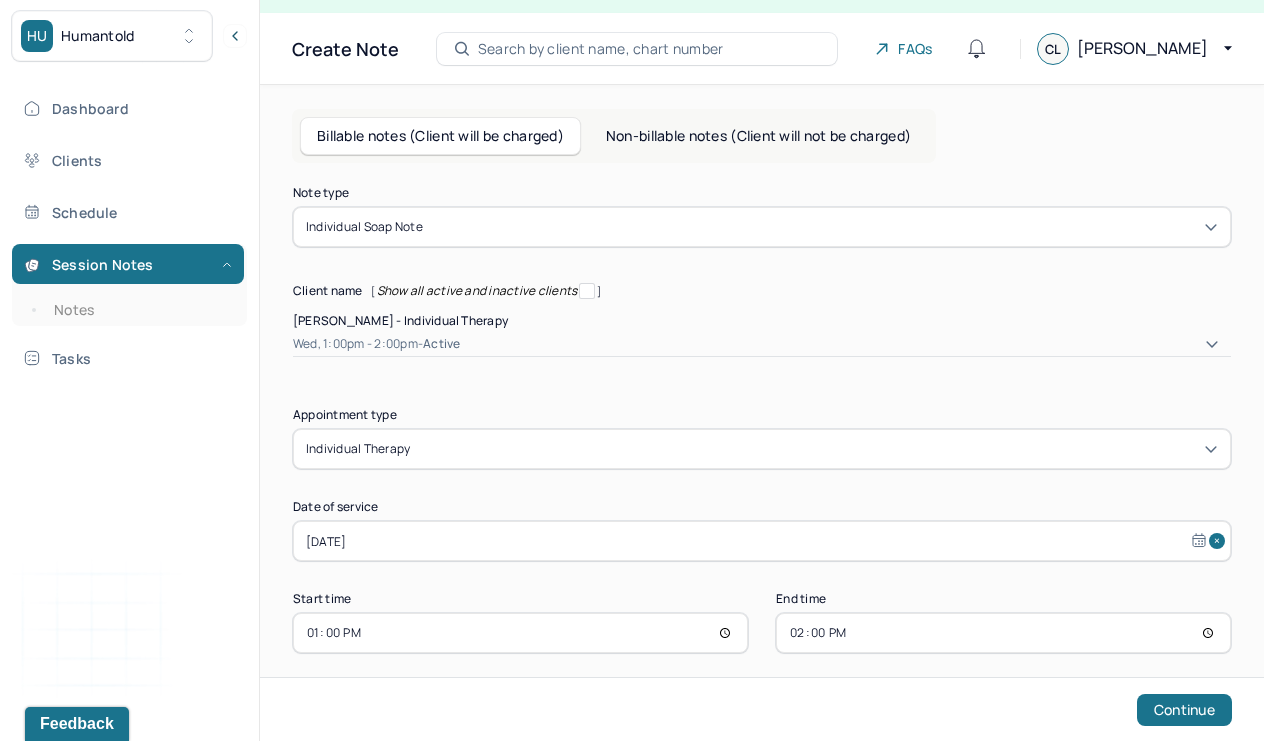 click on "14:00" at bounding box center (1003, 633) 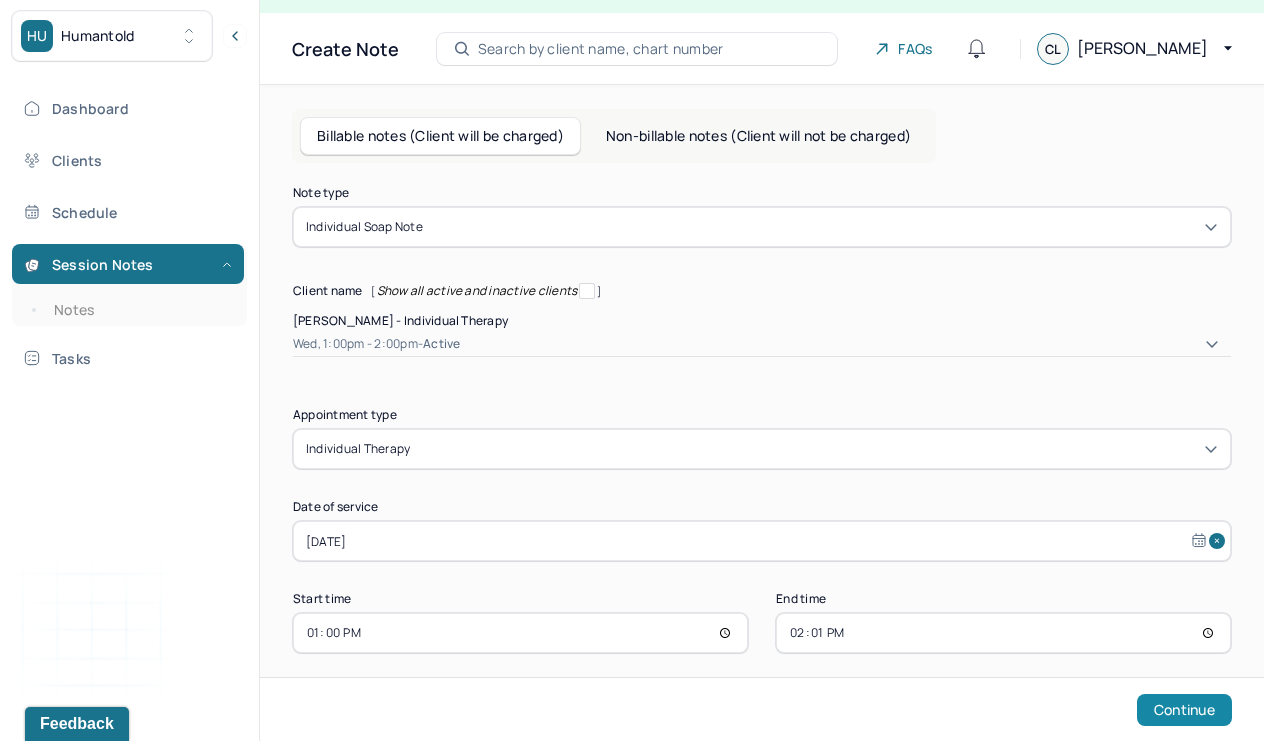 type on "14:01" 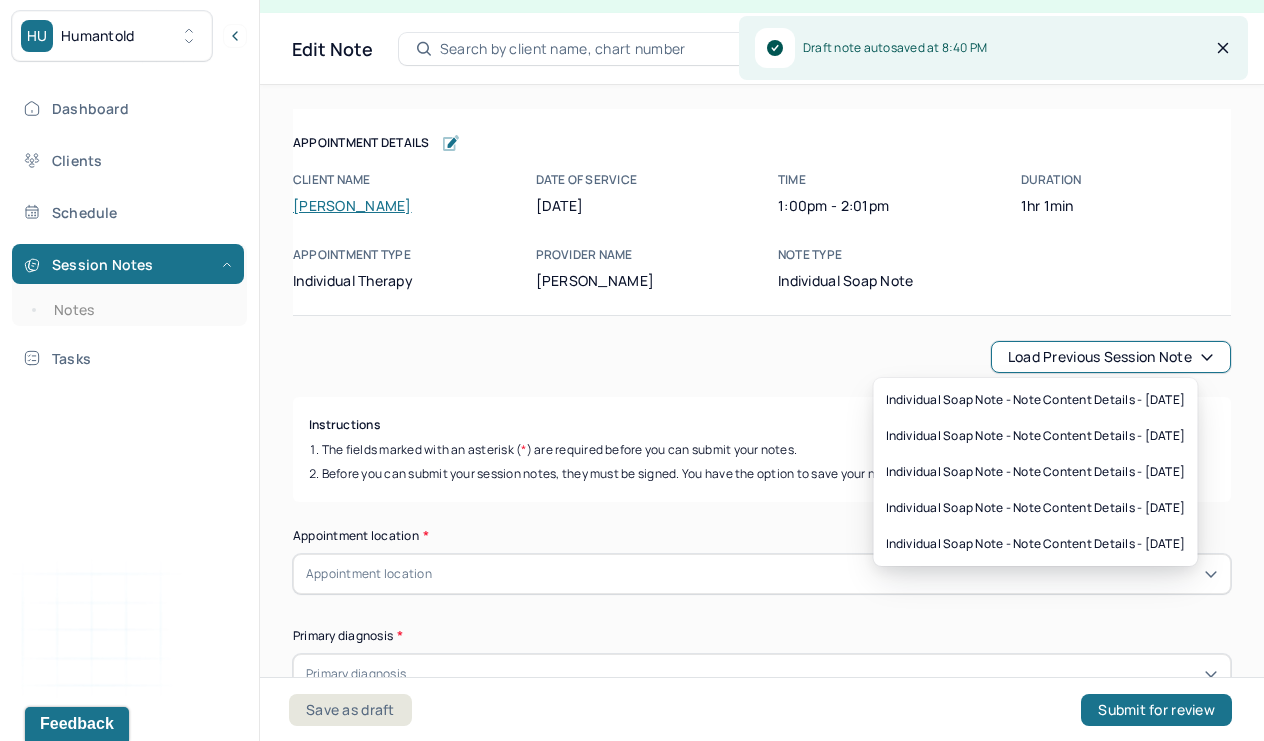 click on "Load previous session note" at bounding box center (1111, 357) 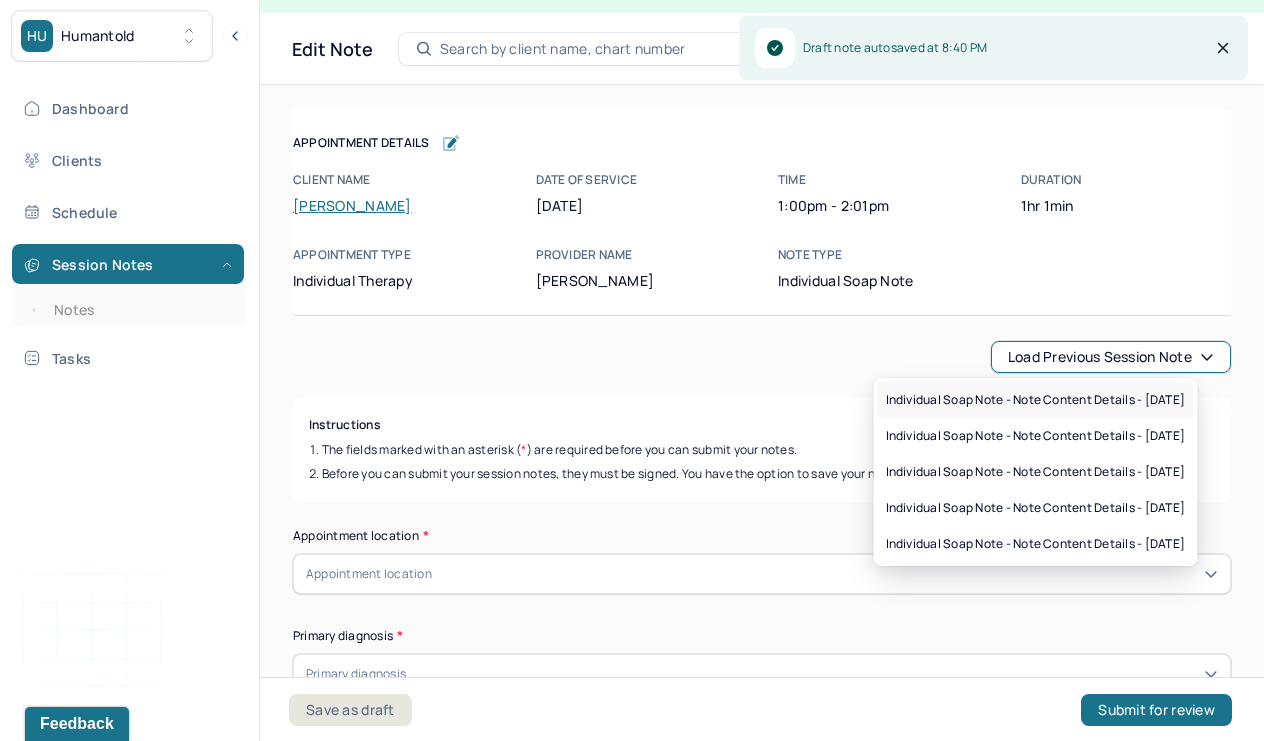 click on "Individual soap note   - Note content Details -   [DATE]" at bounding box center [1036, 400] 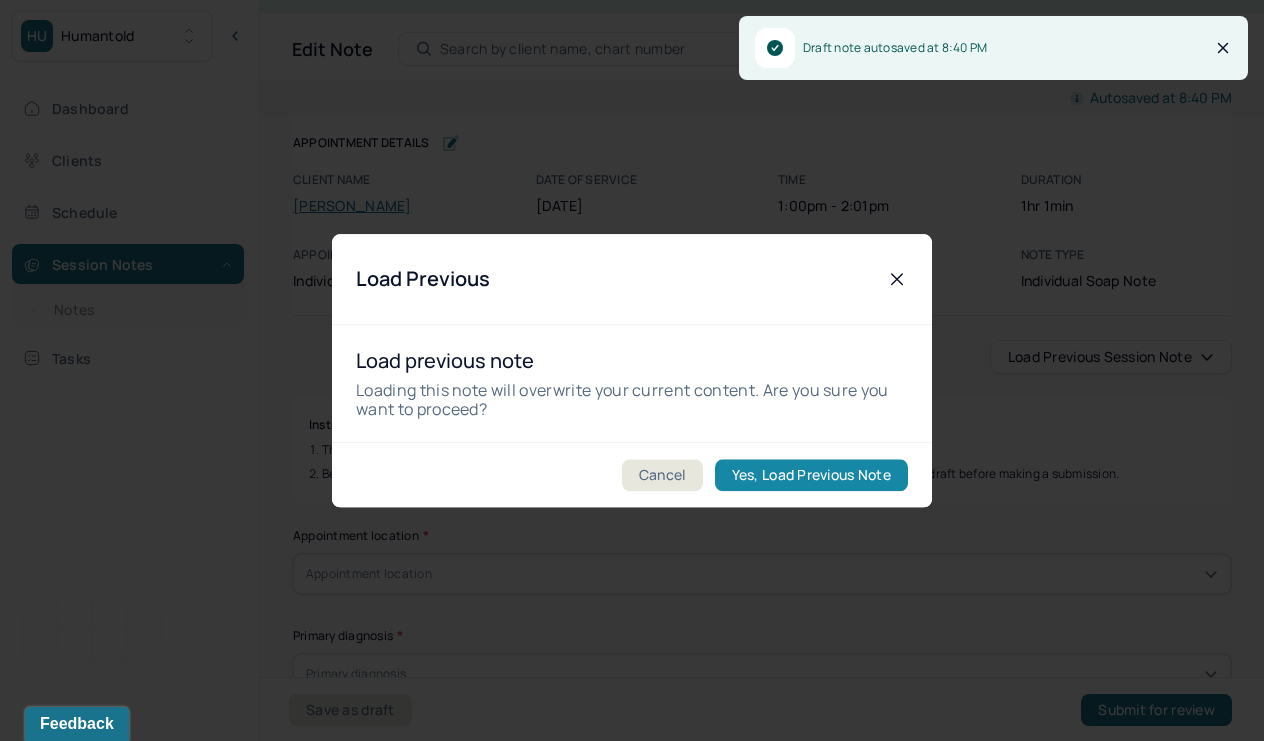 click on "Yes, Load Previous Note" at bounding box center (811, 475) 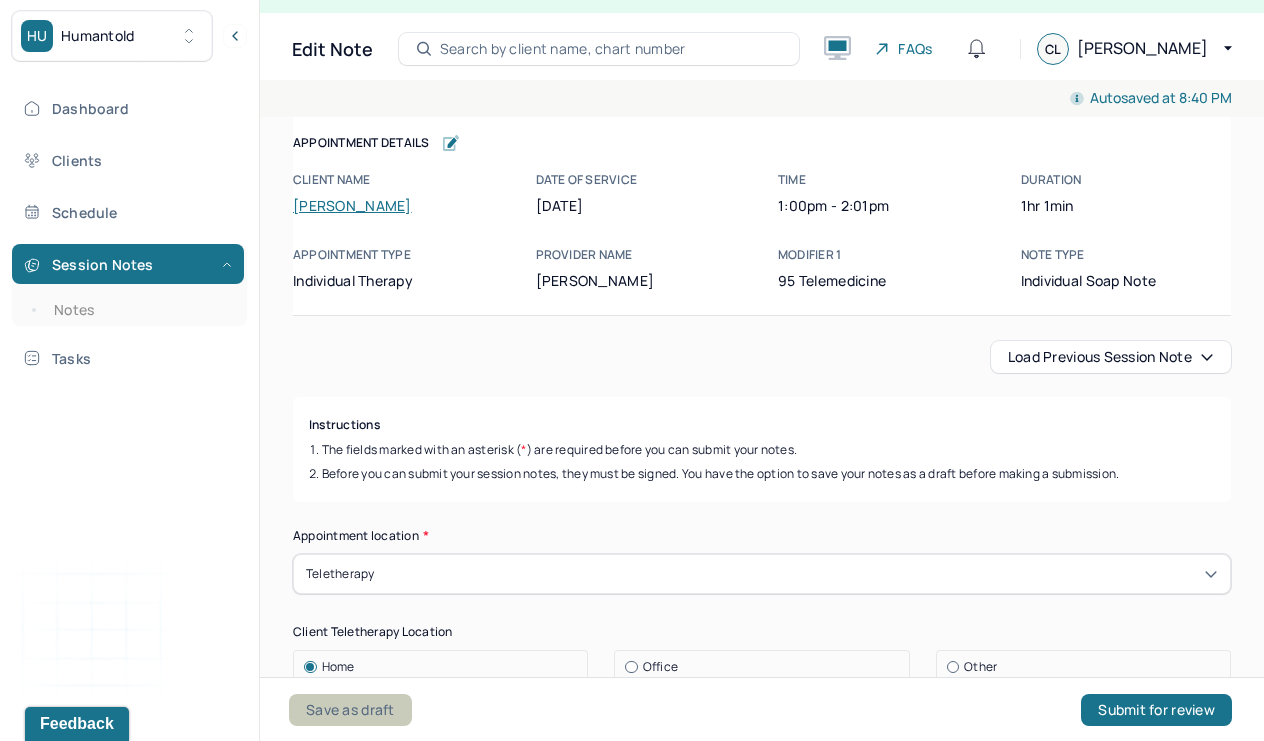 click on "Save as draft" at bounding box center (350, 710) 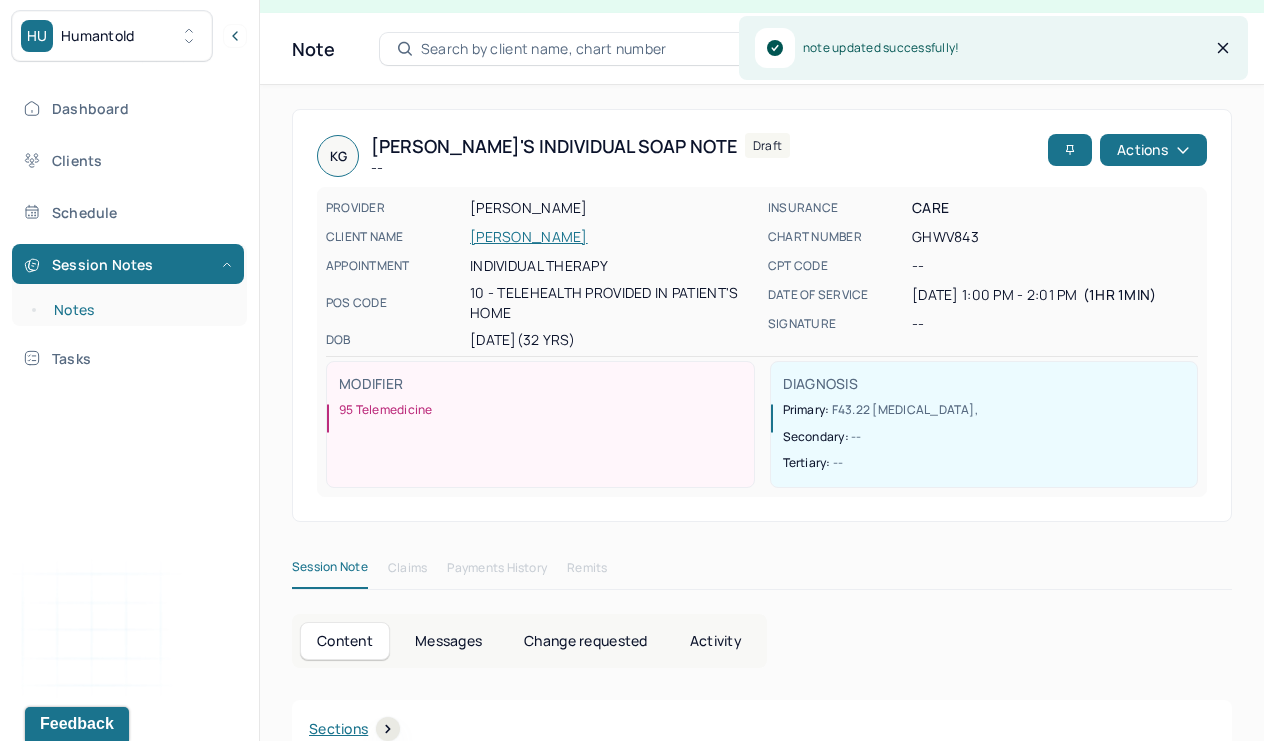 click on "Notes" at bounding box center [139, 310] 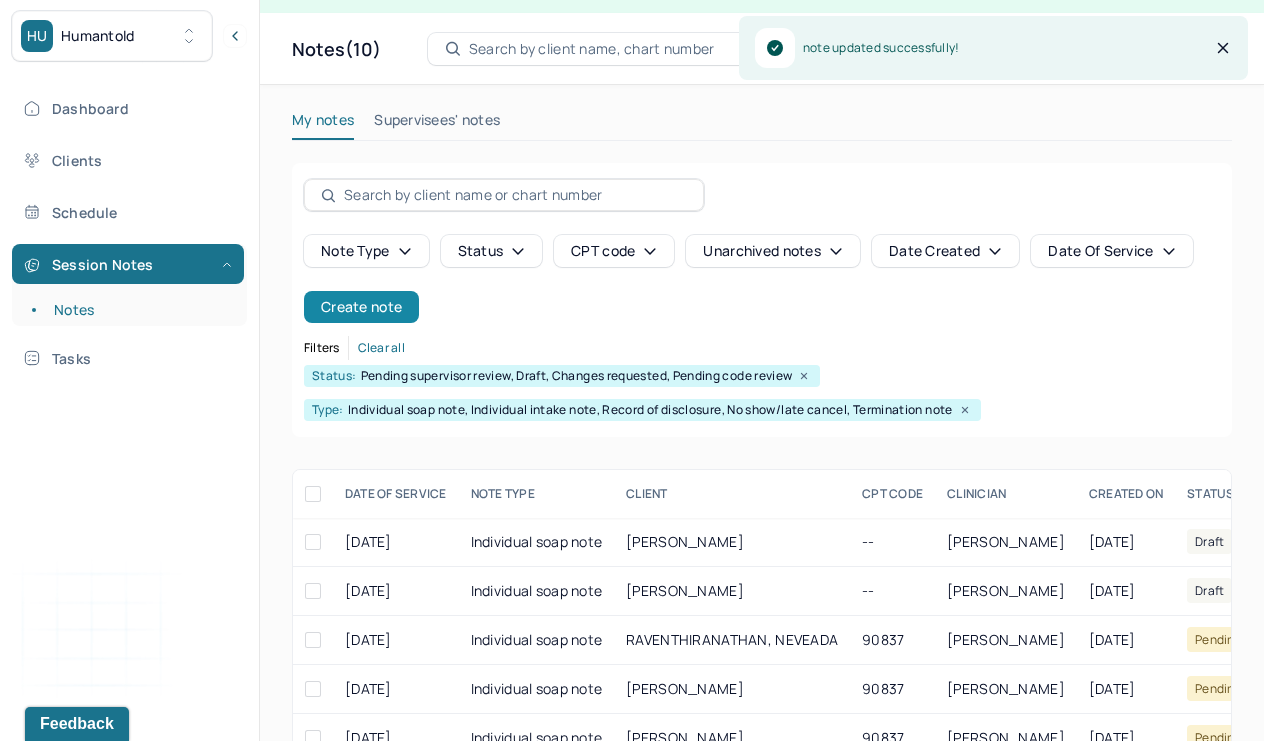 click on "Create note" at bounding box center [361, 307] 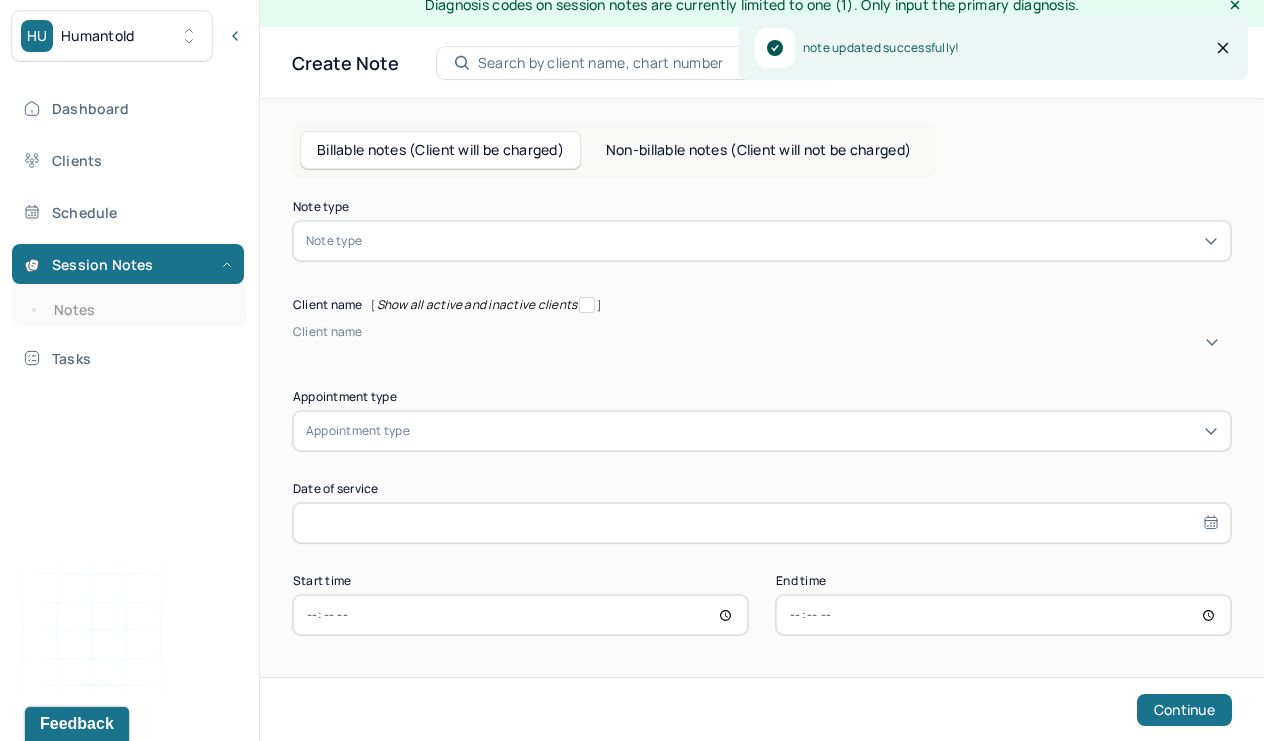 scroll, scrollTop: 24, scrollLeft: 0, axis: vertical 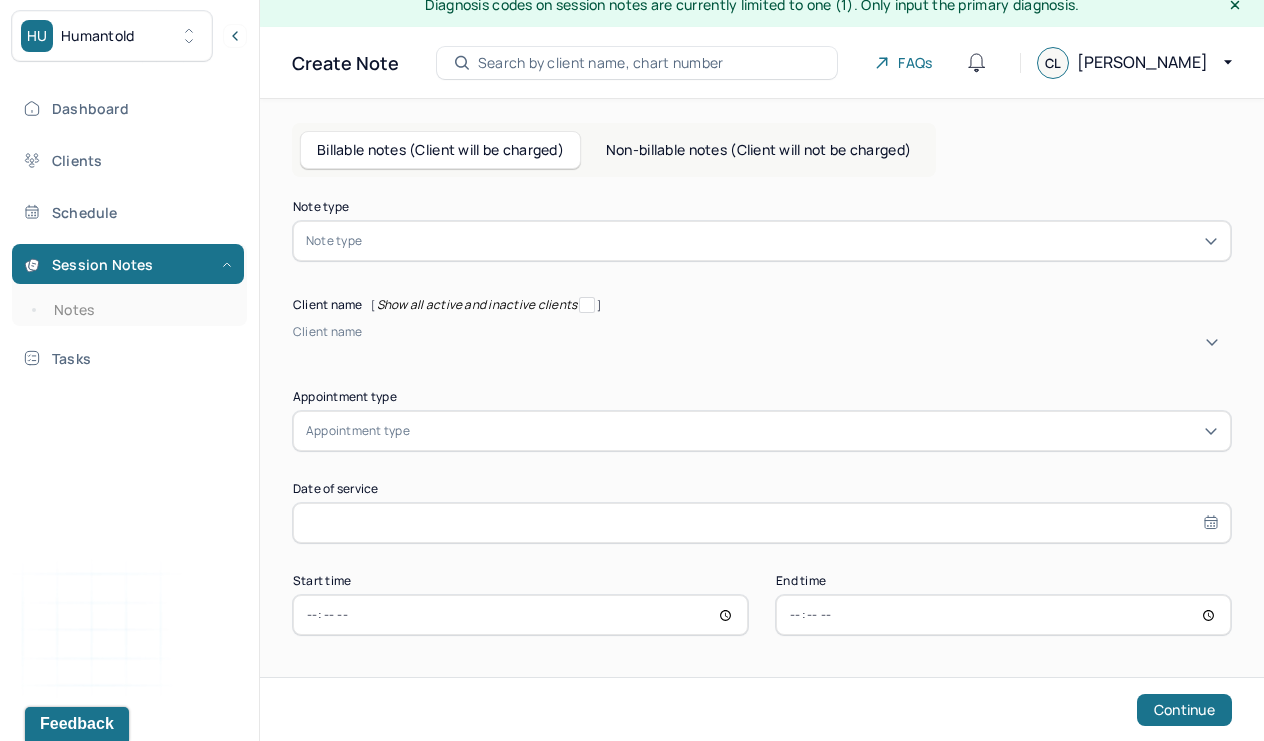click on "Note type Note type" at bounding box center (762, 231) 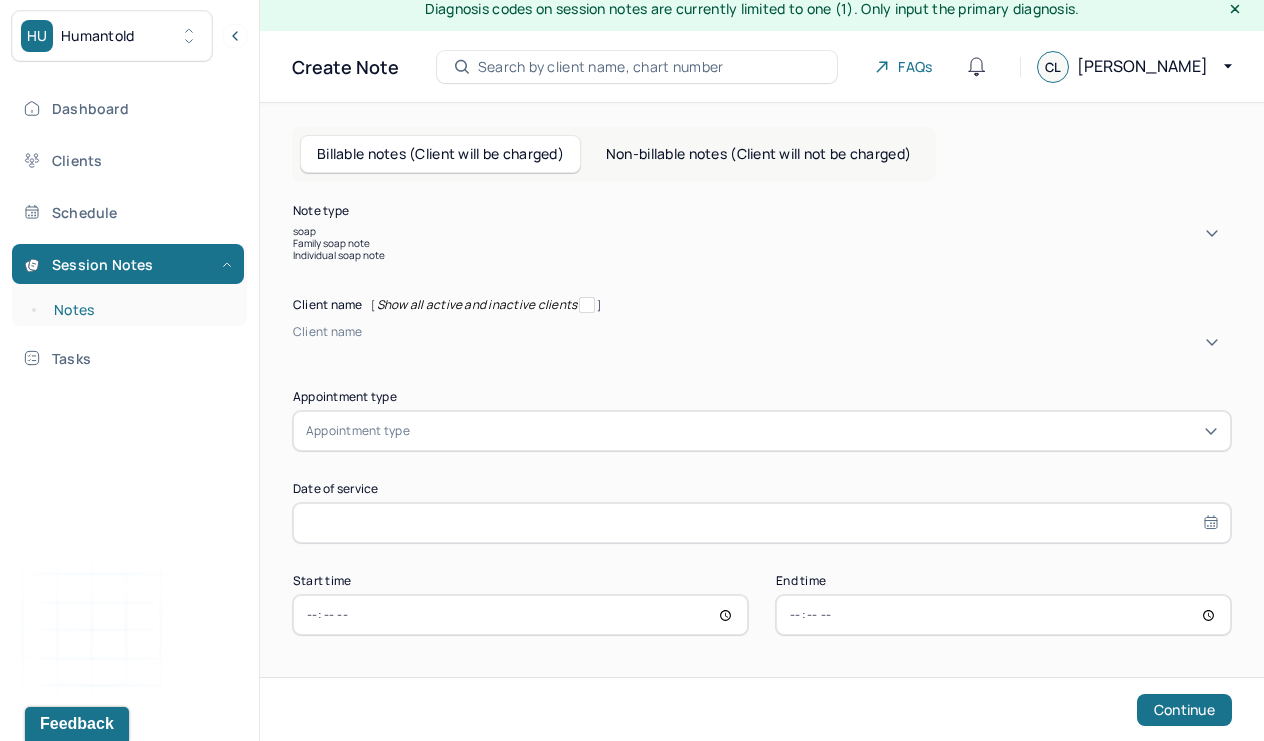 type on "soap" 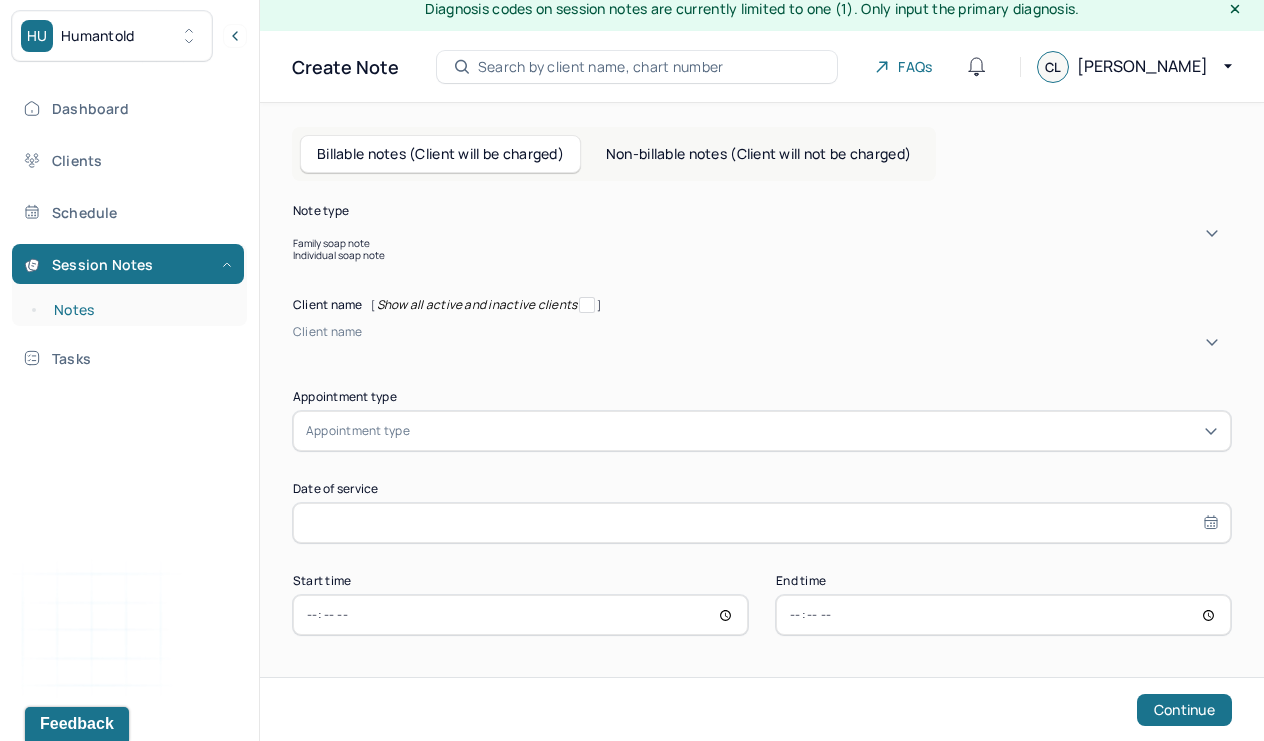 click on "Notes" at bounding box center (139, 310) 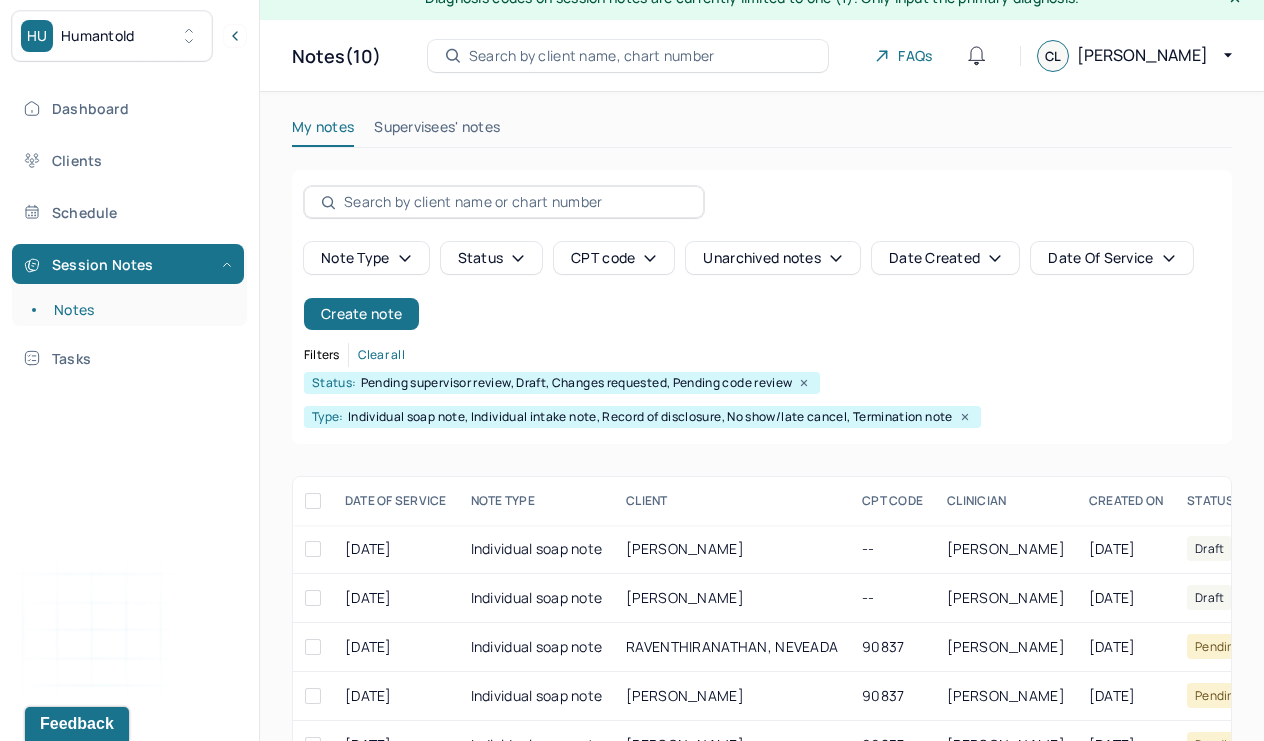 click at bounding box center [504, 202] 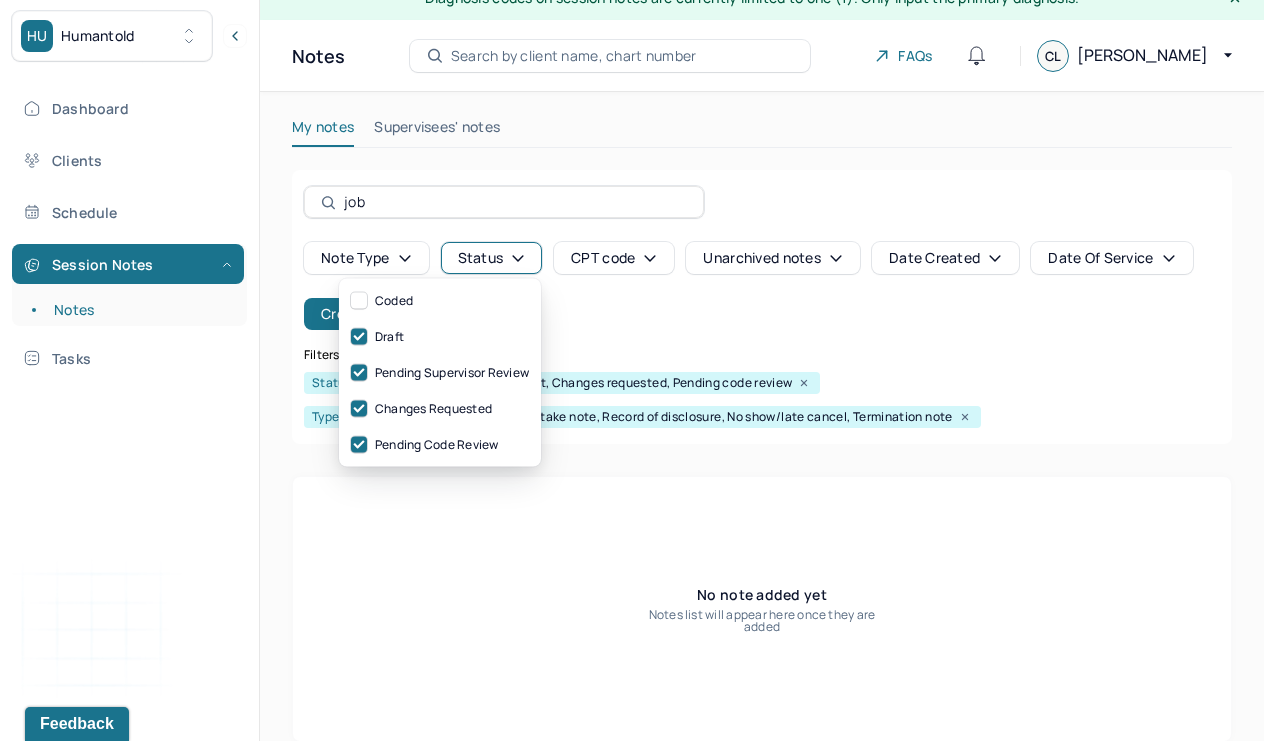 click on "Status" at bounding box center [492, 258] 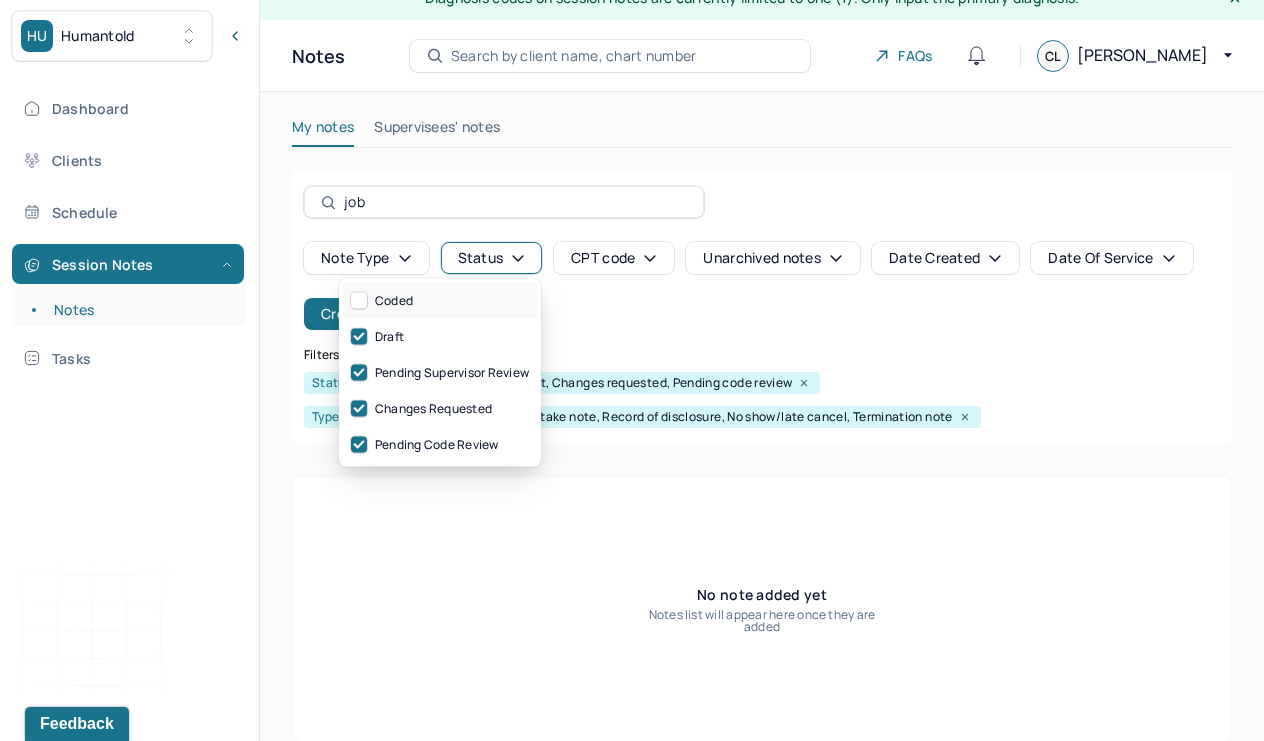 click on "Coded" at bounding box center (440, 301) 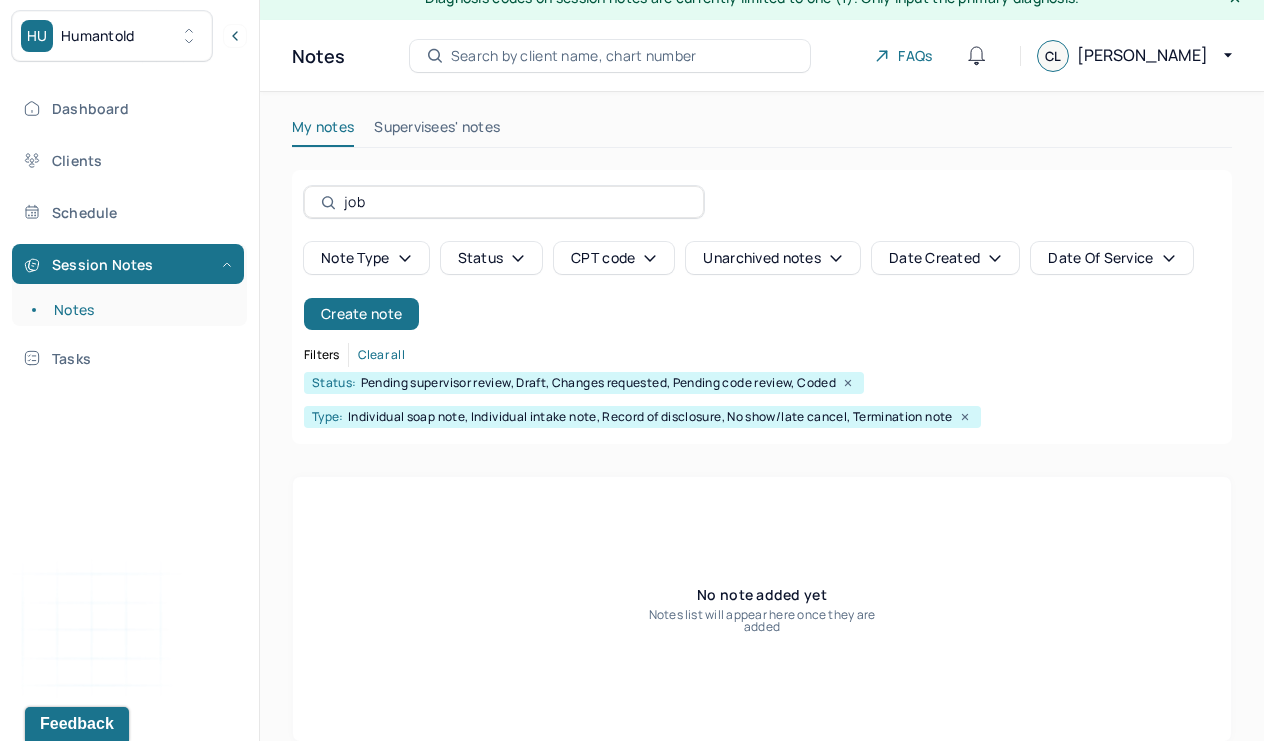 click on "job   Note type     Status     CPT code     Unarchived notes     Date Created     Date Of Service     Create note   Filters   Clear all   Status: Pending supervisor review, Draft, Changes requested, Pending code review, Coded     Type: Individual soap note, Individual intake note, Record of disclosure, No show/late cancel, Termination note" at bounding box center (762, 307) 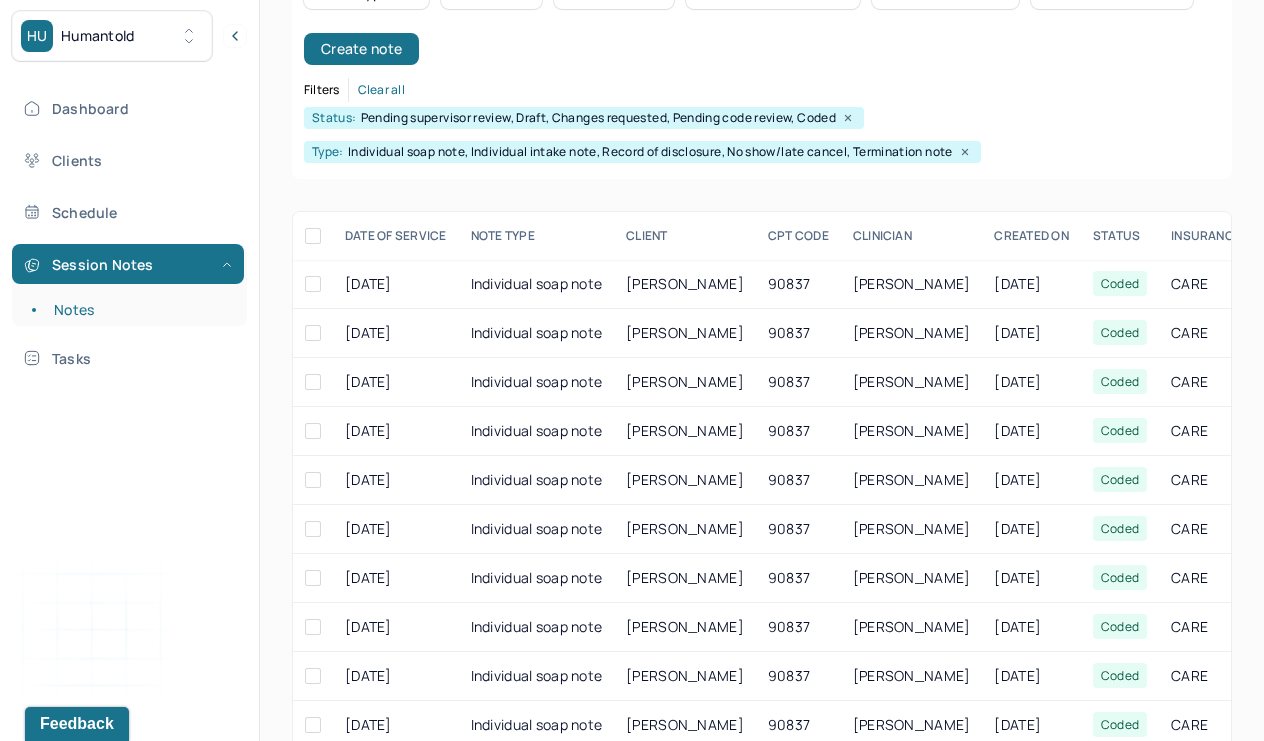 scroll, scrollTop: 289, scrollLeft: 0, axis: vertical 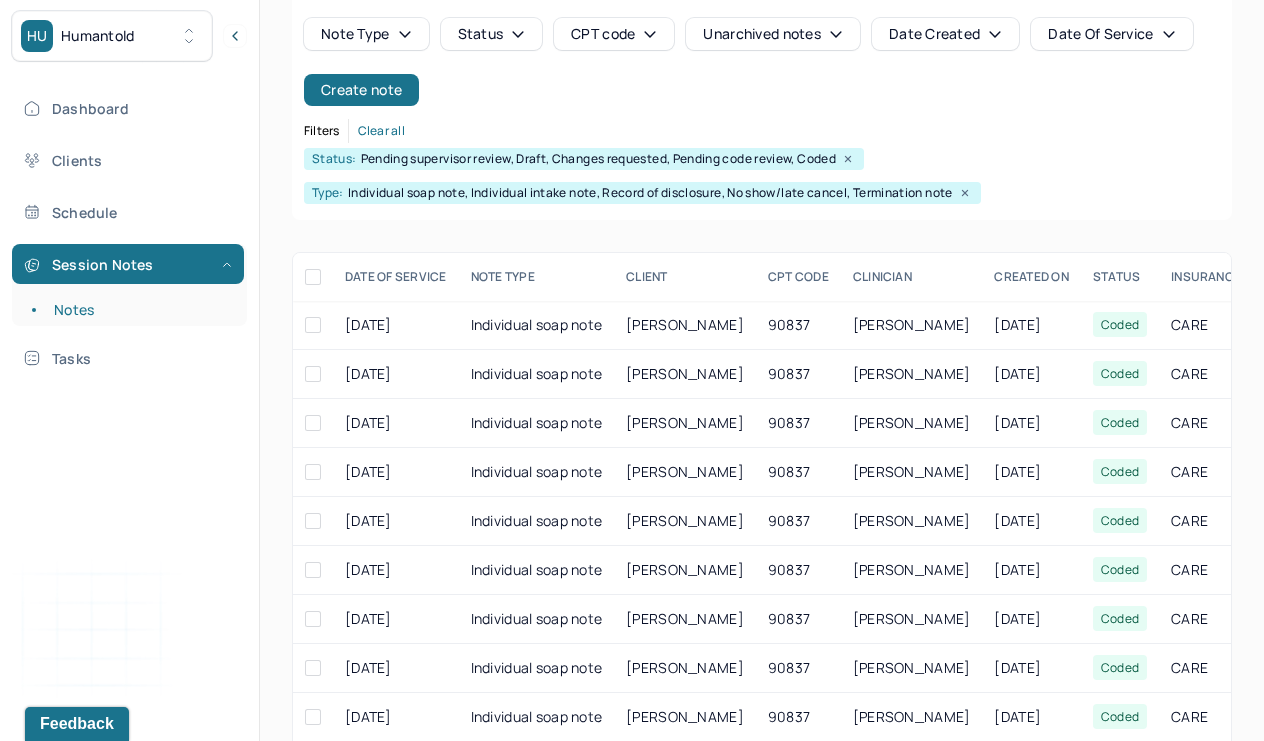 type on "joa" 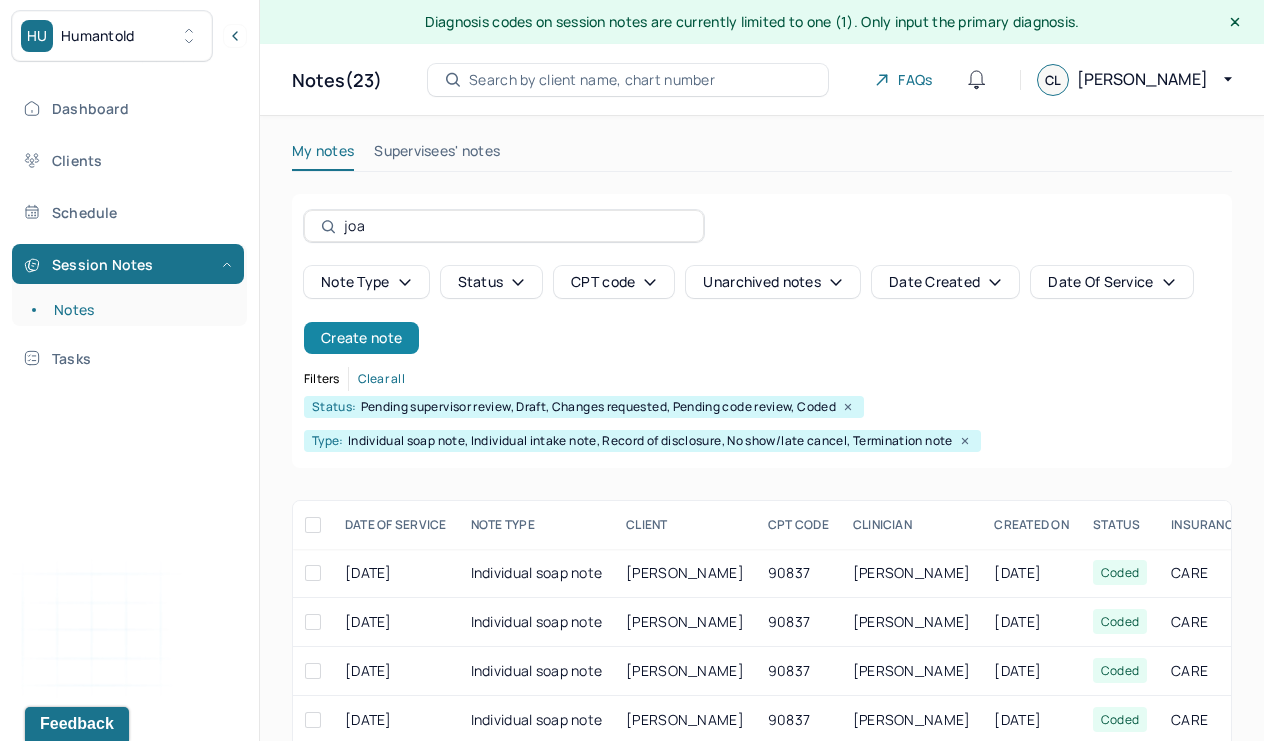 scroll, scrollTop: 0, scrollLeft: 0, axis: both 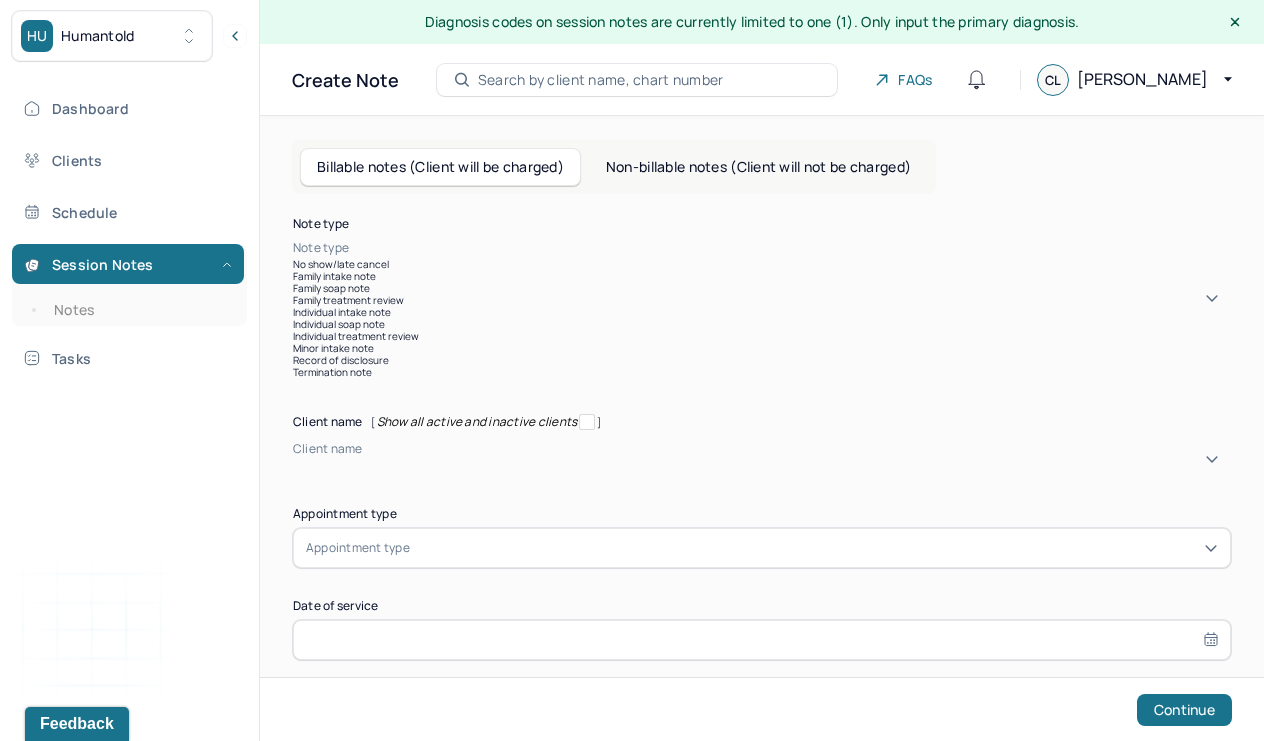 click at bounding box center (792, 248) 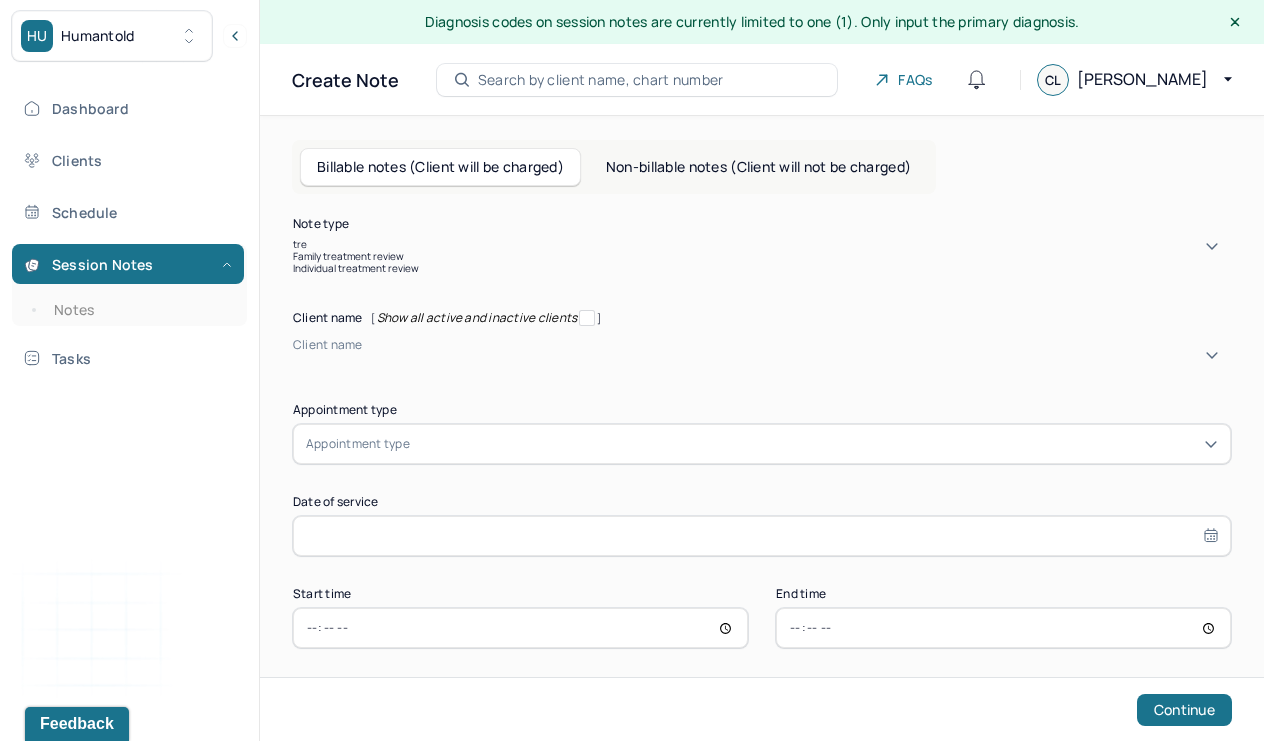type on "trea" 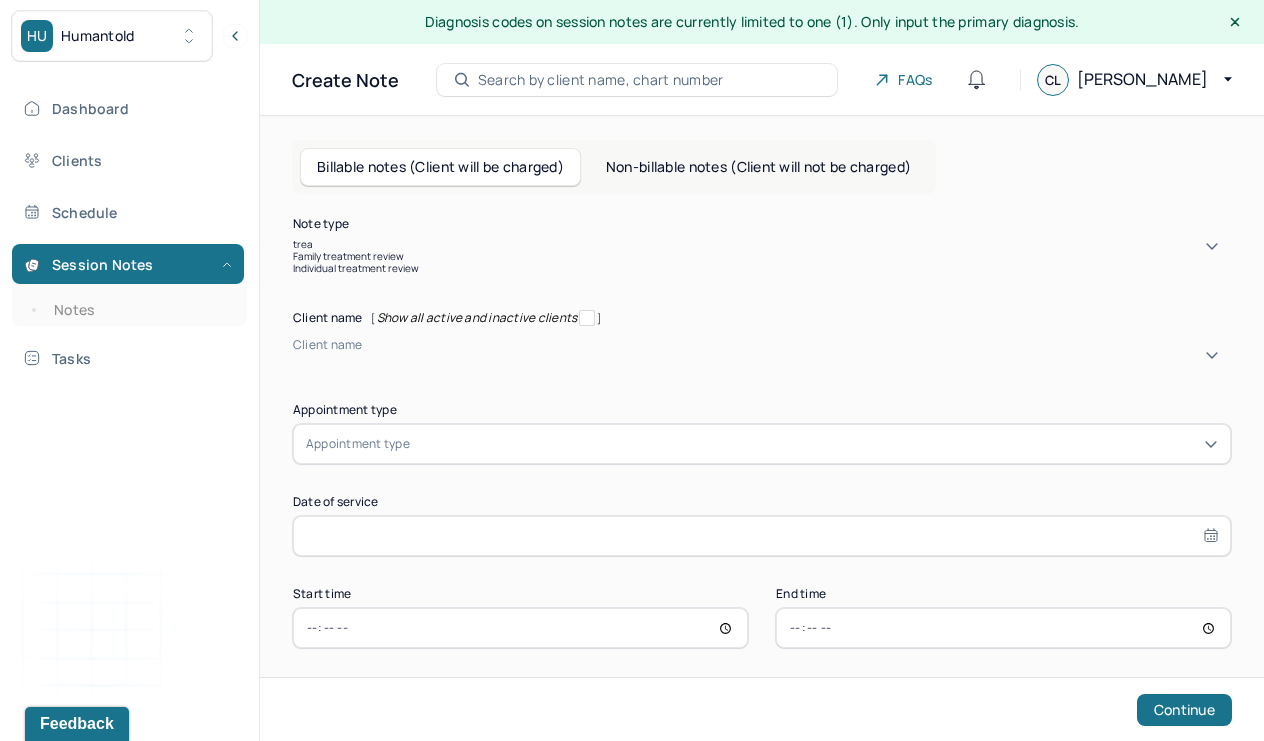click on "Individual treatment review" at bounding box center (762, 268) 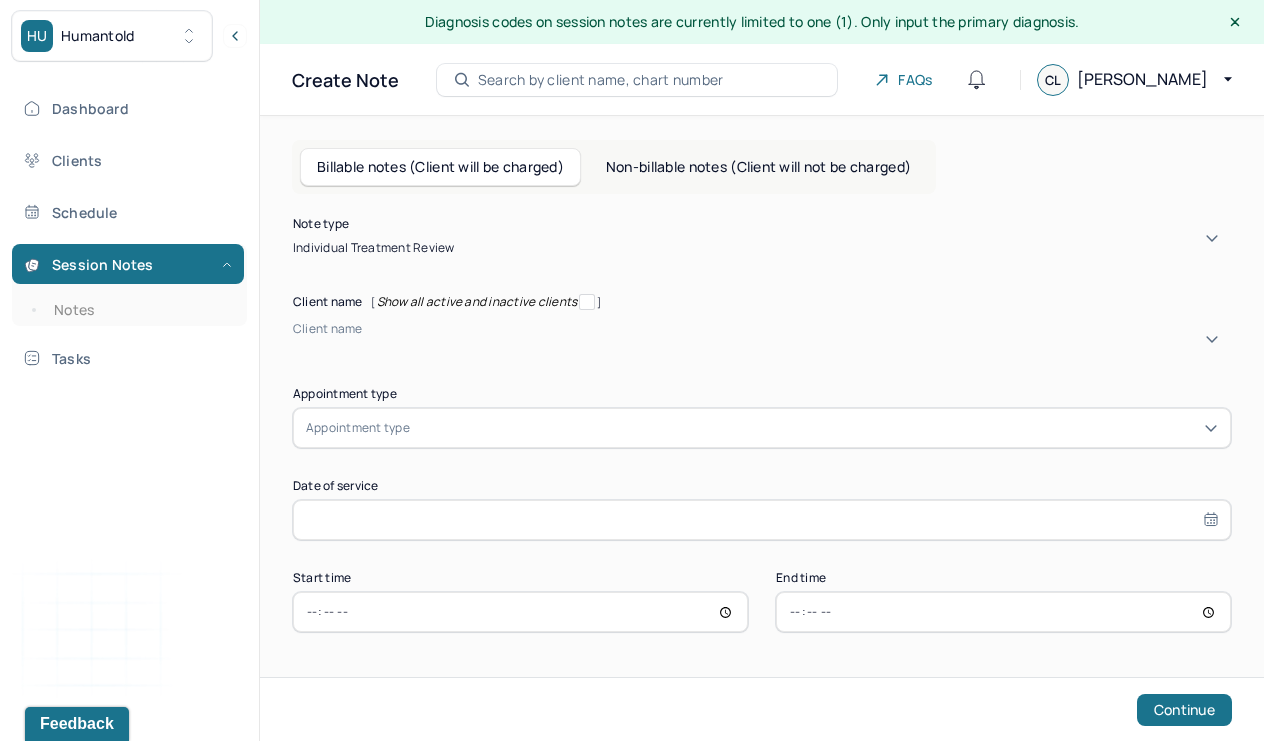 click at bounding box center [296, 346] 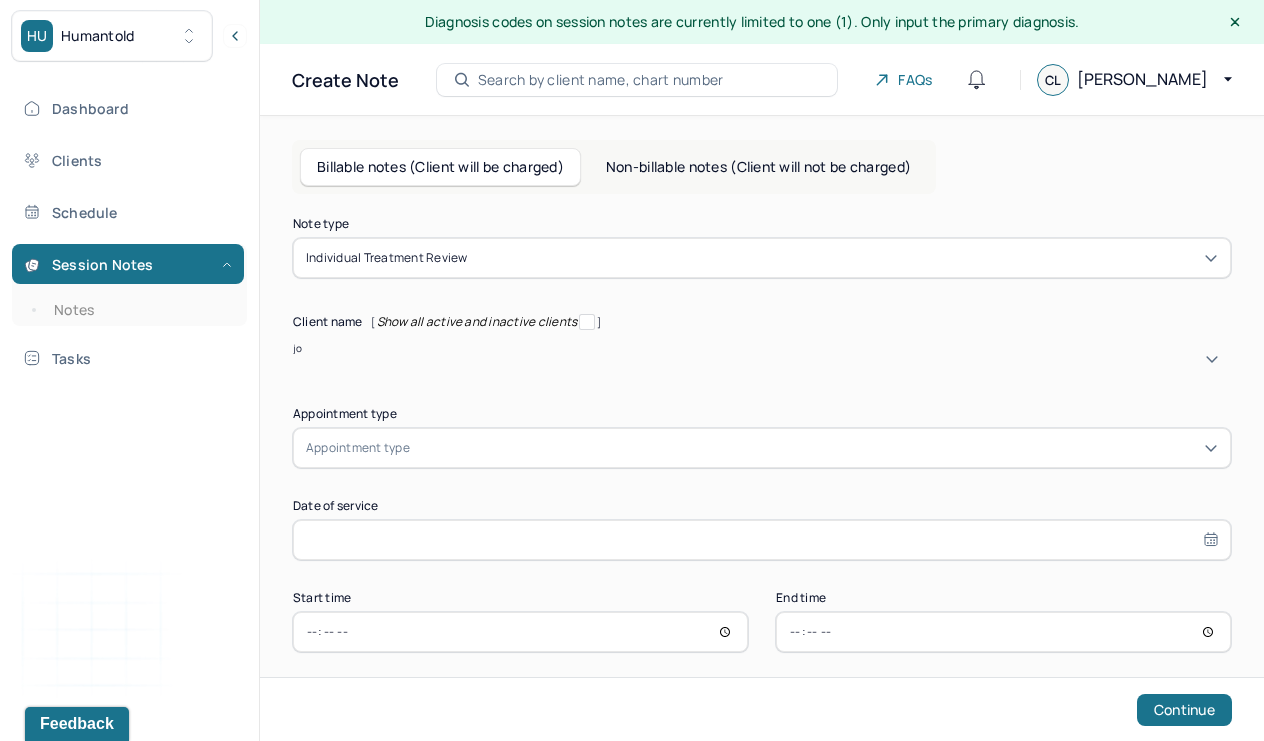 type on "joa" 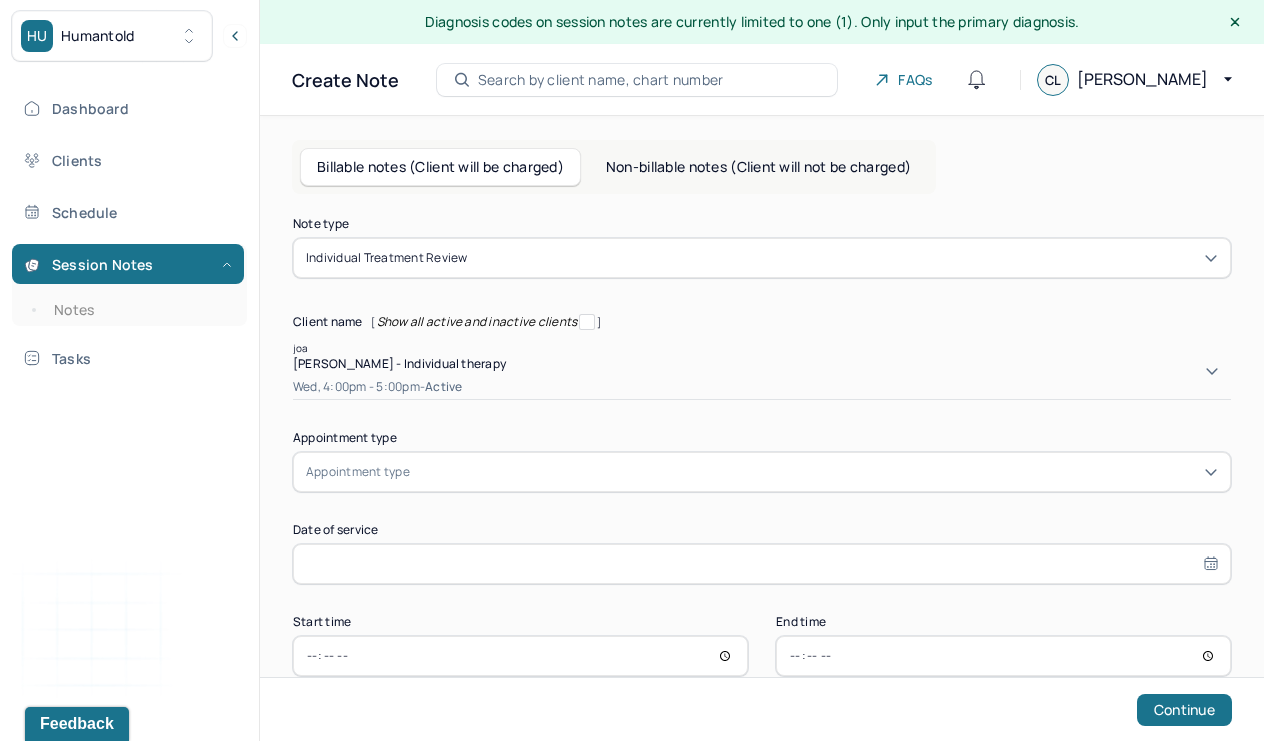 click on "Wed, 4:00pm - 5:00pm  -  active" at bounding box center [762, 387] 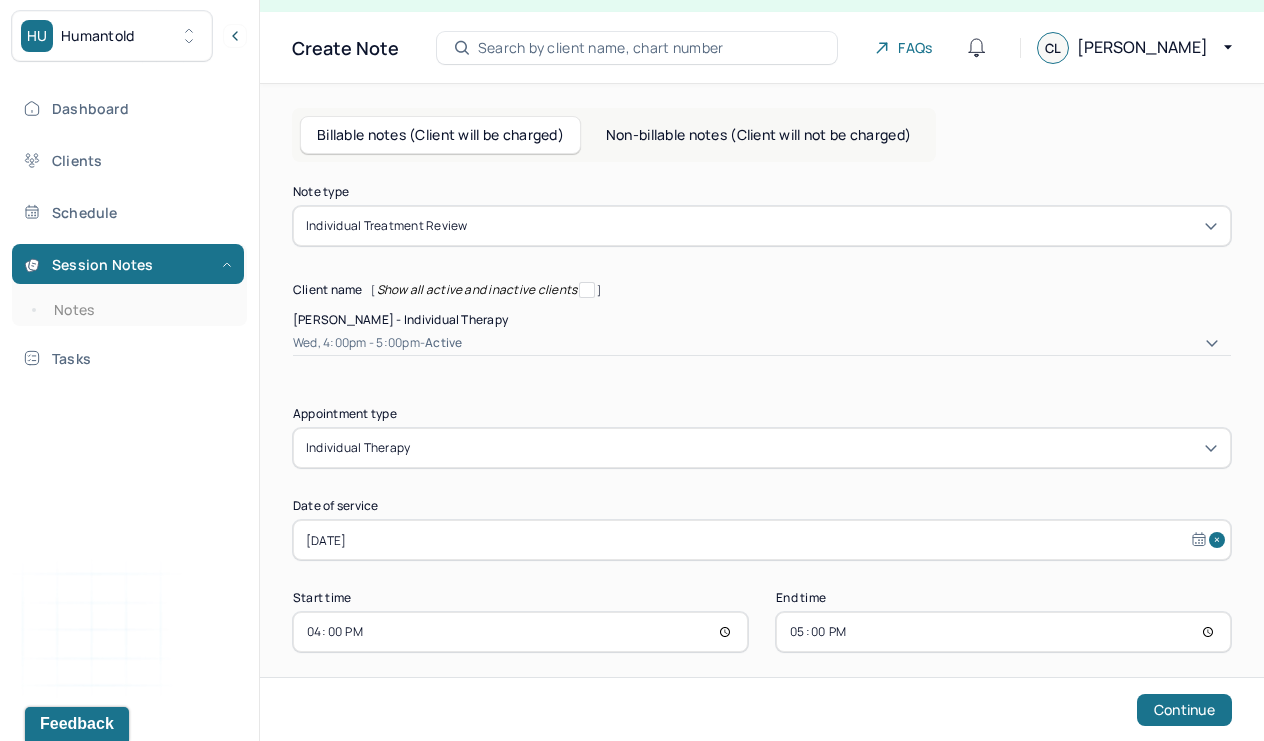 scroll, scrollTop: 31, scrollLeft: 0, axis: vertical 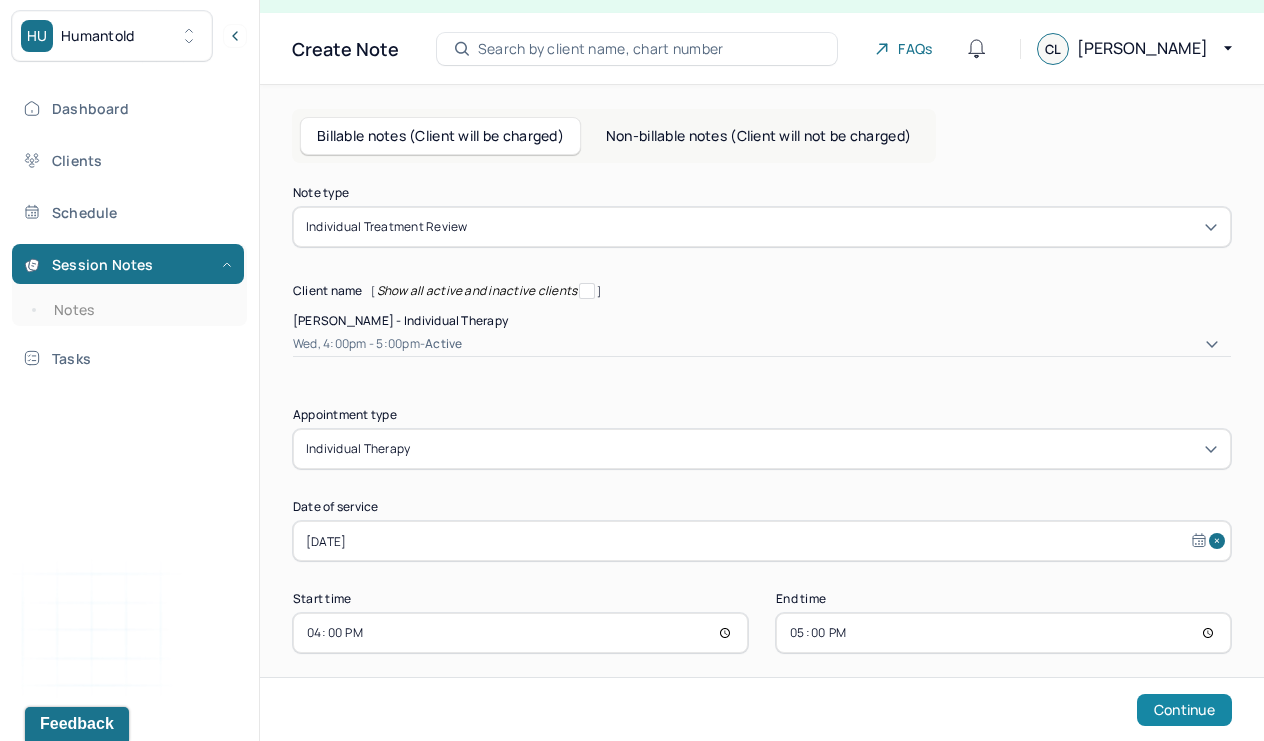 click on "Continue" at bounding box center [1184, 710] 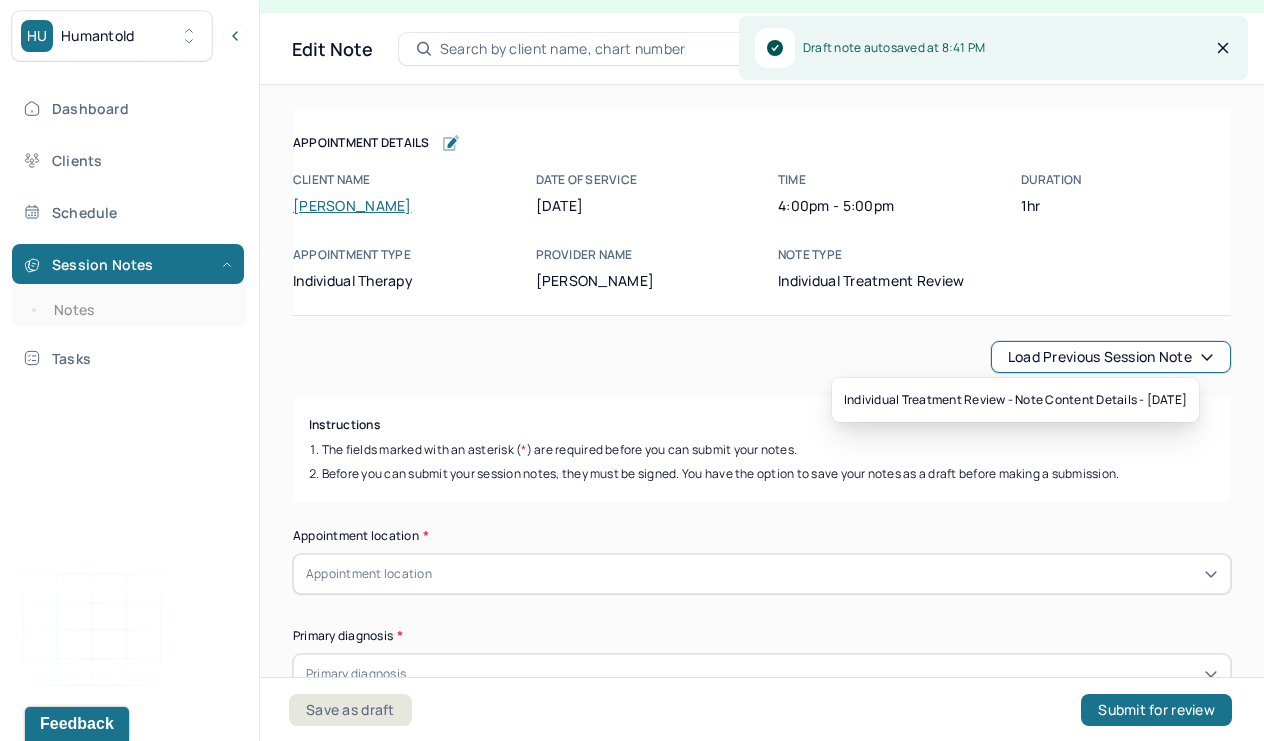 click on "Load previous session note" at bounding box center [1111, 357] 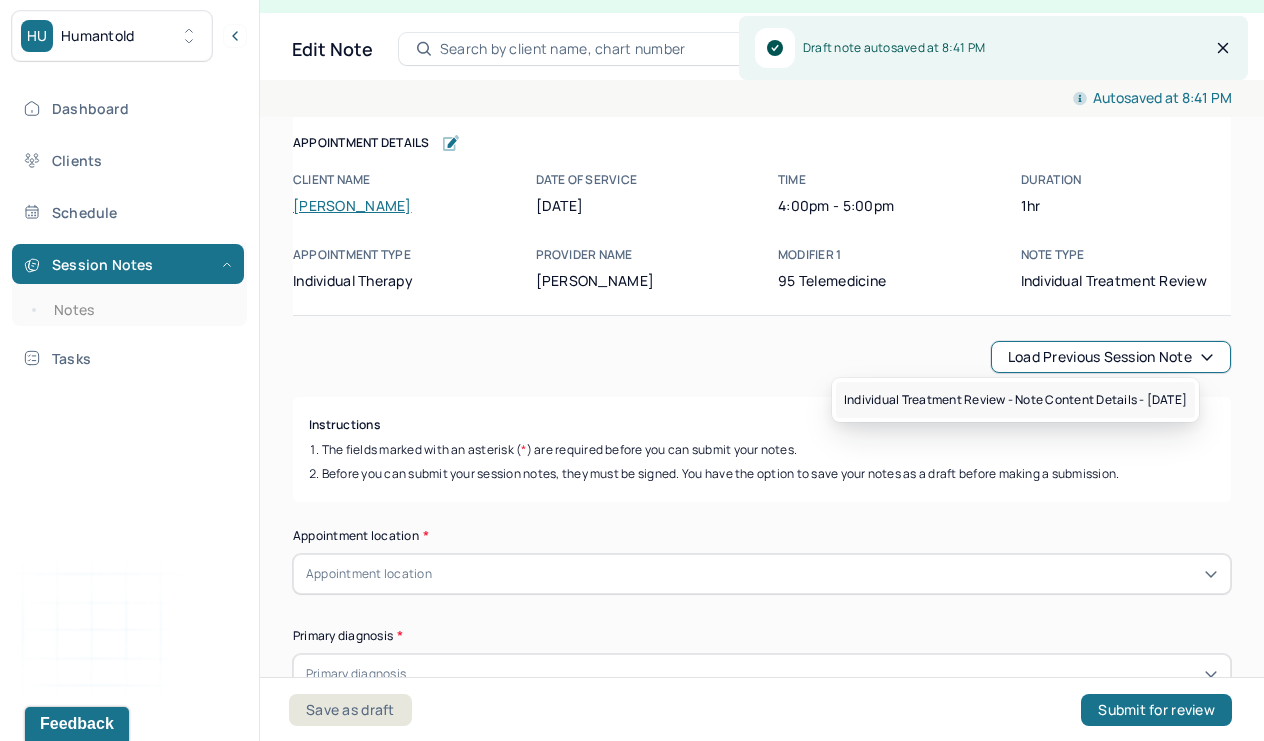 click on "Individual treatment review   - Note content Details -   [DATE]" at bounding box center (1015, 400) 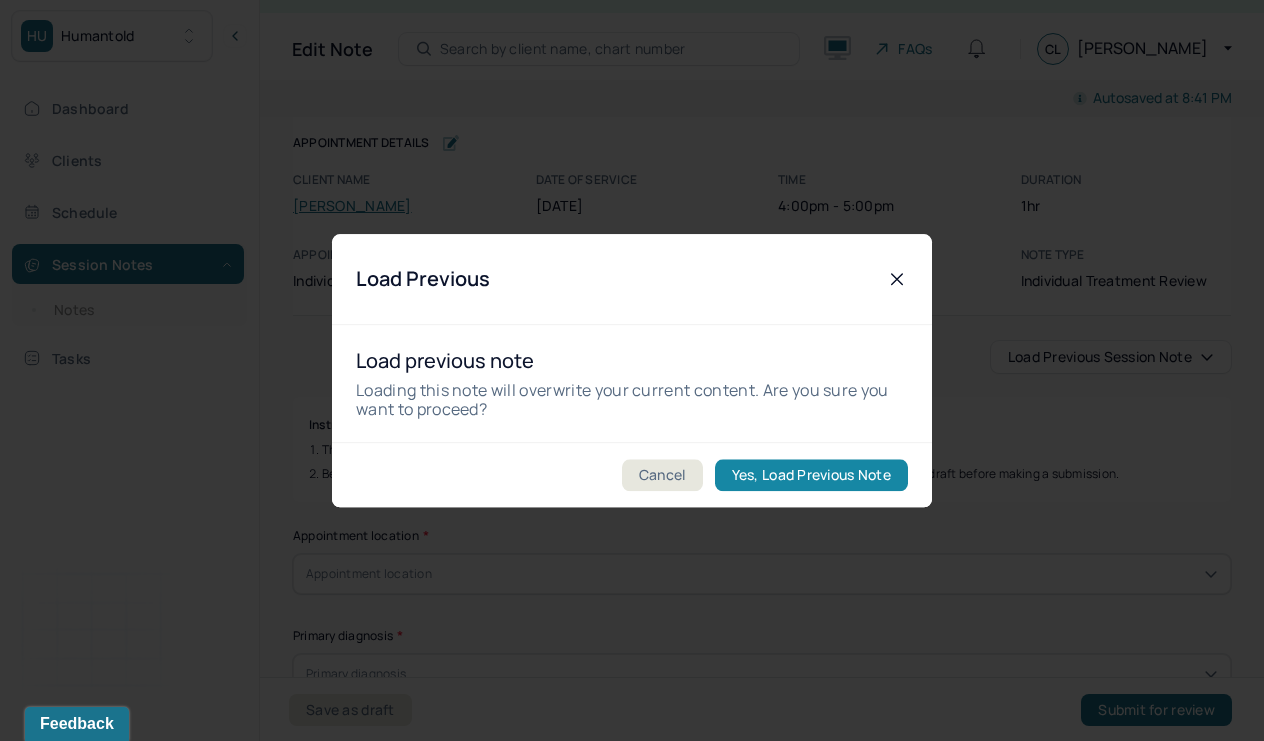 click on "Yes, Load Previous Note" at bounding box center [811, 475] 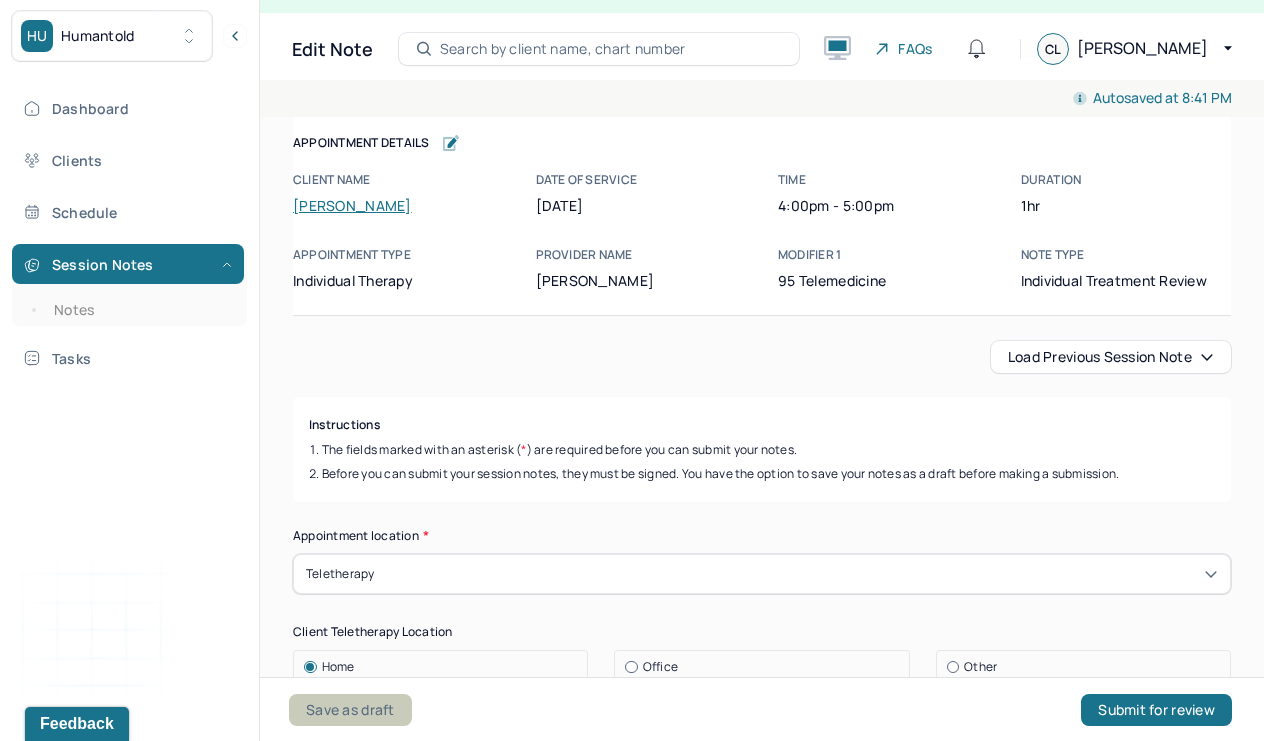 click on "Save as draft" at bounding box center [350, 710] 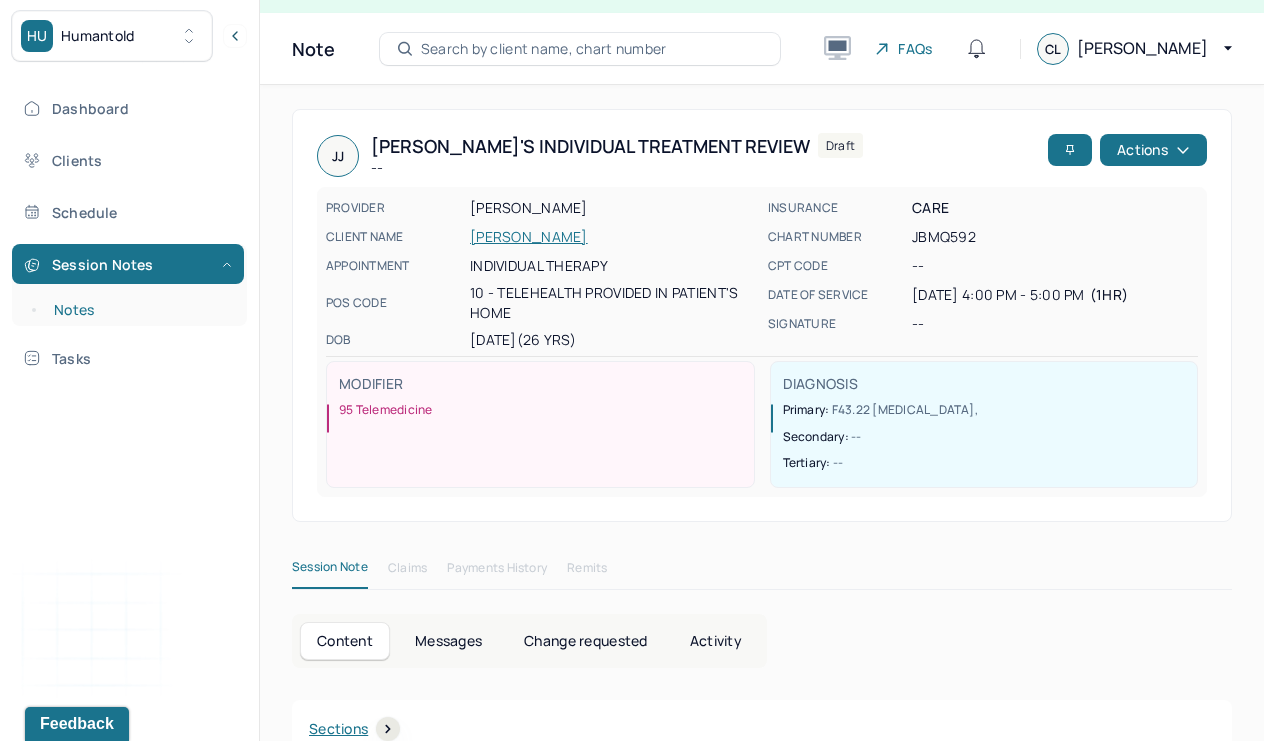 click on "Notes" at bounding box center (139, 310) 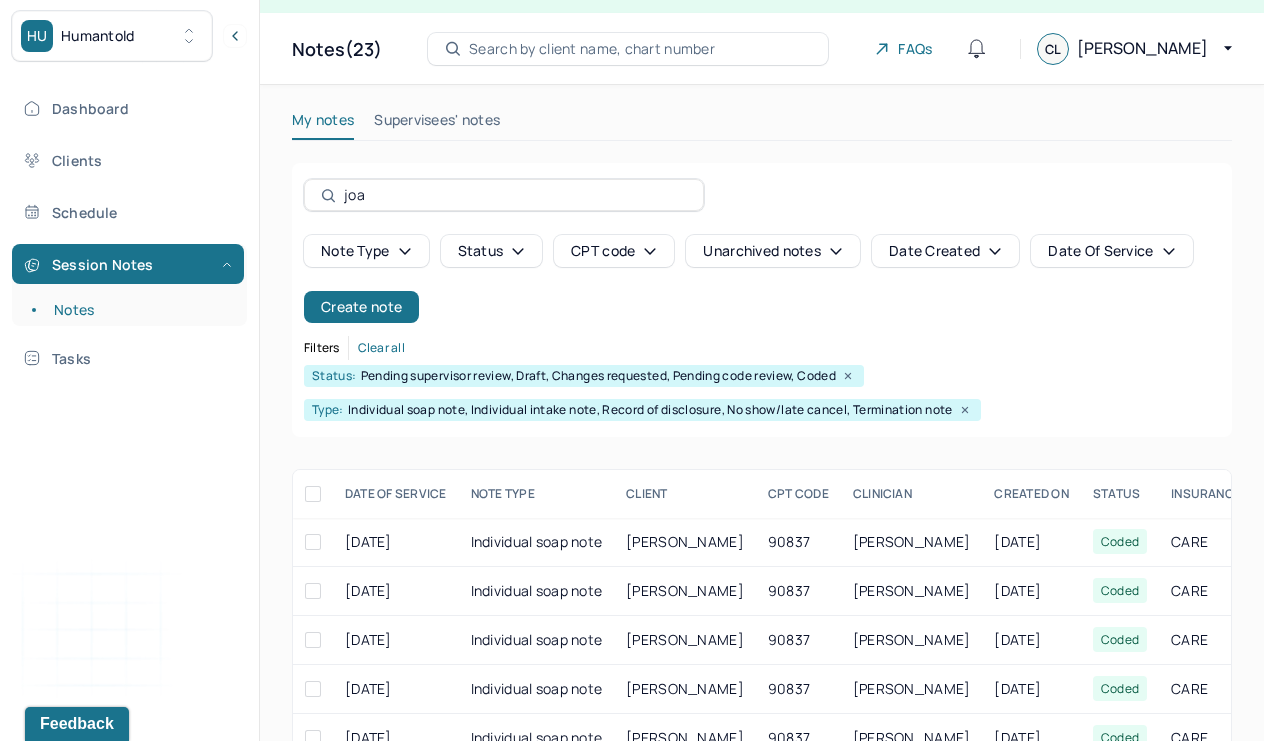 drag, startPoint x: 409, startPoint y: 203, endPoint x: 318, endPoint y: 220, distance: 92.574295 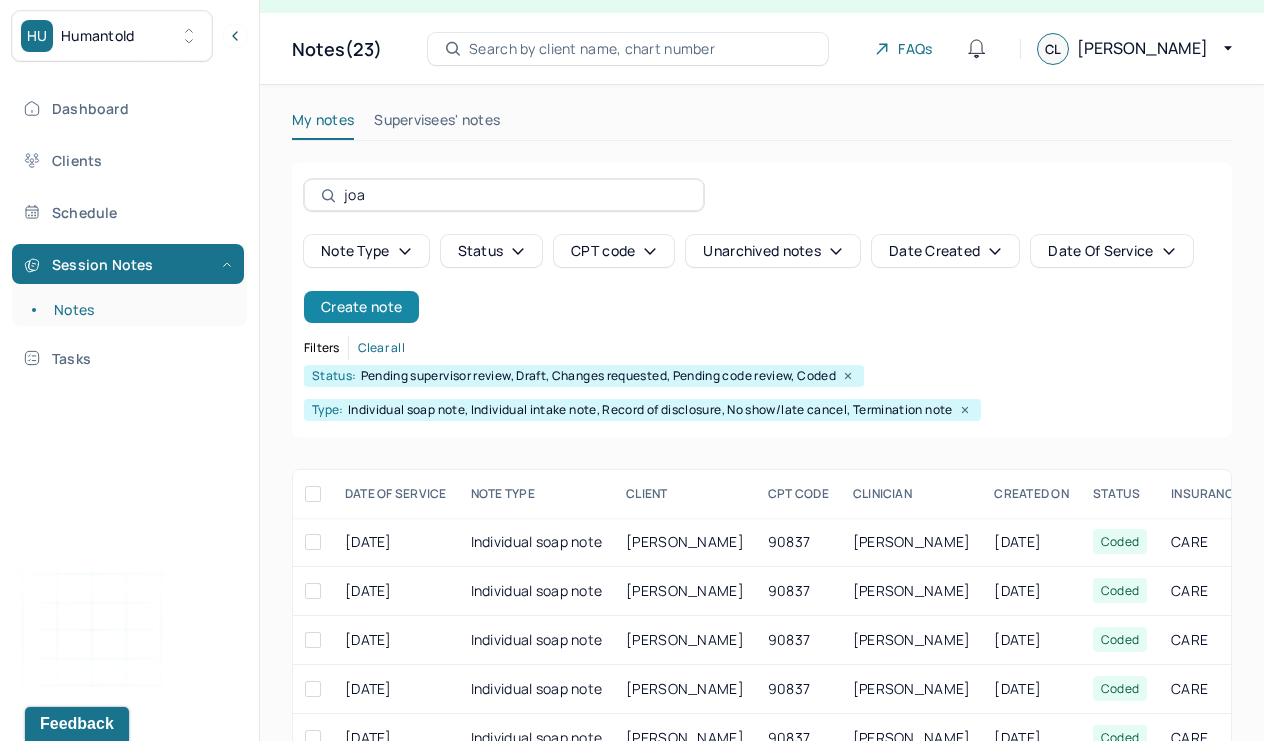 click on "Create note" at bounding box center (361, 307) 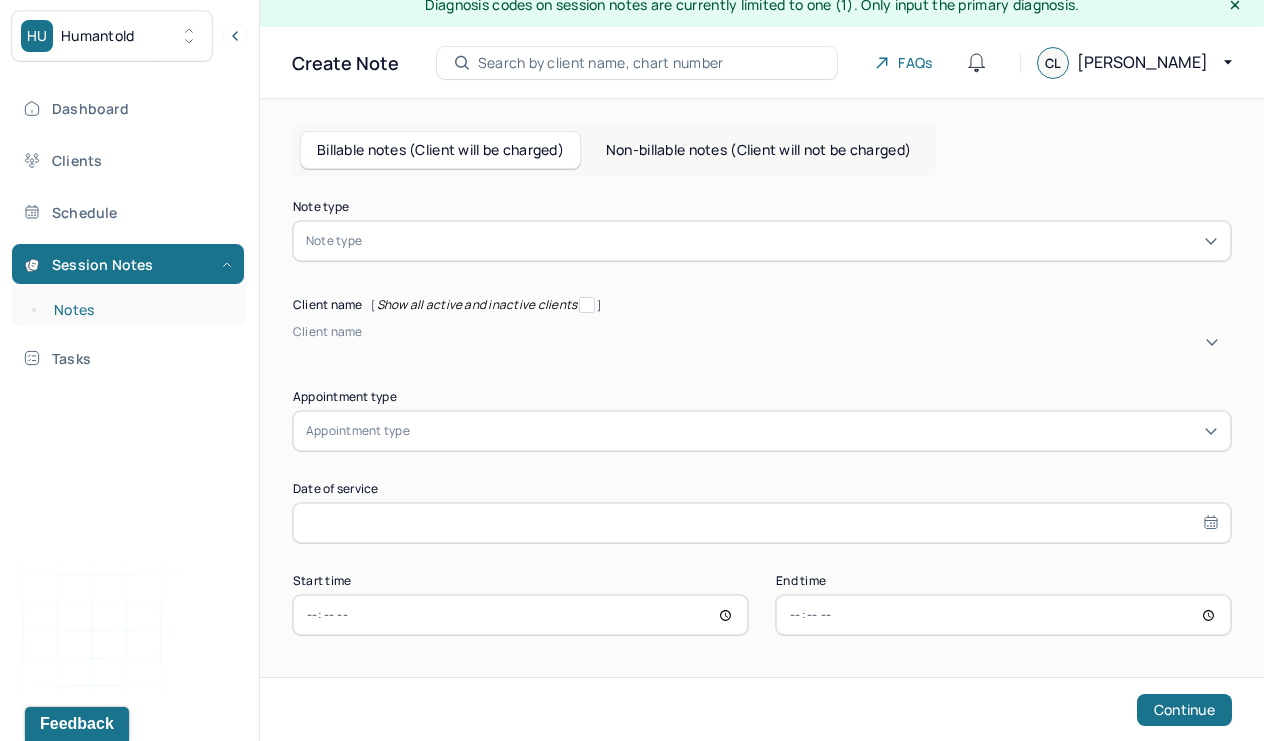 click on "Notes" at bounding box center [139, 310] 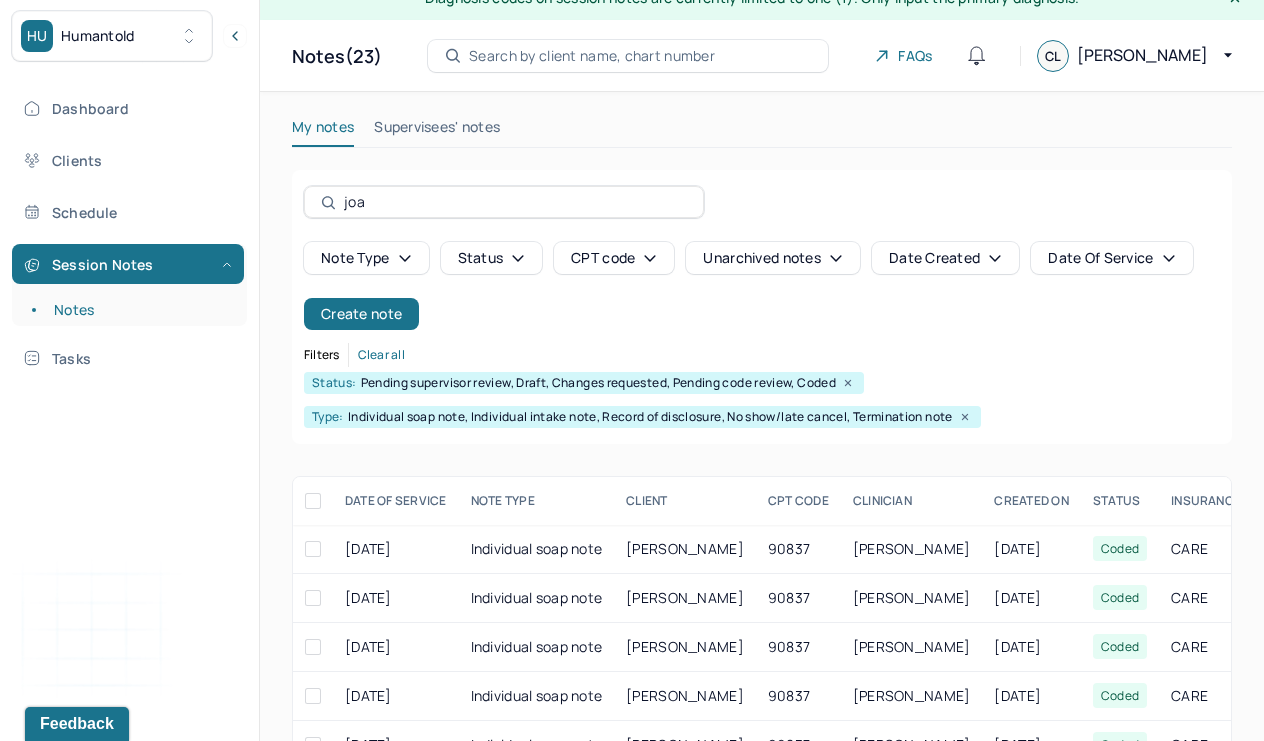 click on "joa" at bounding box center [504, 202] 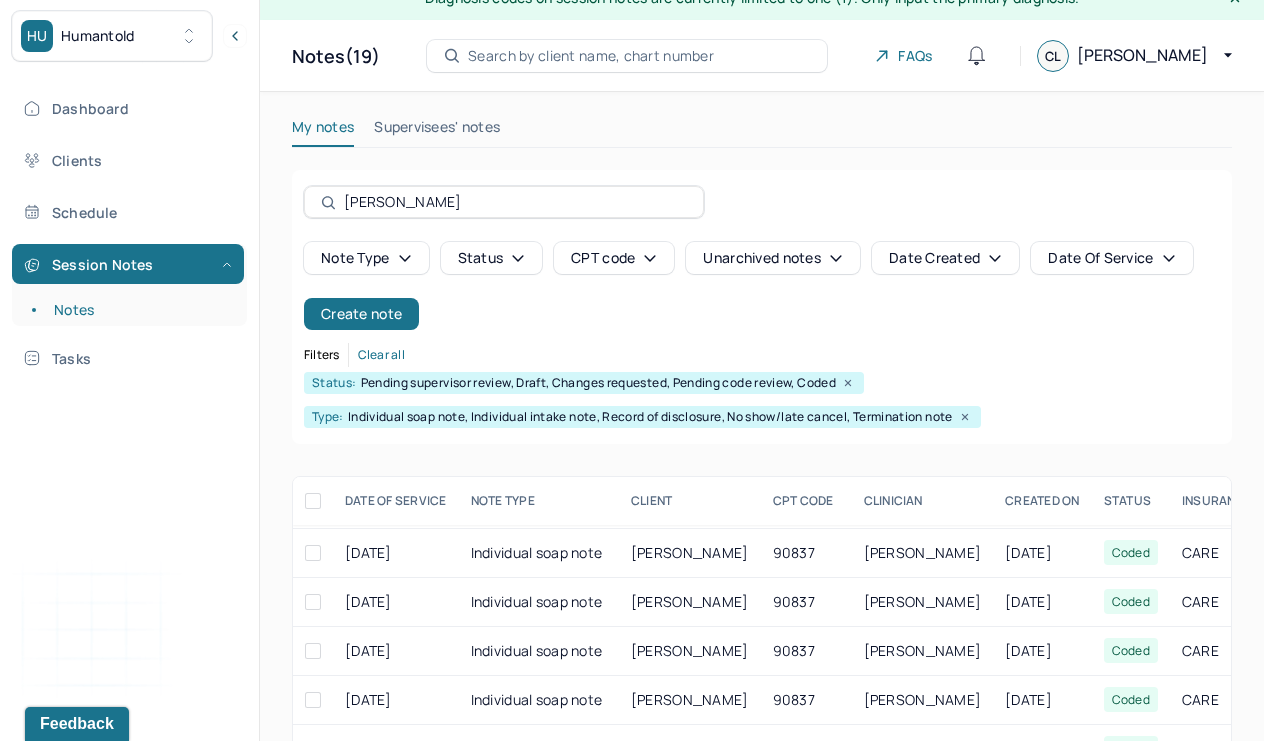scroll, scrollTop: 388, scrollLeft: 0, axis: vertical 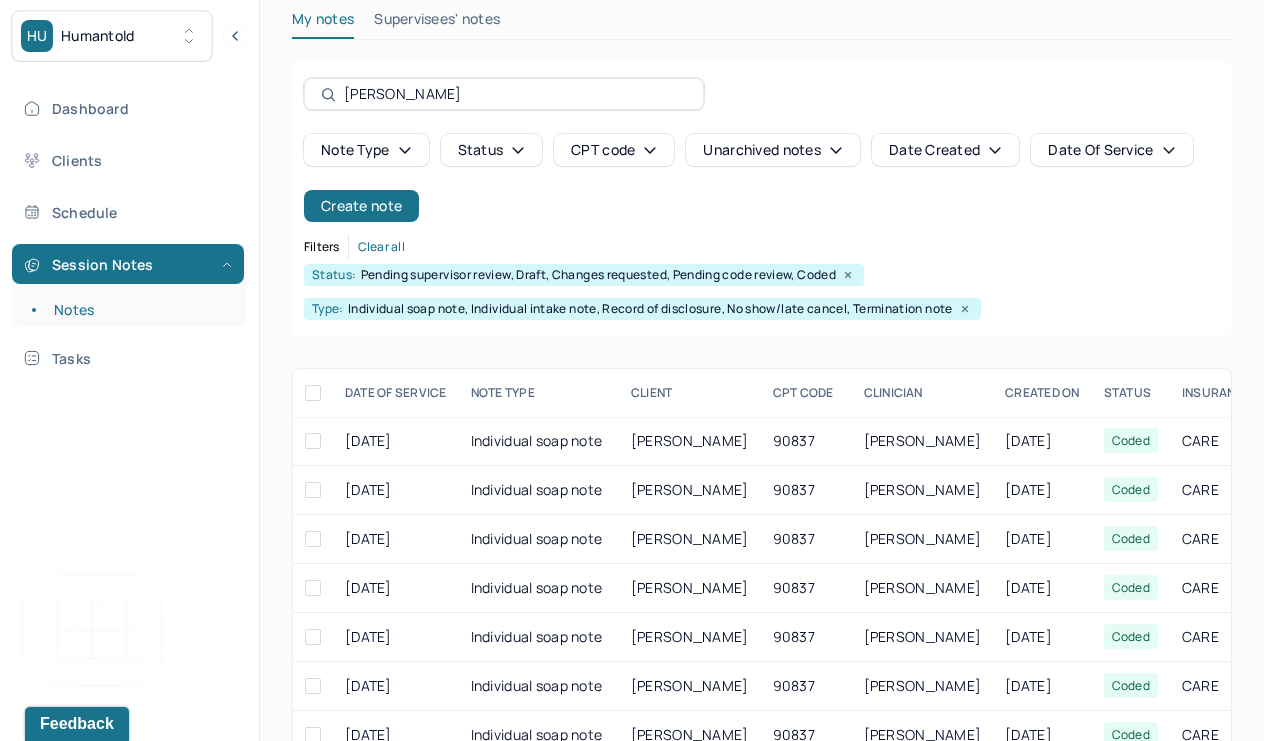 type on "[PERSON_NAME]" 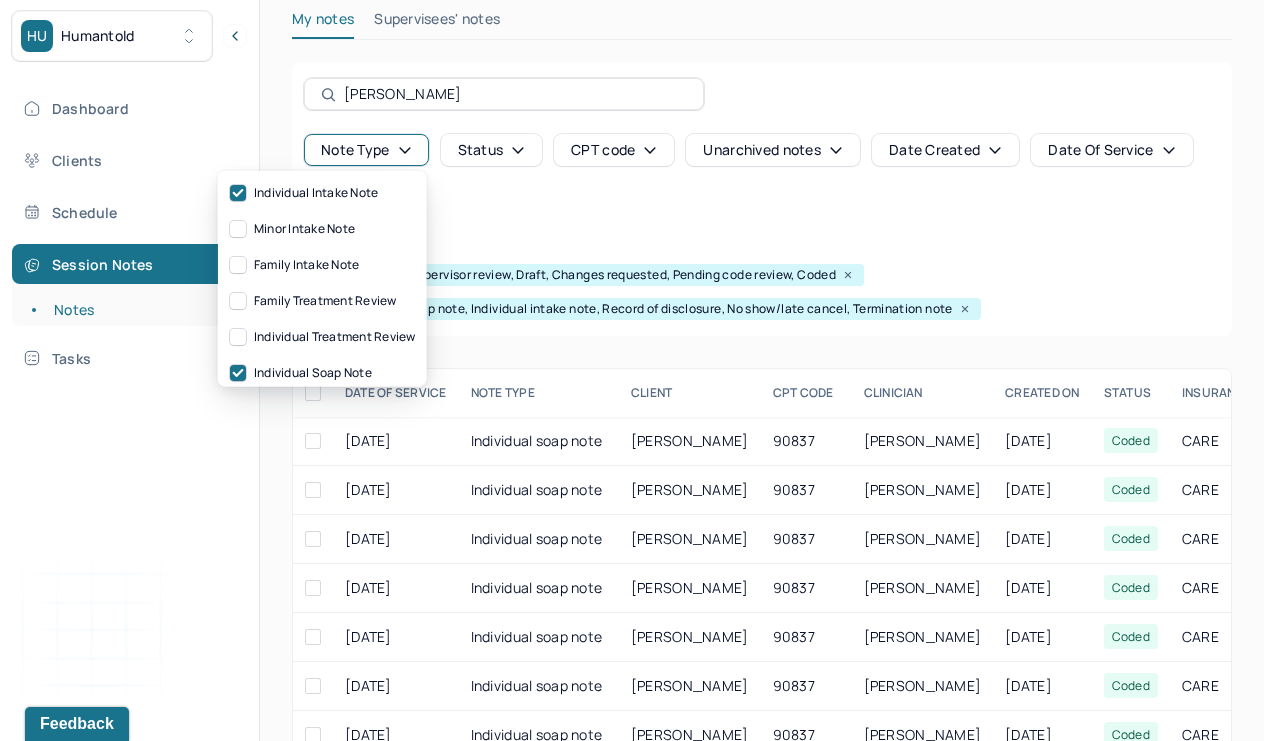 click on "Note type" at bounding box center [366, 150] 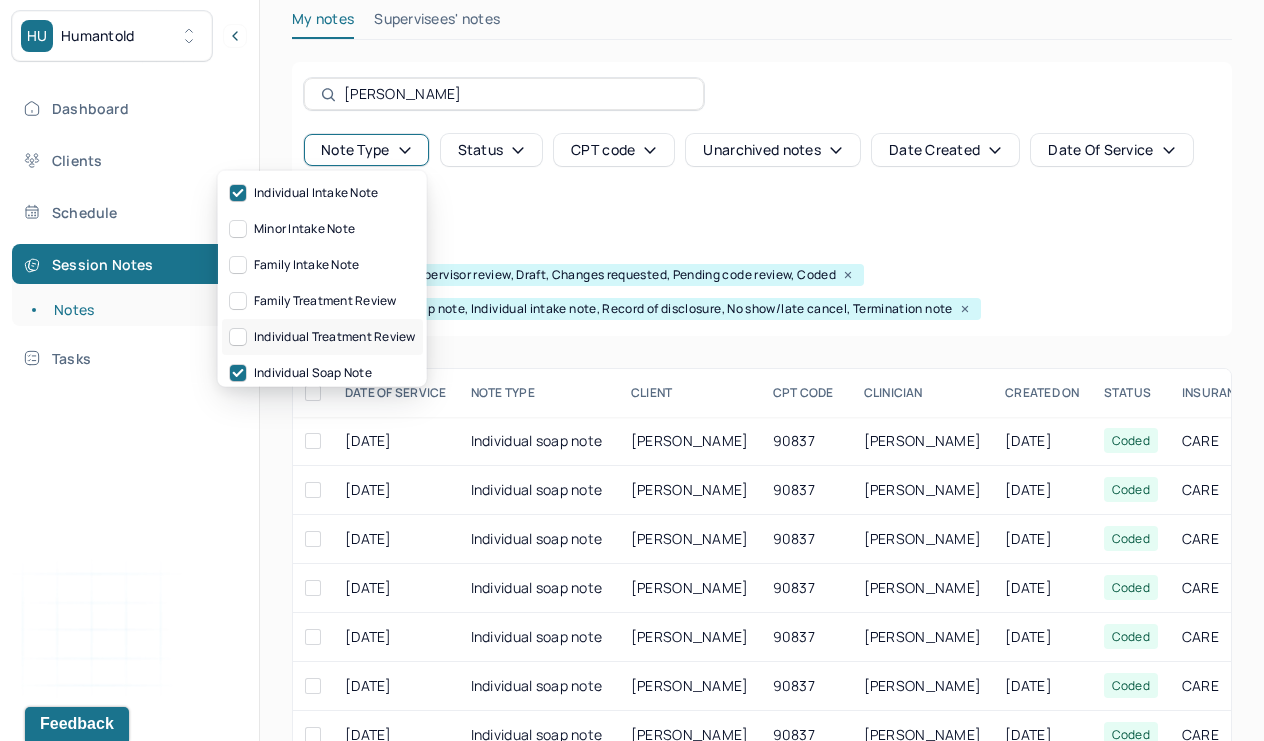 click on "Individual treatment review" at bounding box center [322, 337] 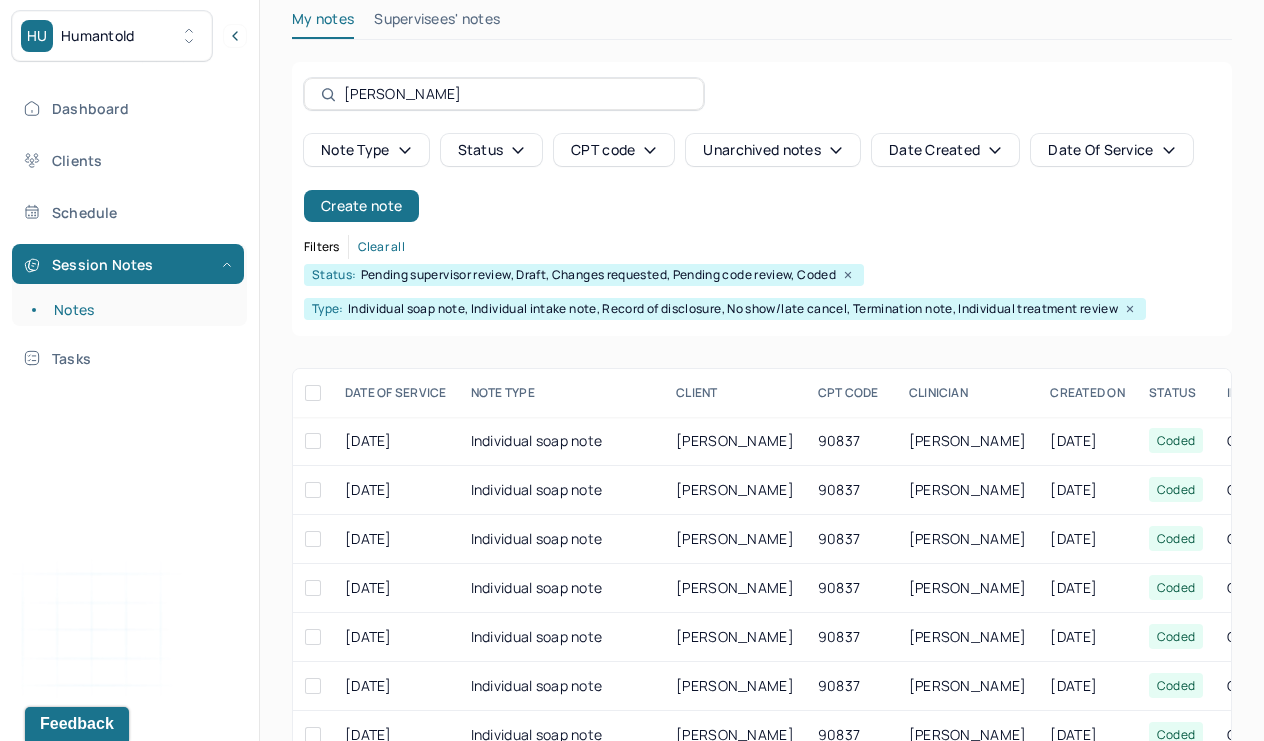 click on "[PERSON_NAME]   Note type     Status     CPT code     Unarchived notes     Date Created     Date Of Service     Create note   Filters   Clear all   Status: Pending supervisor review, Draft, Changes requested, Pending code review, Coded     Type: Individual soap note, Individual intake note, Record of disclosure, No show/late cancel, Termination note, Individual treatment review" at bounding box center [762, 199] 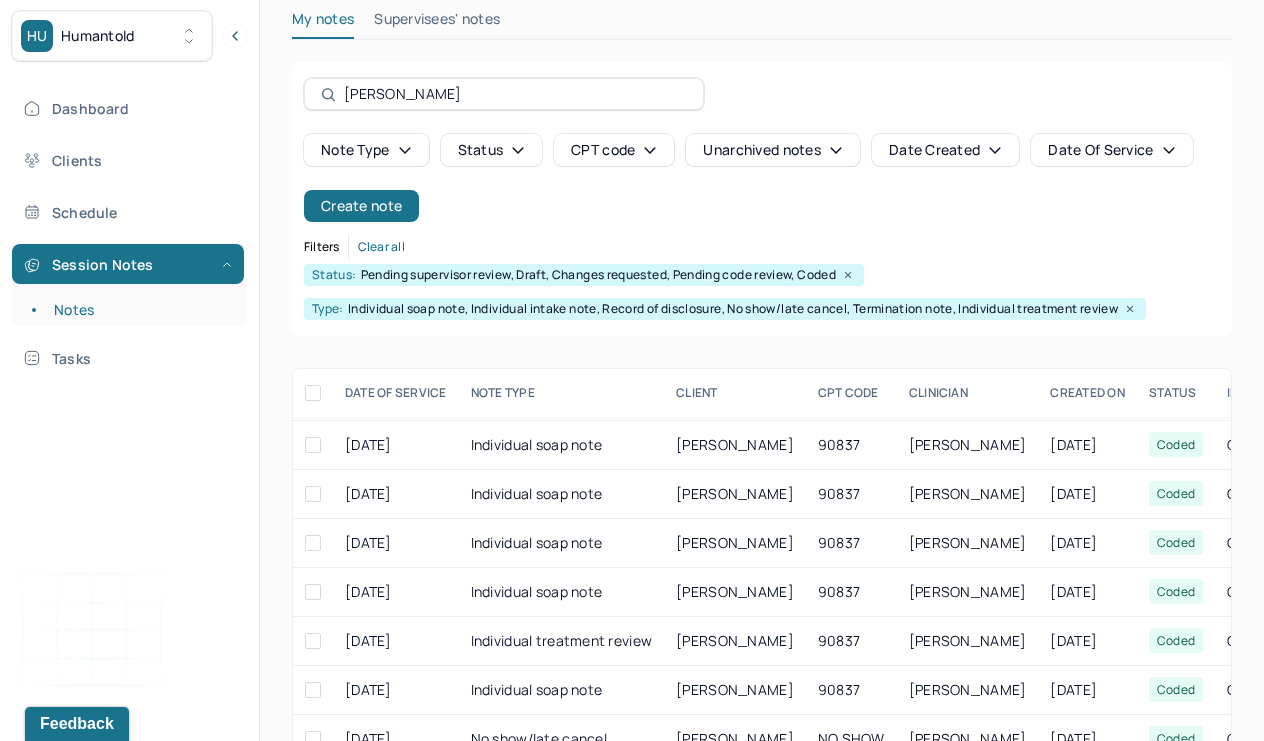 scroll, scrollTop: 437, scrollLeft: 0, axis: vertical 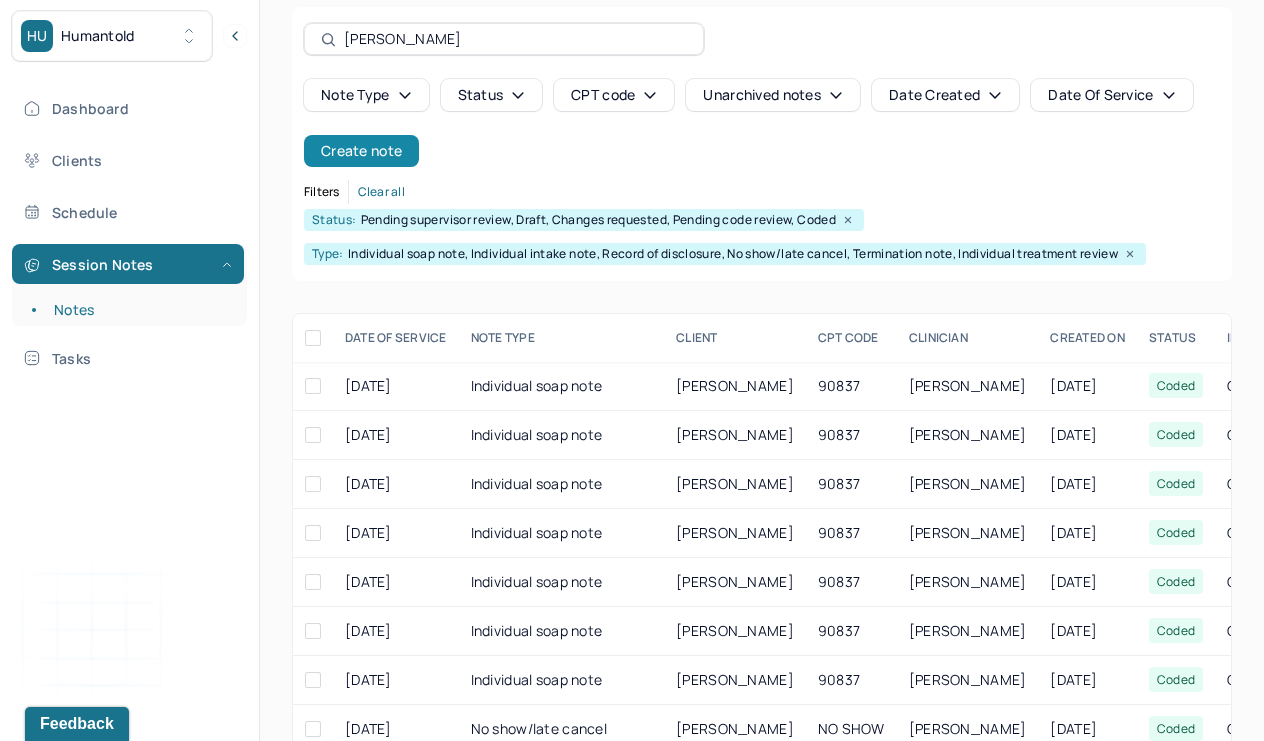 click on "Create note" at bounding box center (361, 151) 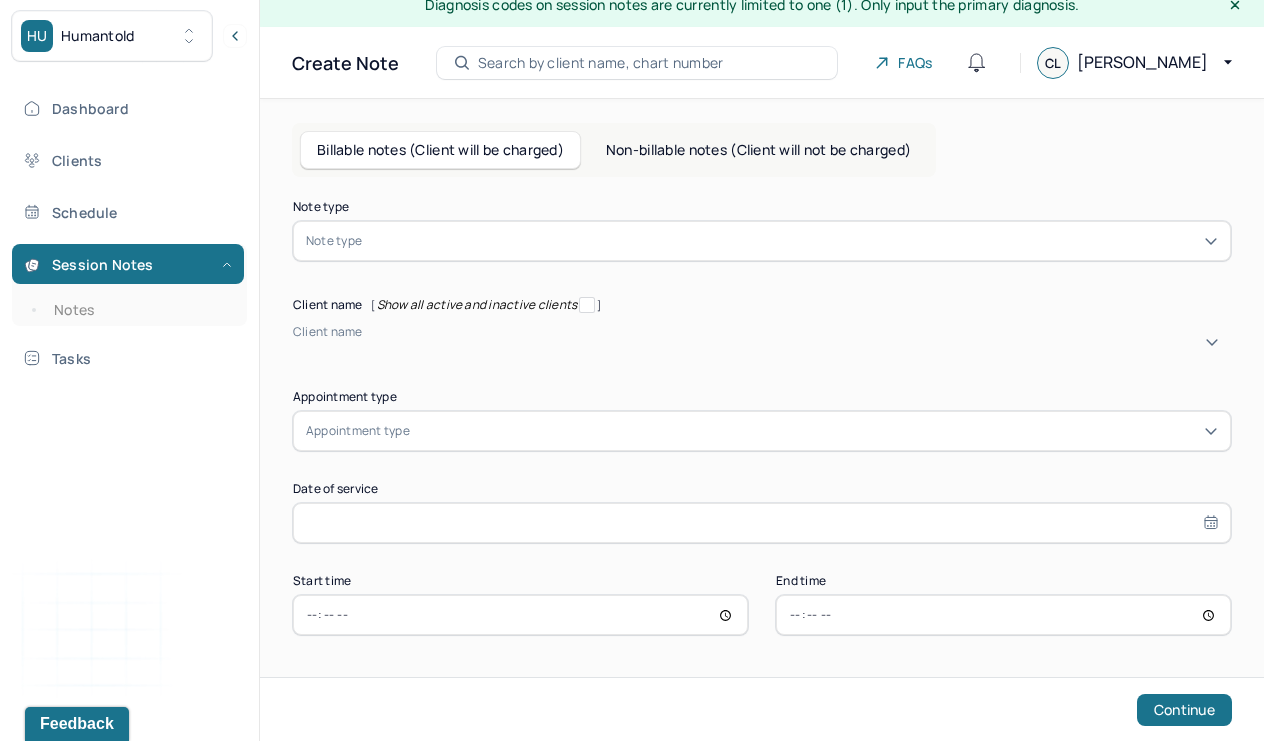scroll, scrollTop: 24, scrollLeft: 0, axis: vertical 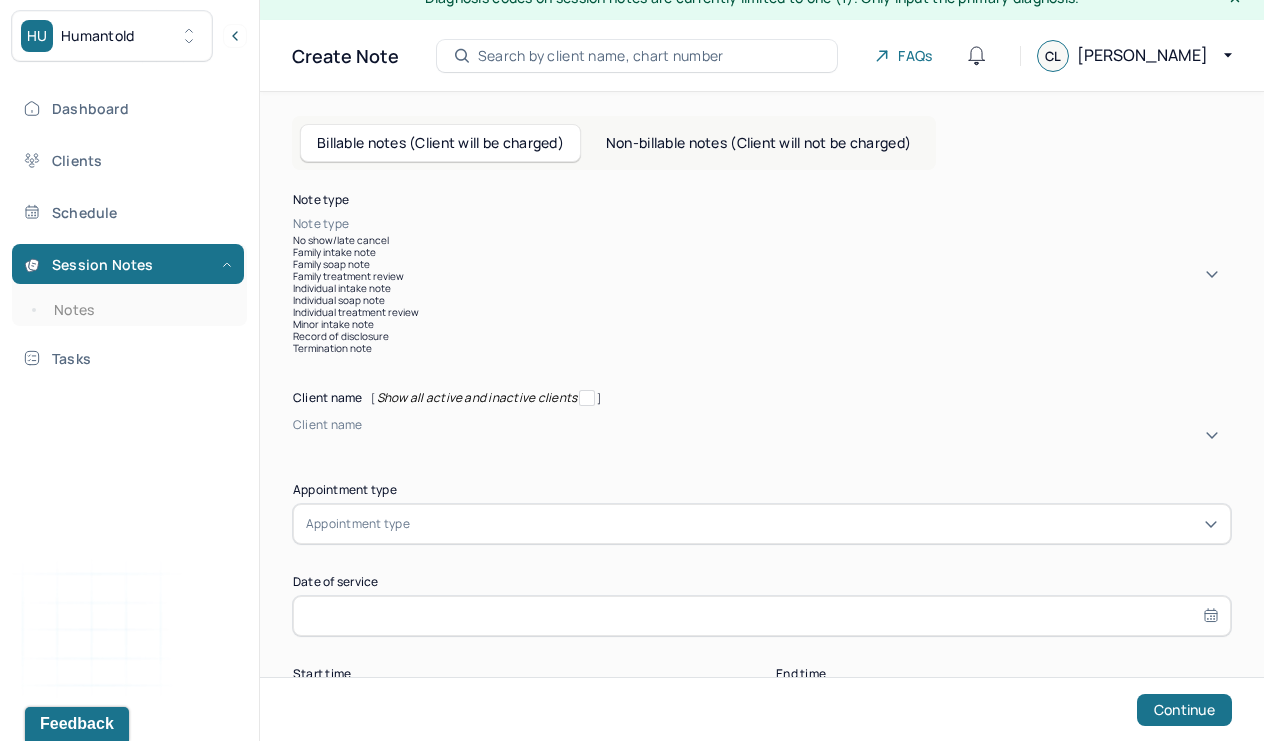 click at bounding box center [792, 224] 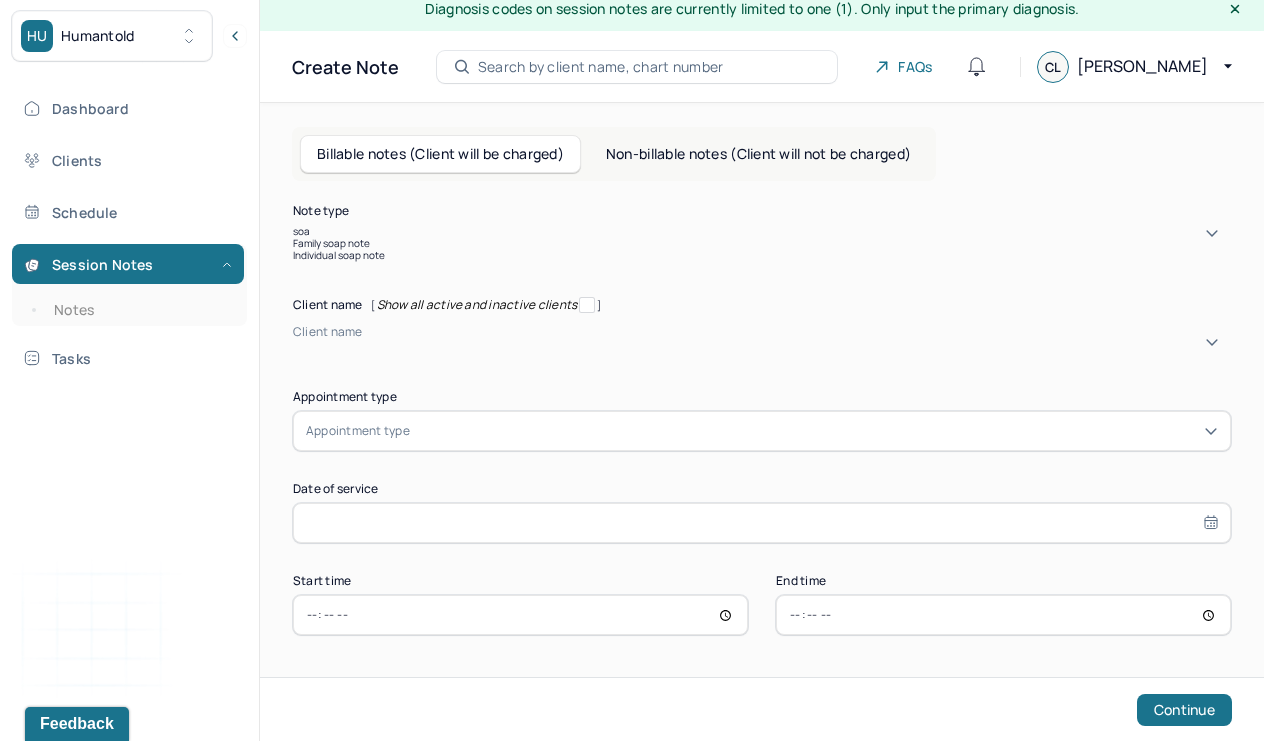 type on "soap" 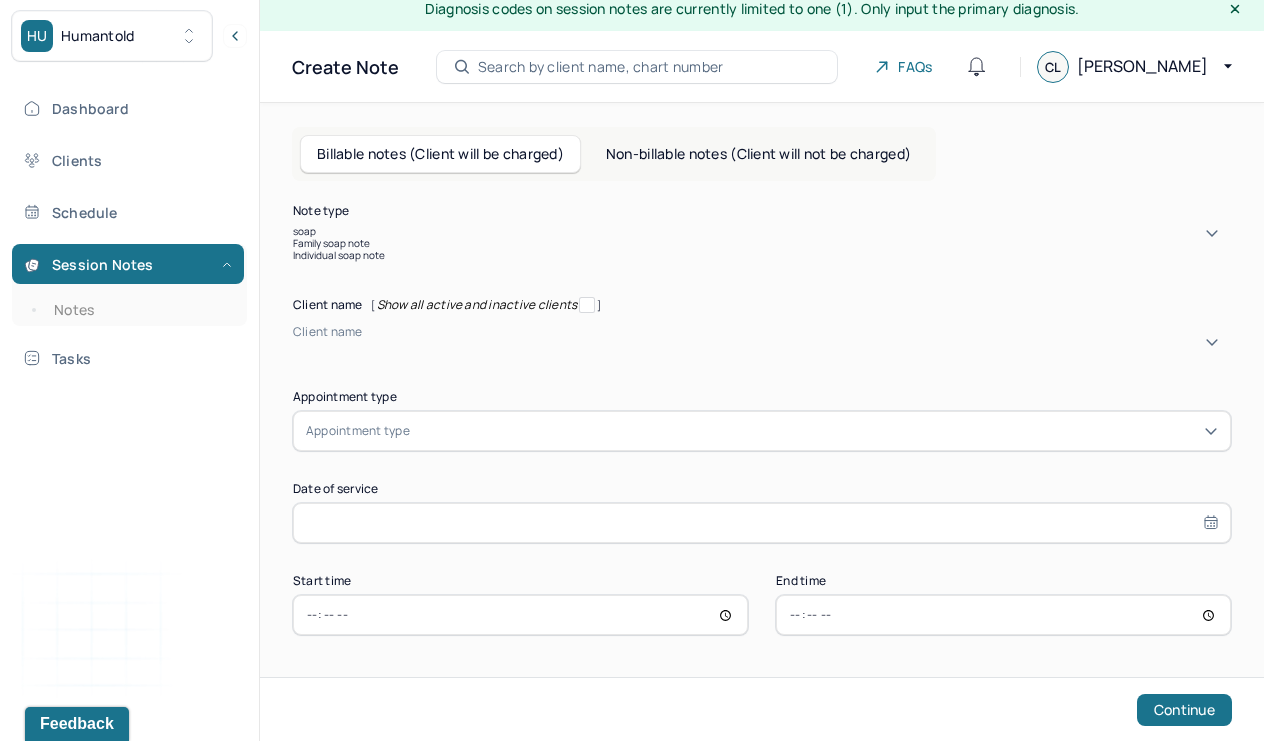 click on "Individual soap note" at bounding box center [762, 255] 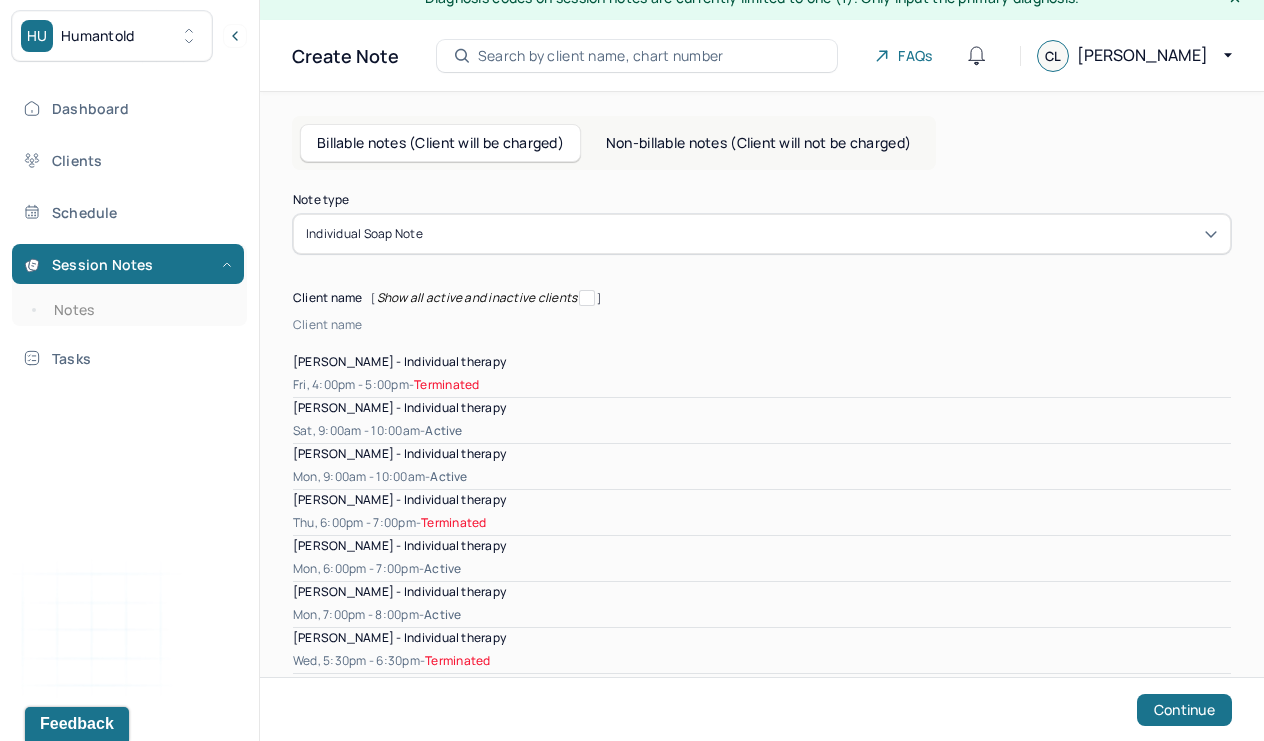 click at bounding box center (296, 342) 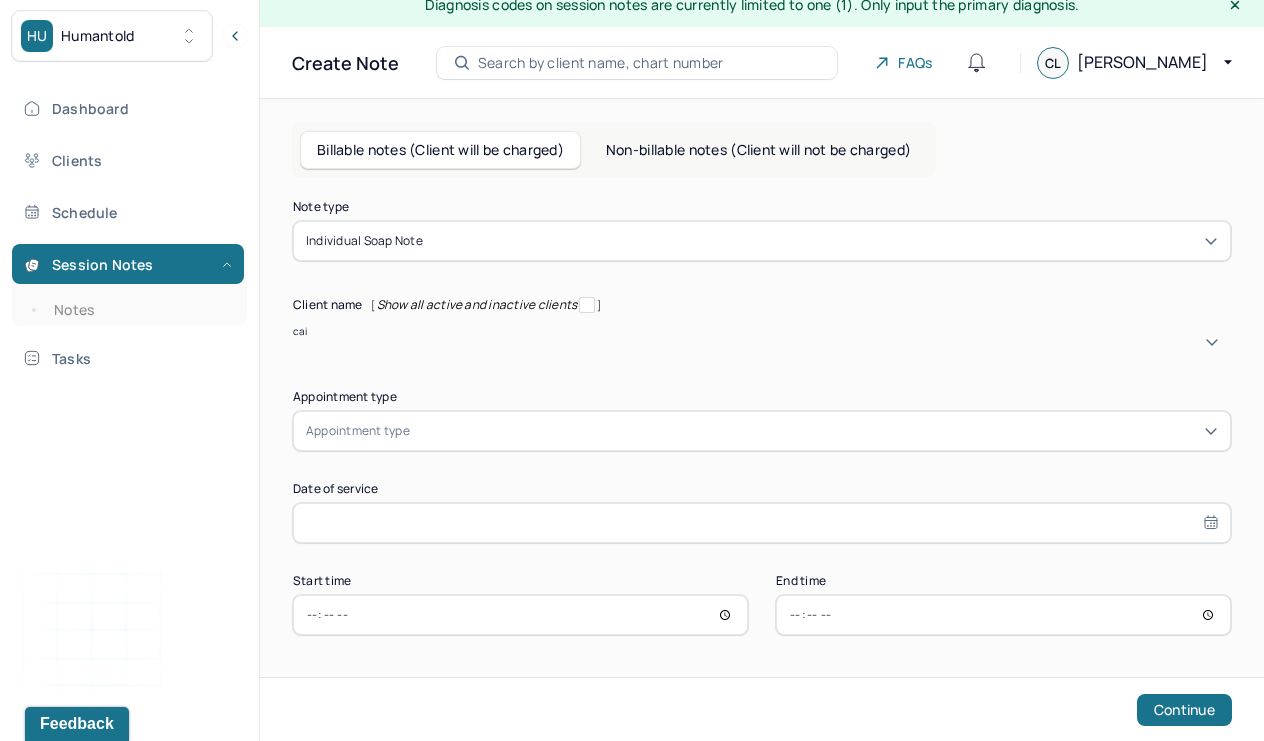 type on "[PERSON_NAME]" 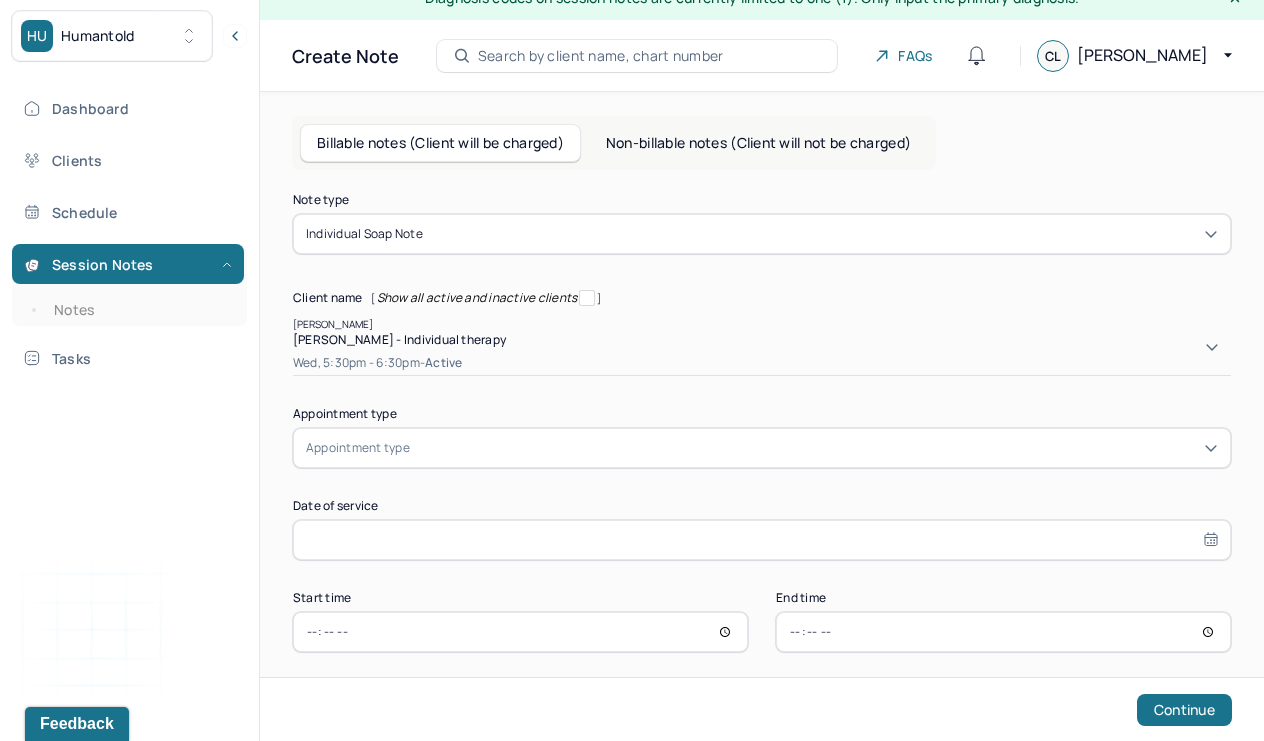 click on "[PERSON_NAME] - Individual therapy" at bounding box center (399, 339) 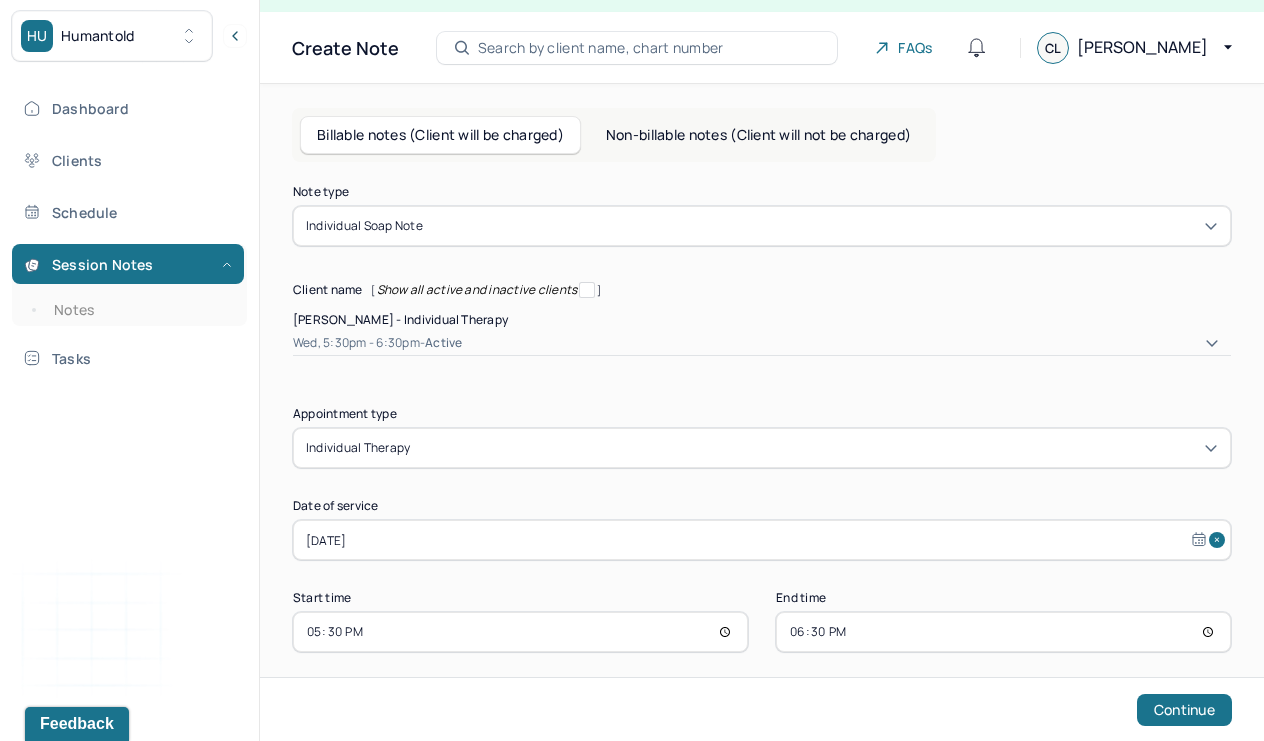 scroll, scrollTop: 31, scrollLeft: 0, axis: vertical 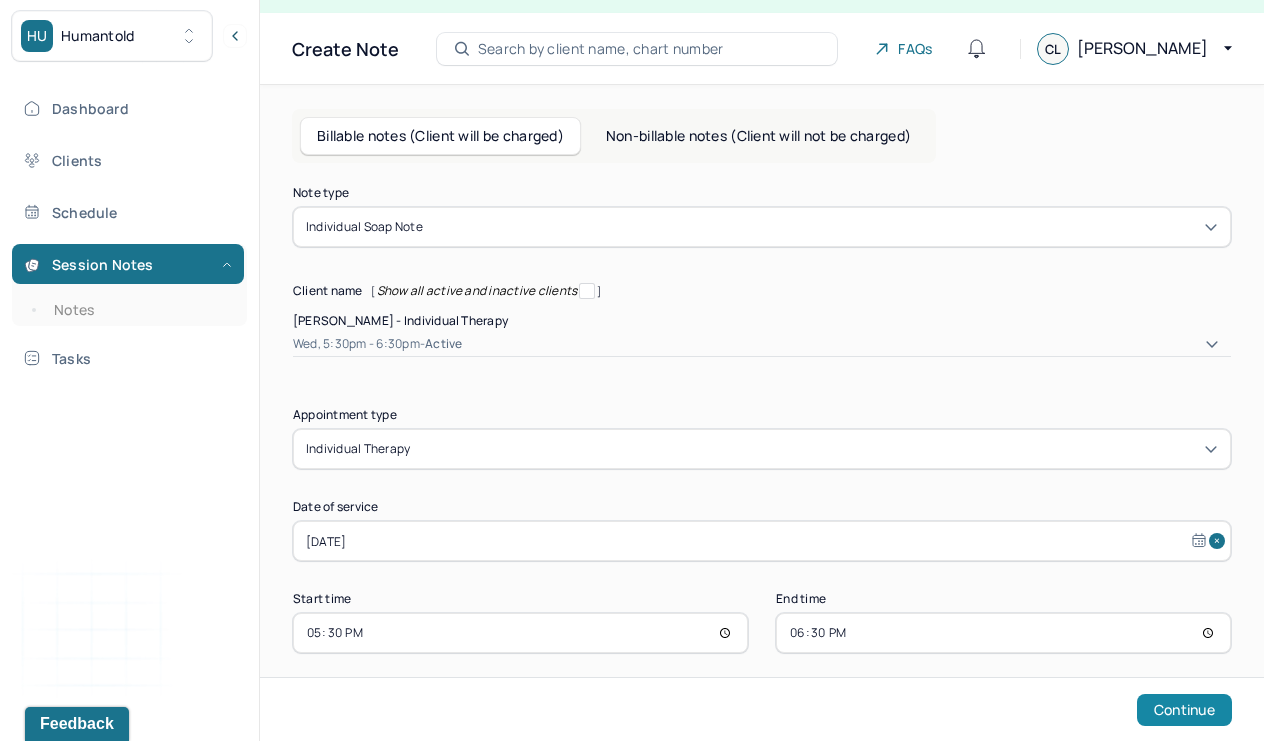 click on "Continue" at bounding box center (1184, 710) 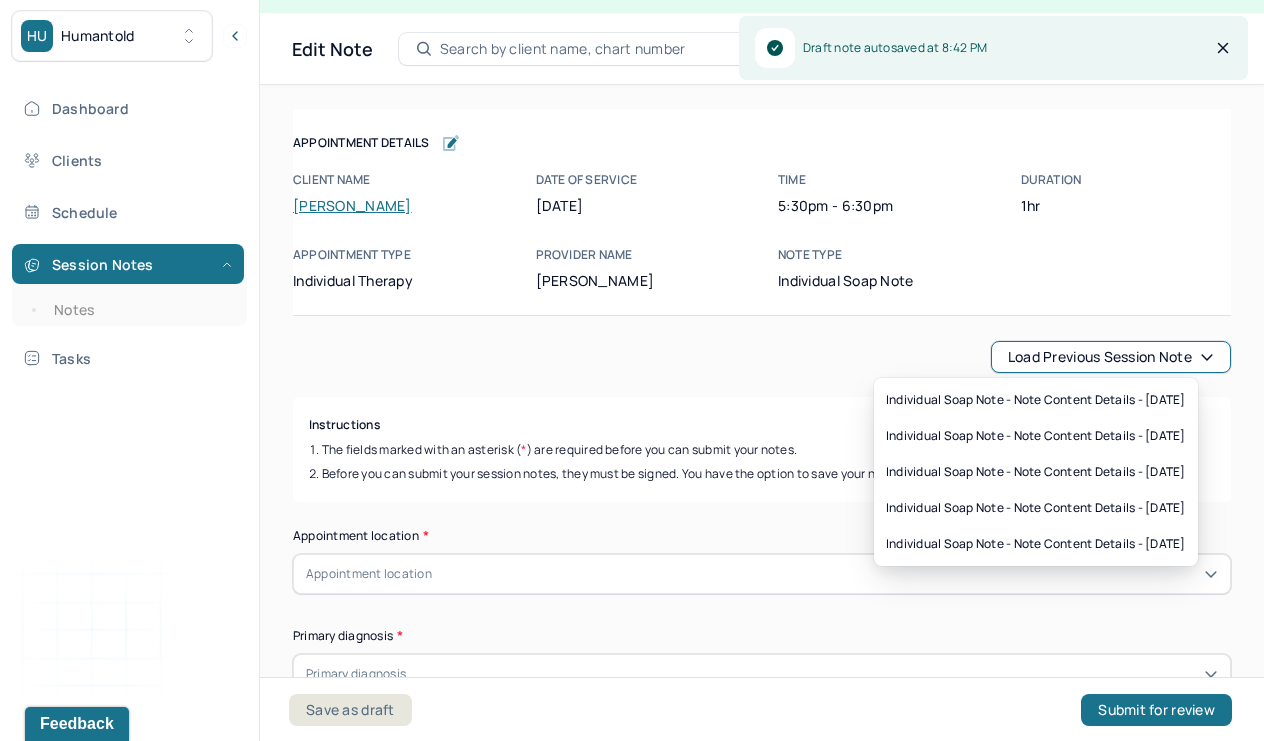 click on "Load previous session note" at bounding box center (1111, 357) 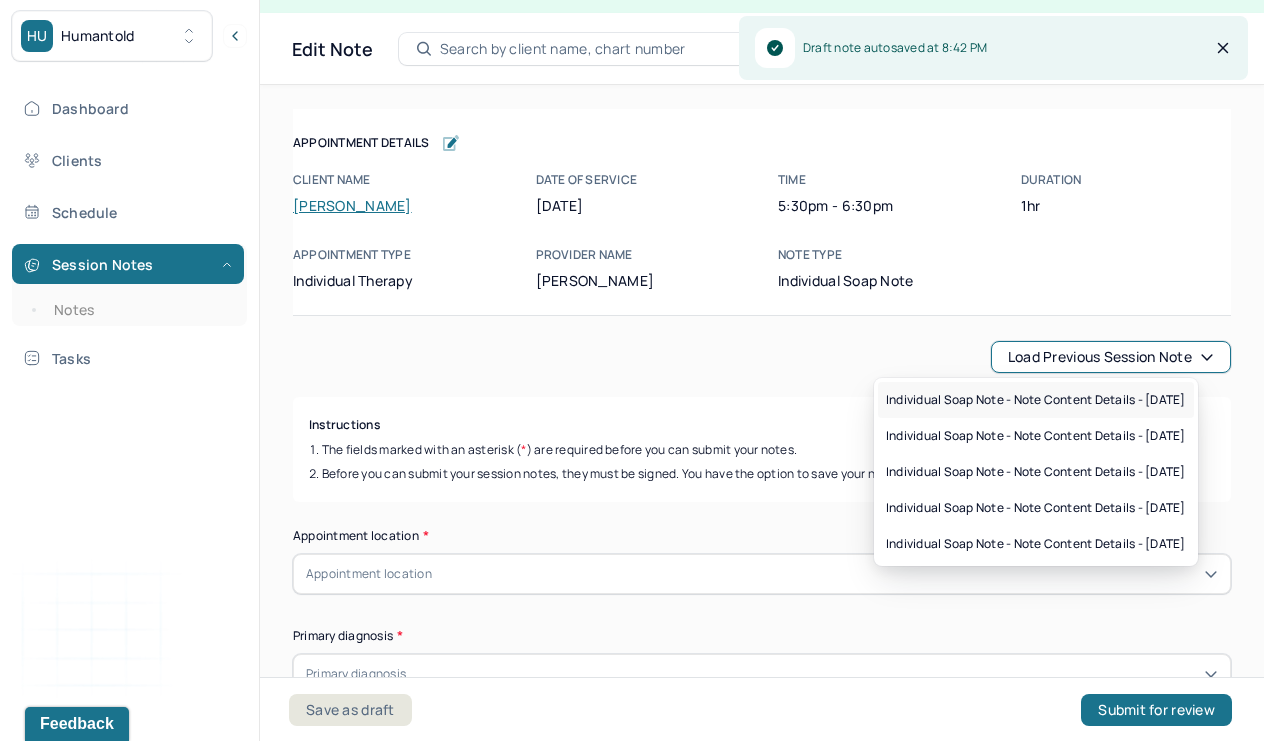 click on "Individual soap note   - Note content Details -   [DATE]" at bounding box center [1036, 400] 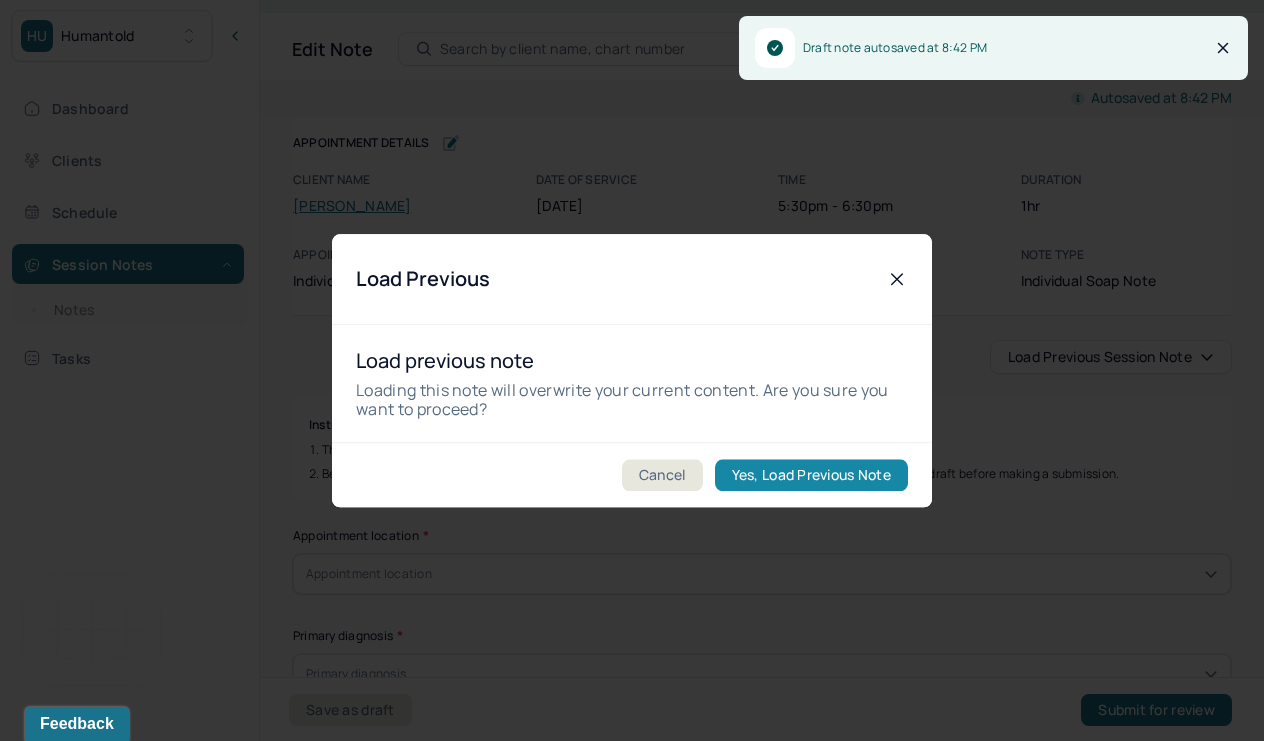 click on "Yes, Load Previous Note" at bounding box center (811, 475) 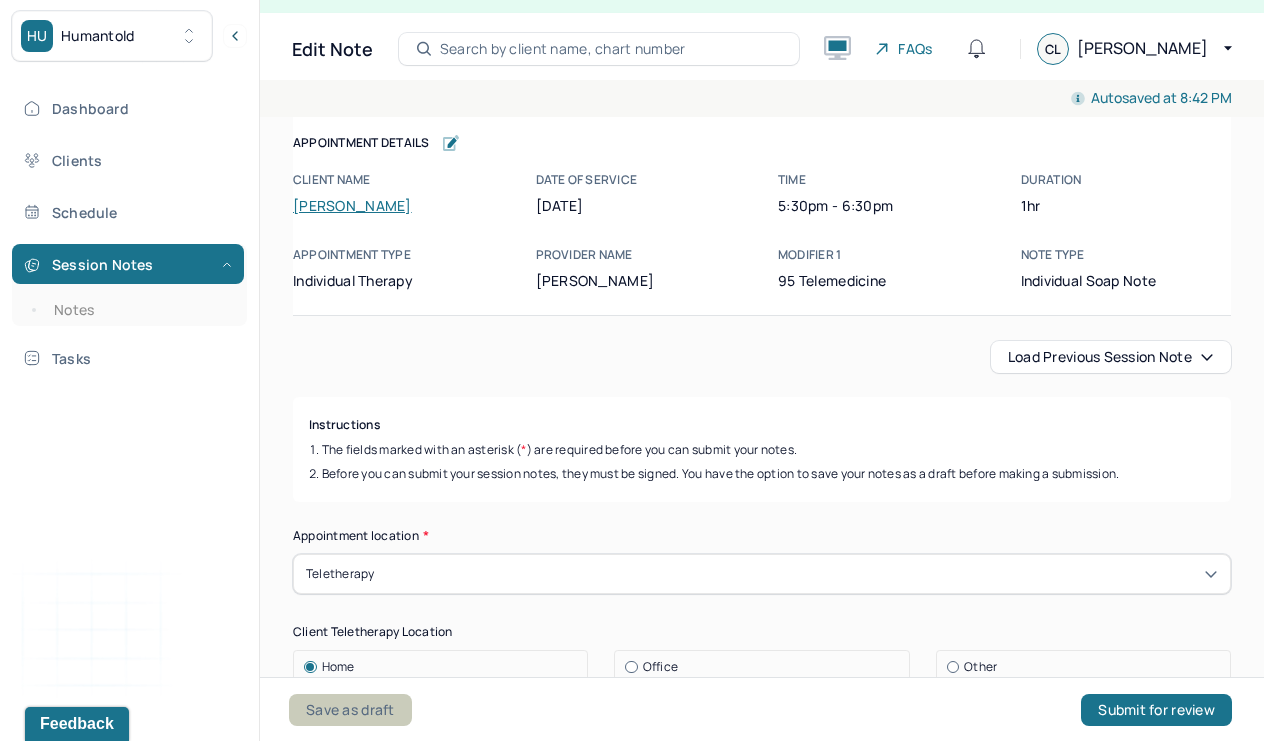 click on "Save as draft" at bounding box center (350, 710) 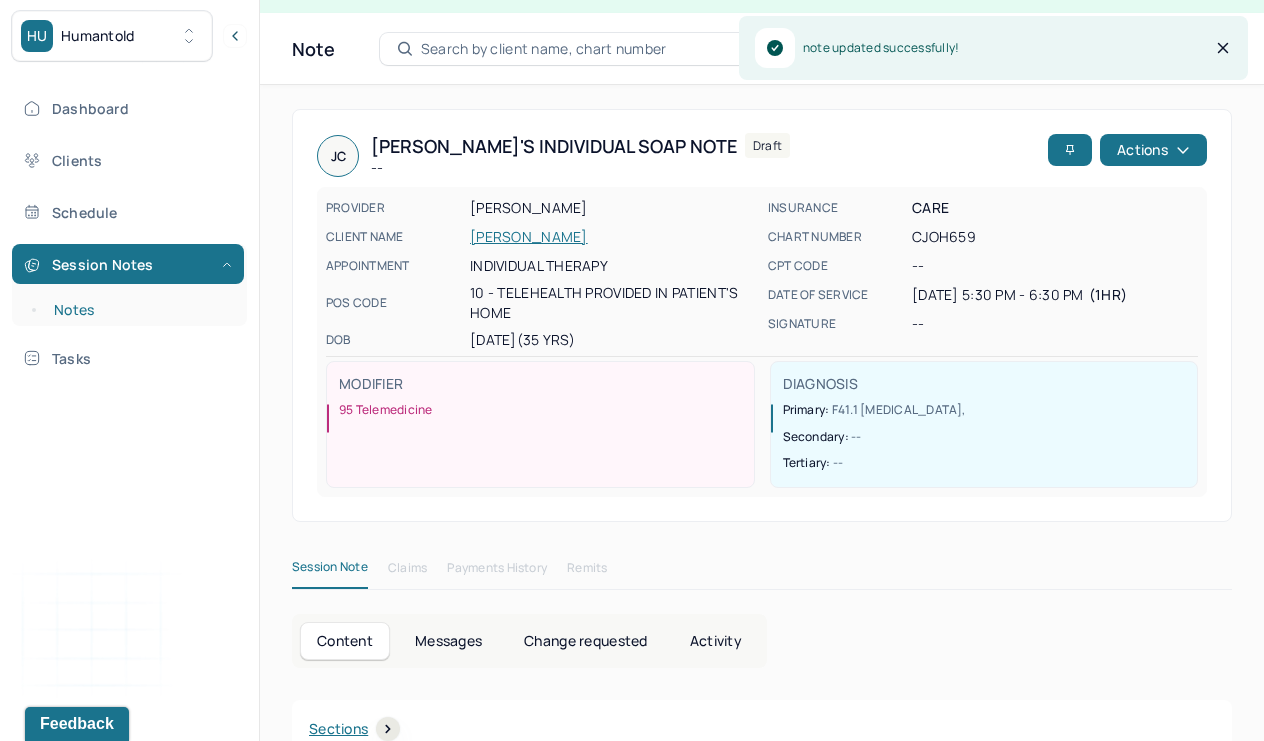 click on "Notes" at bounding box center [139, 310] 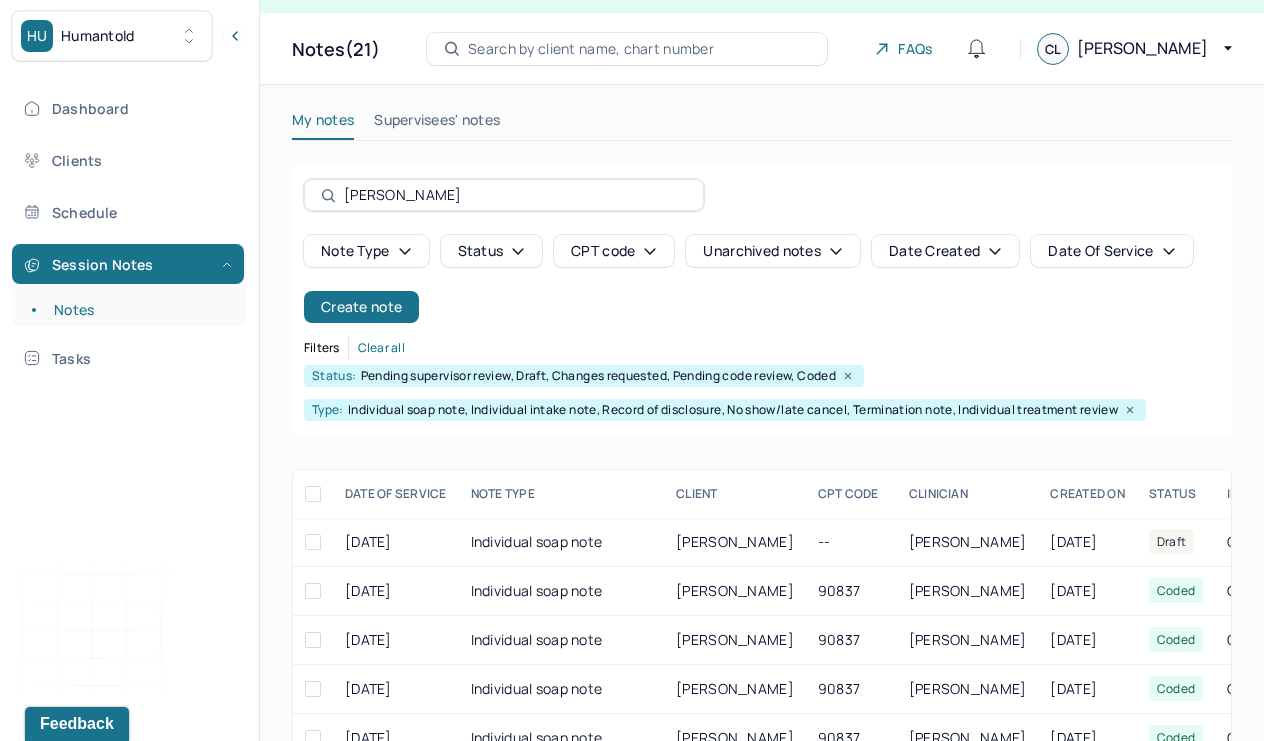 drag, startPoint x: 440, startPoint y: 199, endPoint x: 286, endPoint y: 191, distance: 154.20766 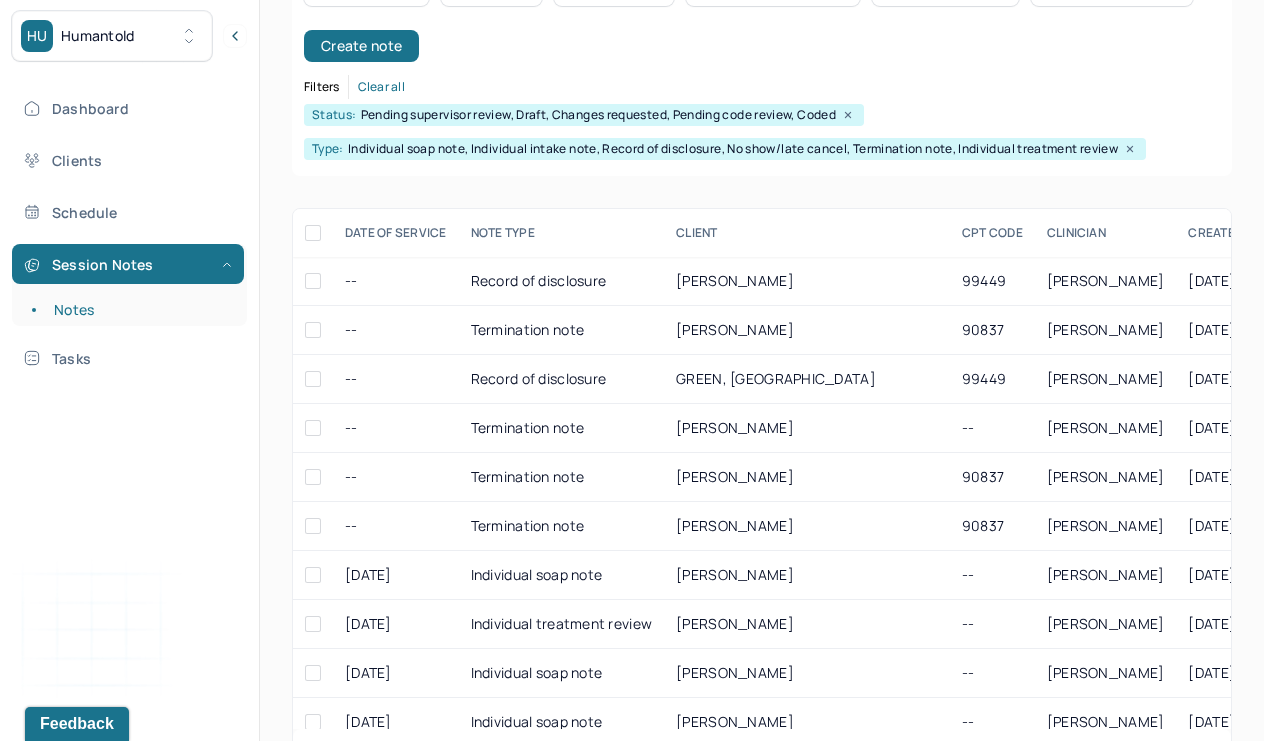scroll, scrollTop: 297, scrollLeft: 0, axis: vertical 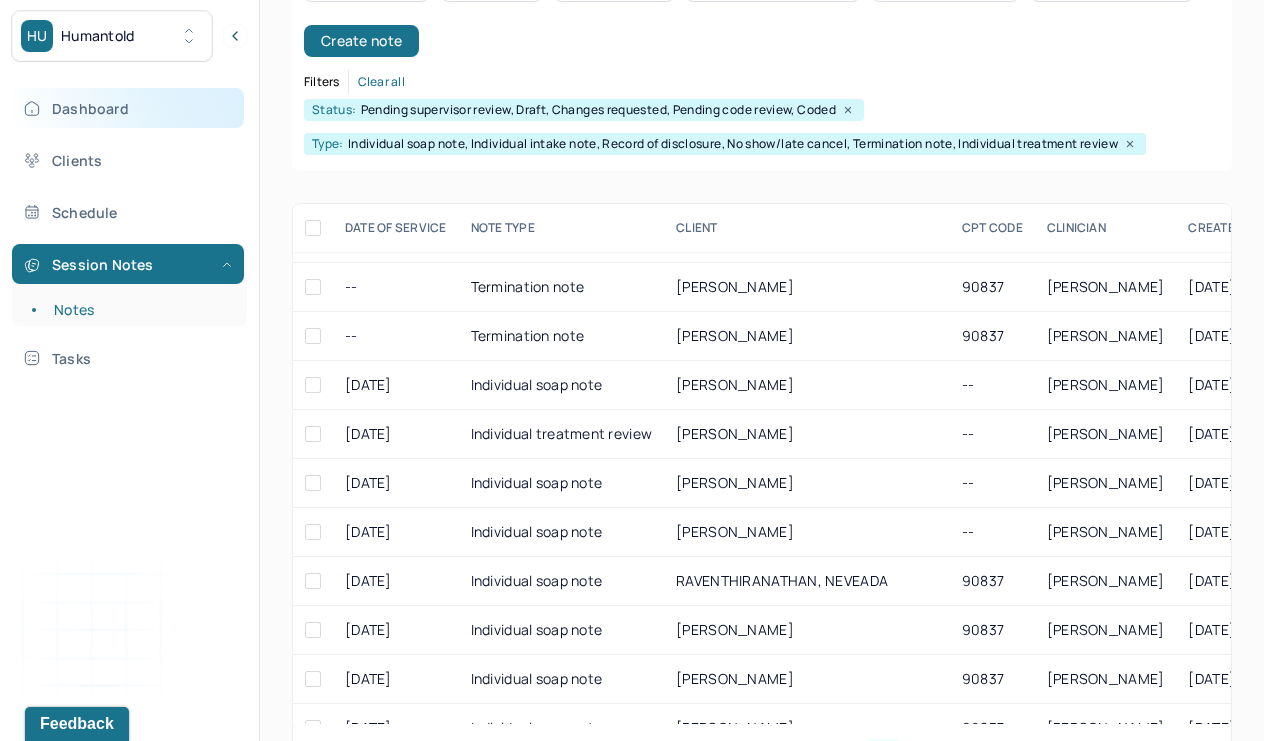 type 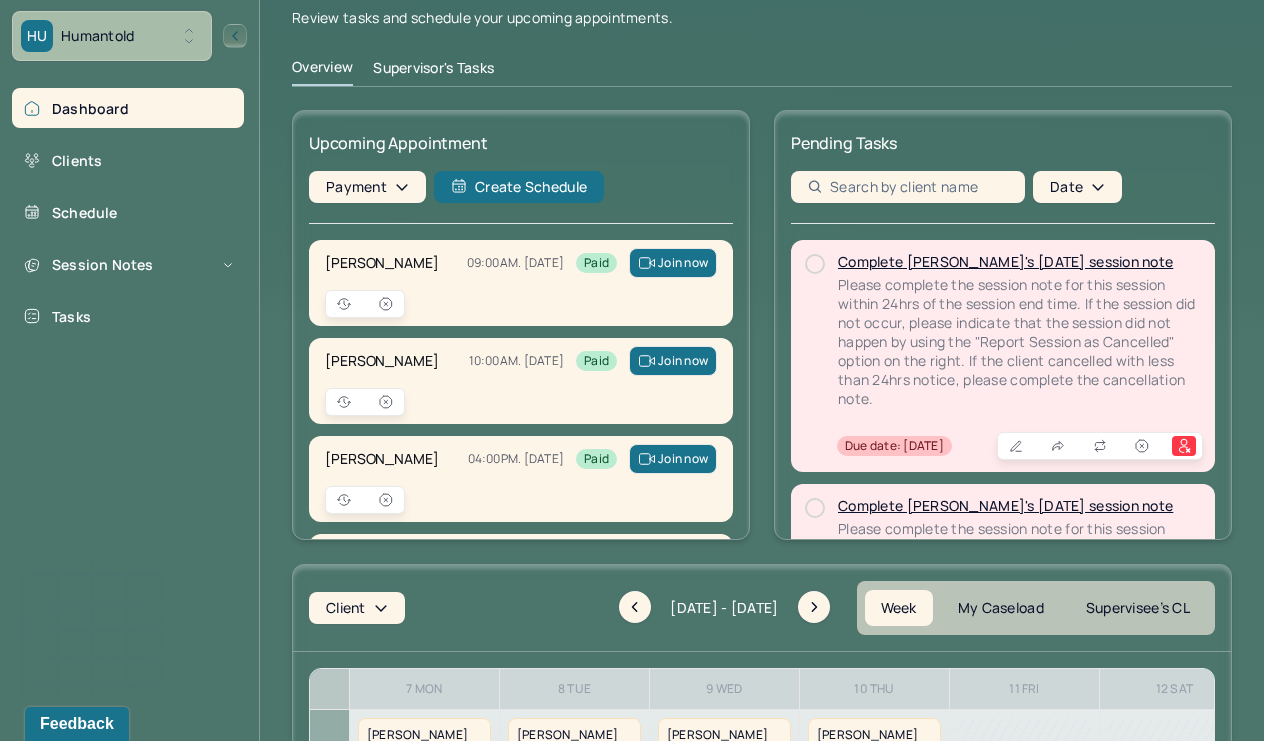 scroll, scrollTop: 68, scrollLeft: 0, axis: vertical 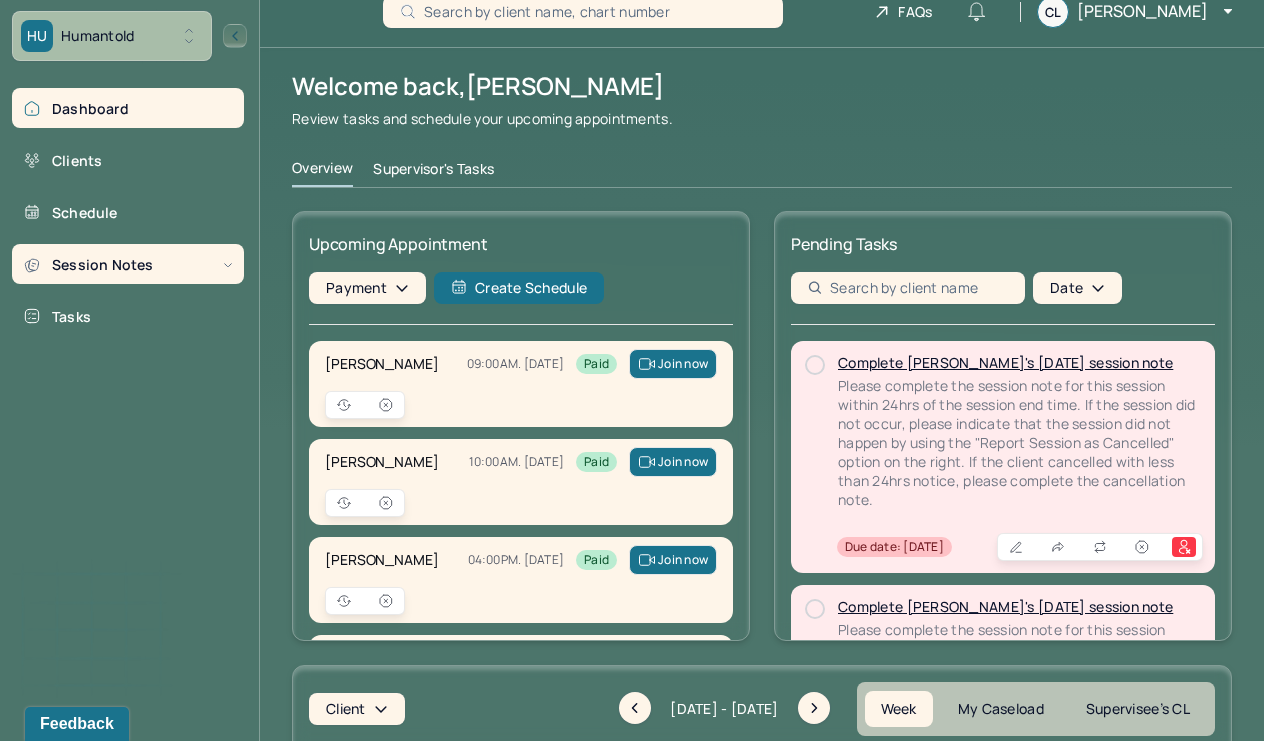 click on "Session Notes" at bounding box center (128, 264) 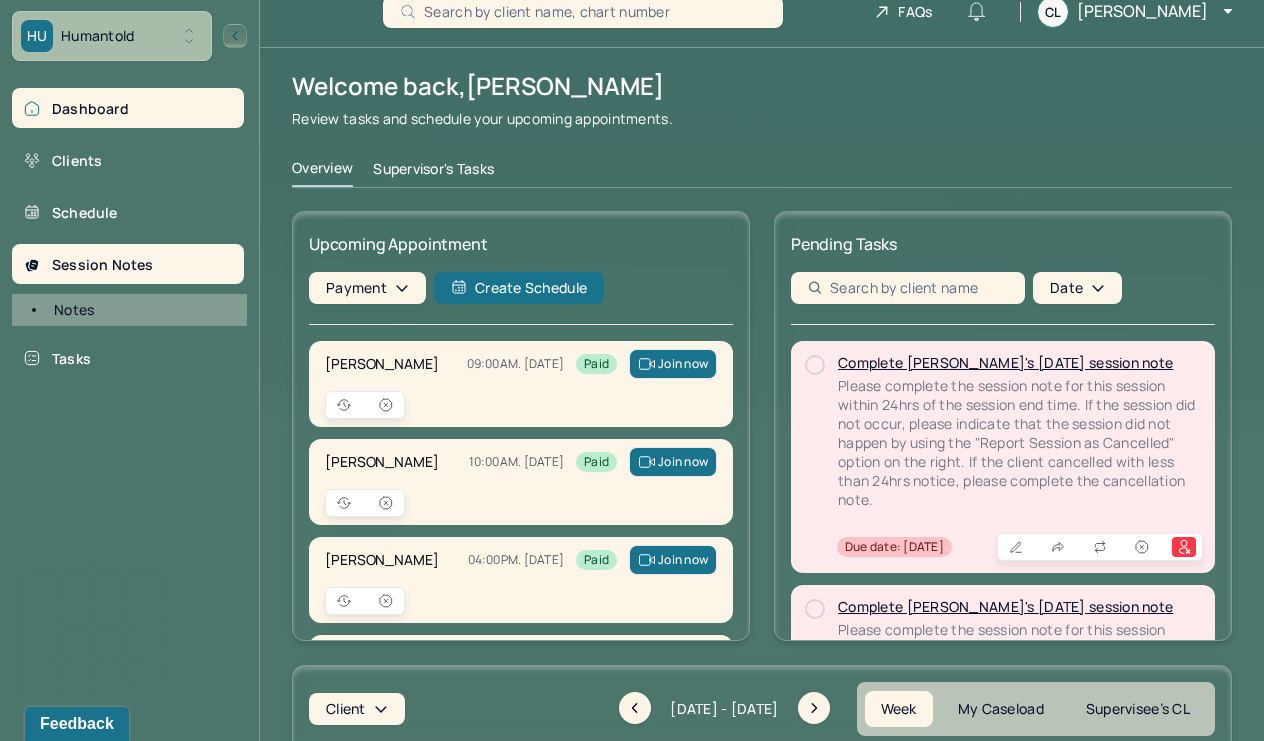 click on "Notes" at bounding box center (139, 310) 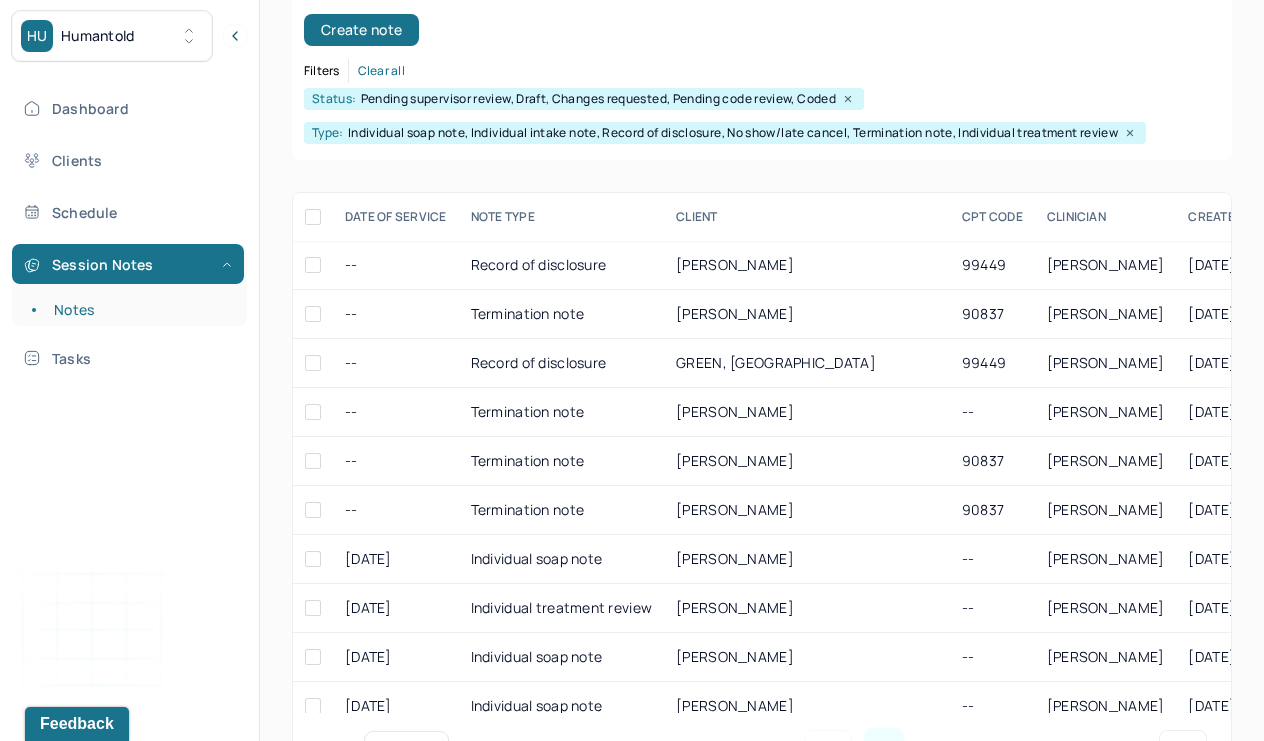 scroll, scrollTop: 340, scrollLeft: 0, axis: vertical 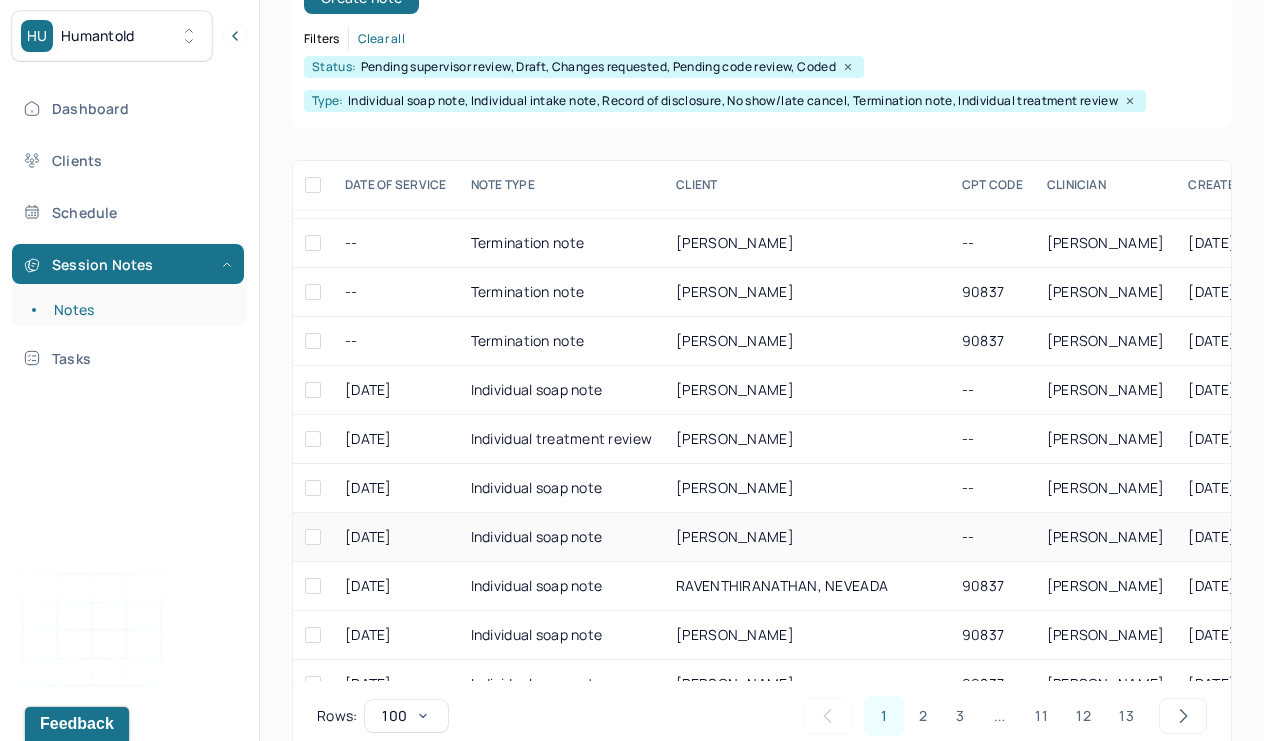 click on "Individual soap note" at bounding box center [562, 537] 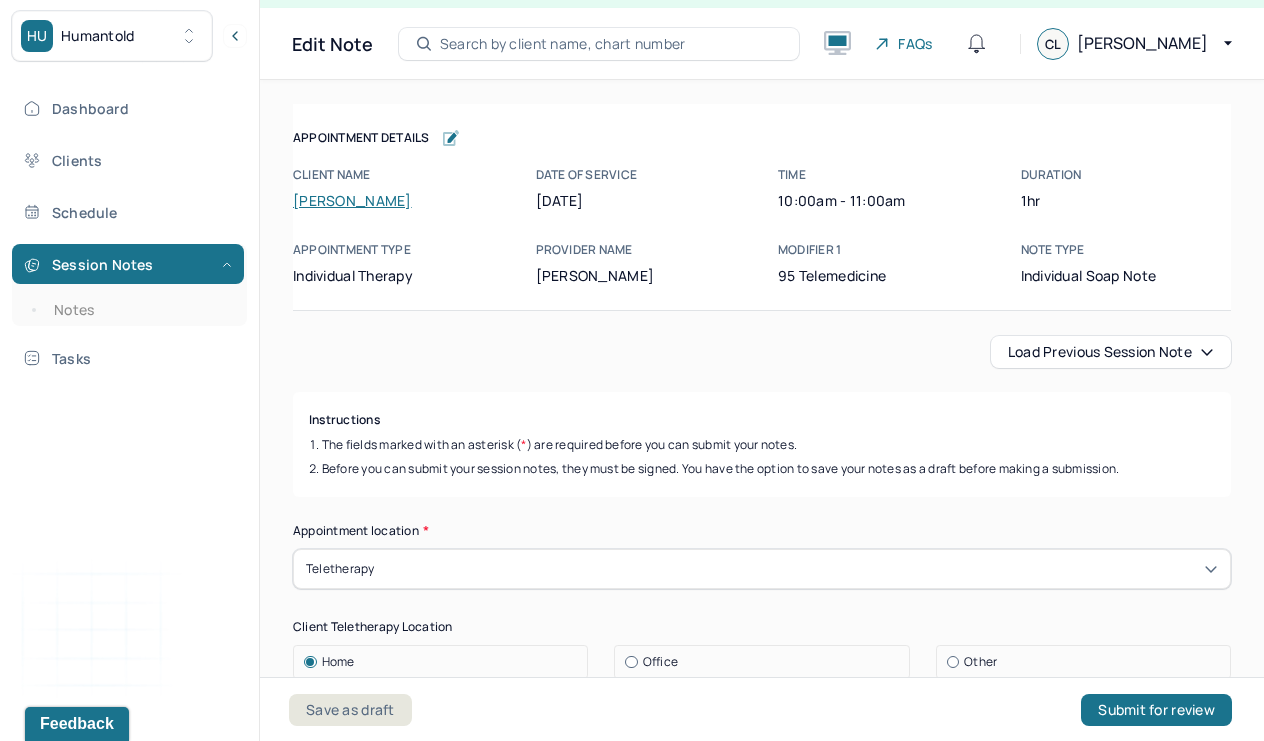 scroll, scrollTop: 36, scrollLeft: 0, axis: vertical 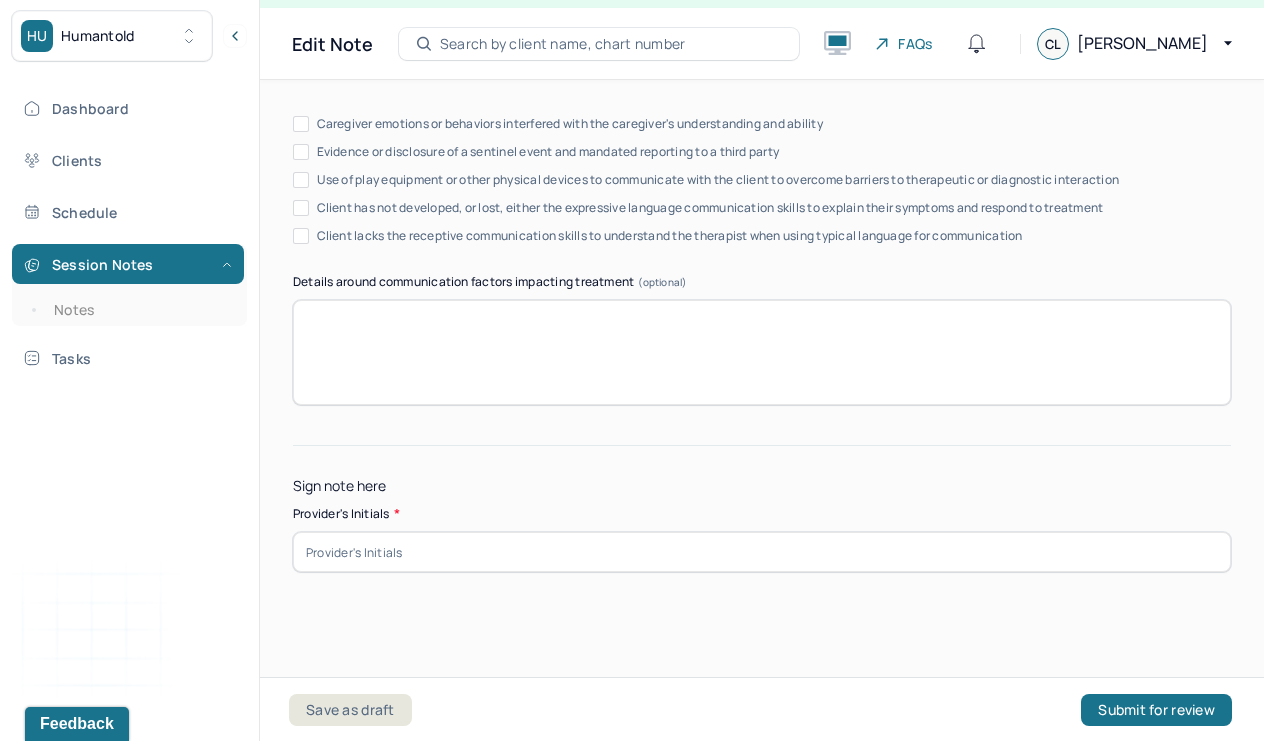 click on "HU Humantold" at bounding box center [129, 36] 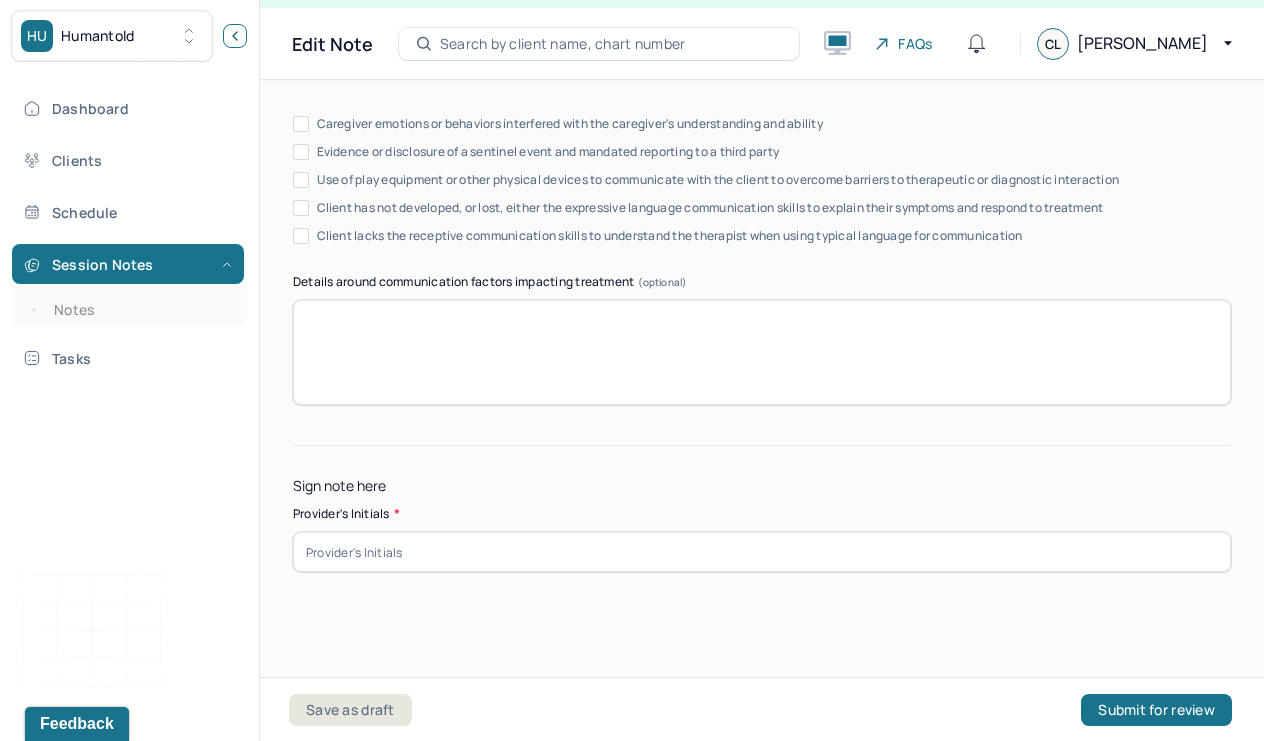 click 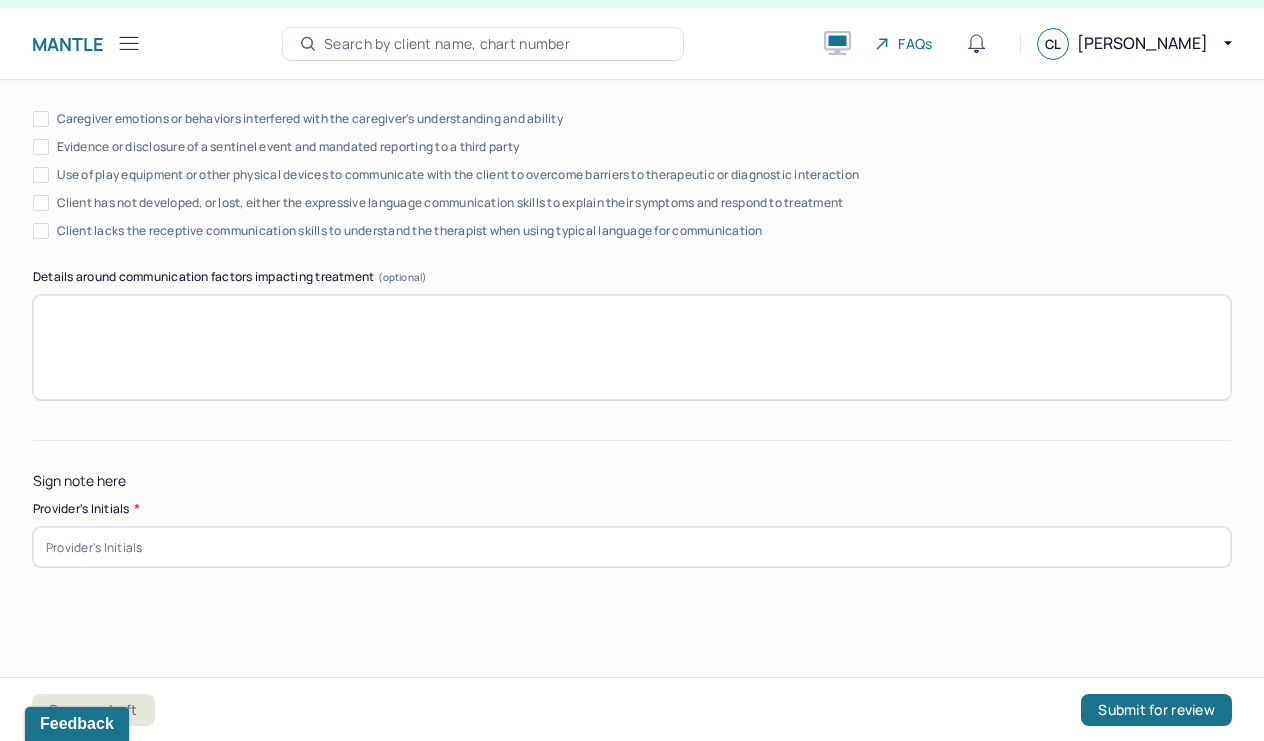 scroll, scrollTop: 3906, scrollLeft: 0, axis: vertical 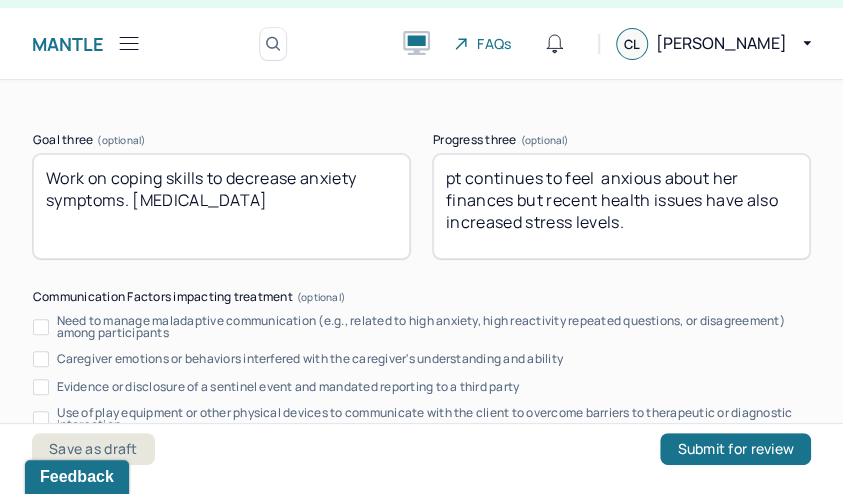drag, startPoint x: 630, startPoint y: 229, endPoint x: 462, endPoint y: 177, distance: 175.86359 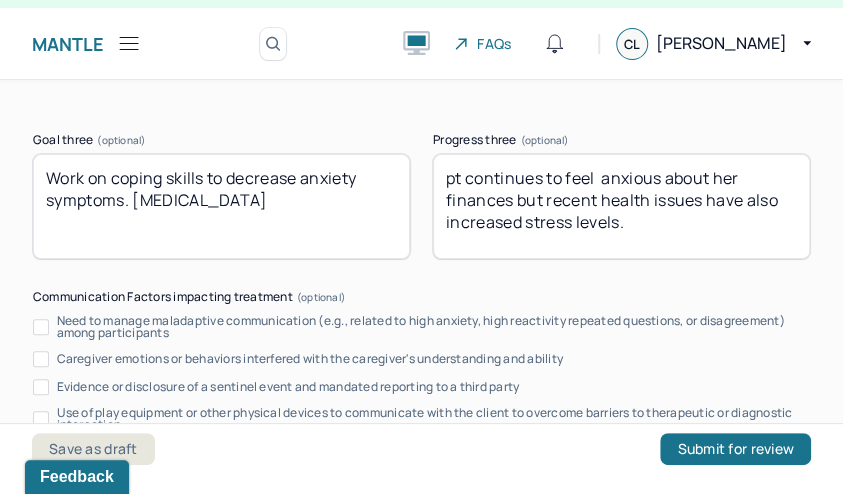 click on "pt continues to feel  anxious about her finances but recent health issues have also increased stress levels." at bounding box center (621, 206) 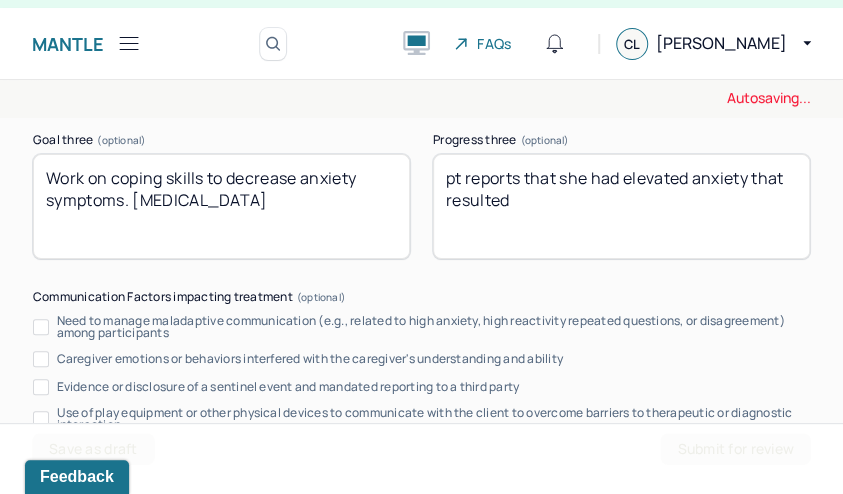 click on "pt reports that she had" at bounding box center (621, 206) 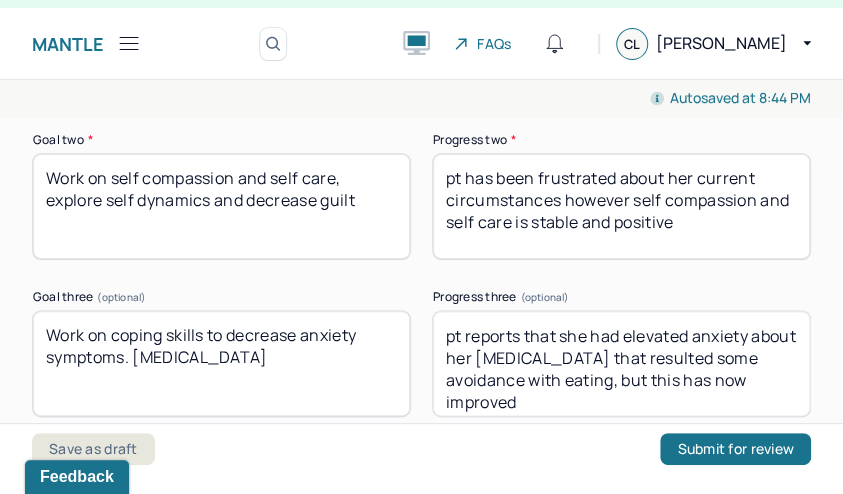 scroll, scrollTop: 3750, scrollLeft: 0, axis: vertical 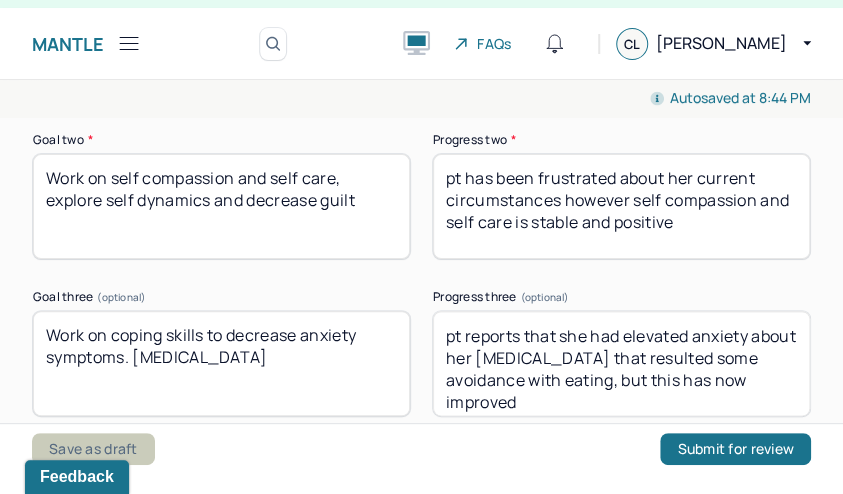 type on "pt reports that she had elevated anxiety about her [MEDICAL_DATA] that resulted some avoidance with eating, but this has now improved" 